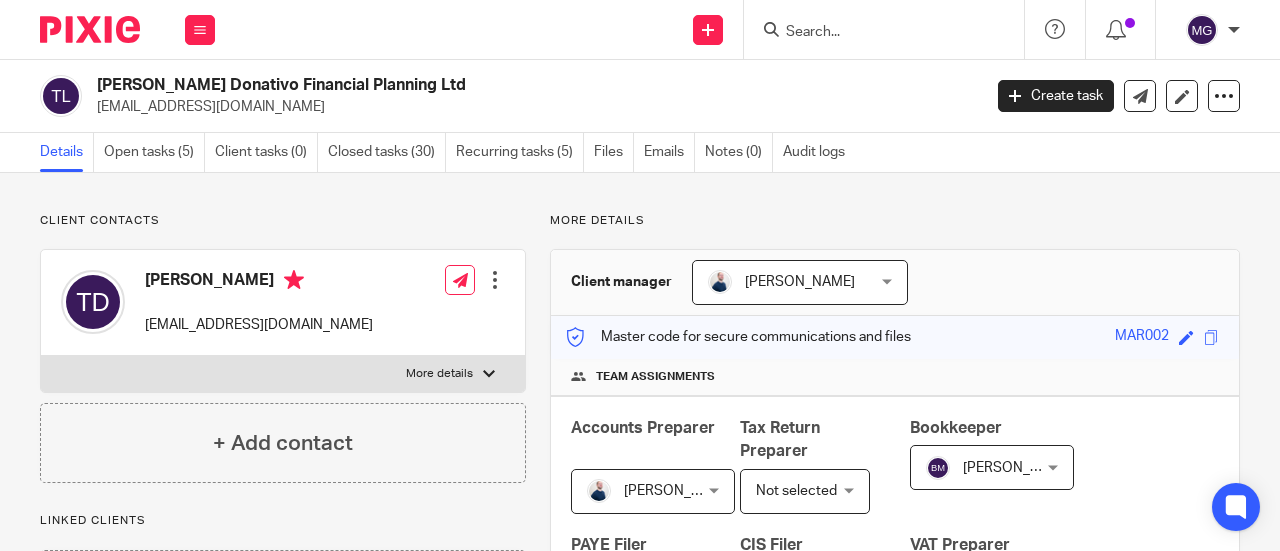scroll, scrollTop: 0, scrollLeft: 0, axis: both 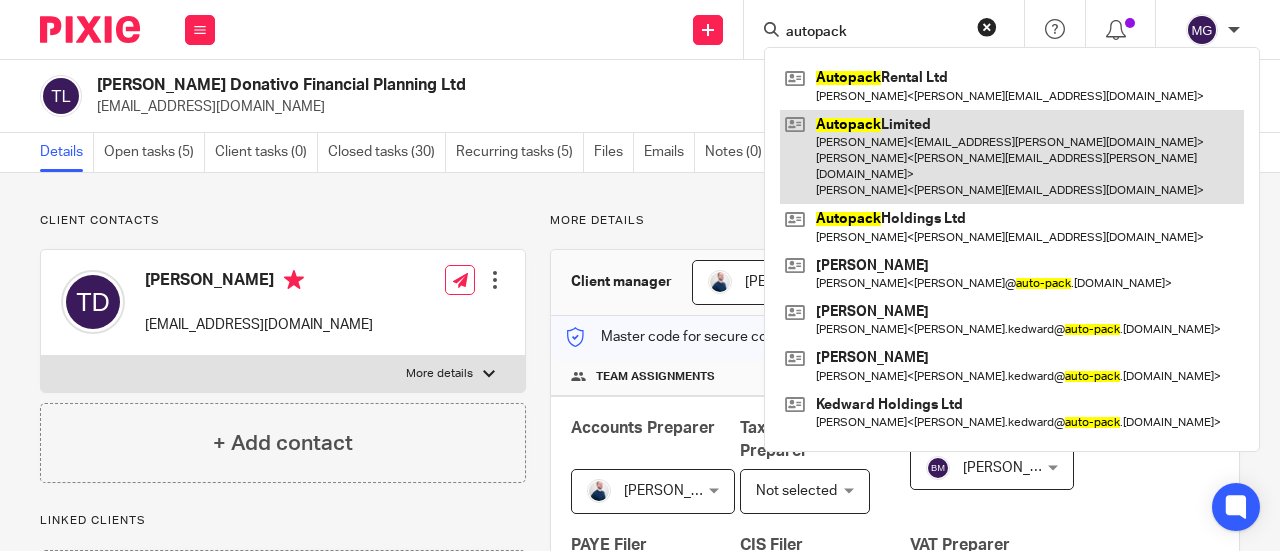 type on "autopack" 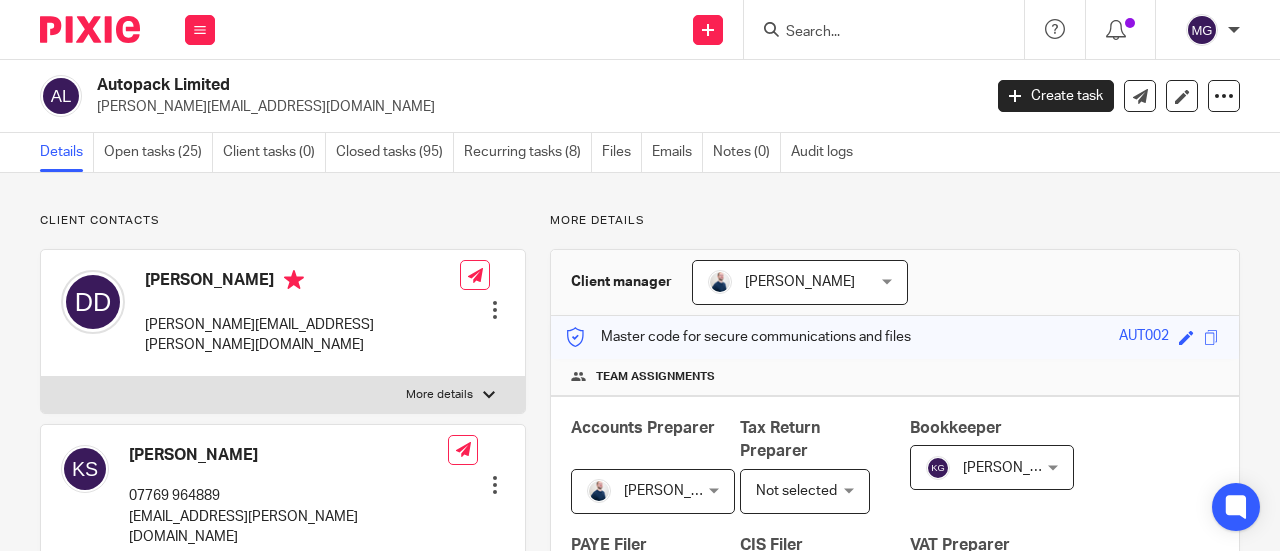 scroll, scrollTop: 0, scrollLeft: 0, axis: both 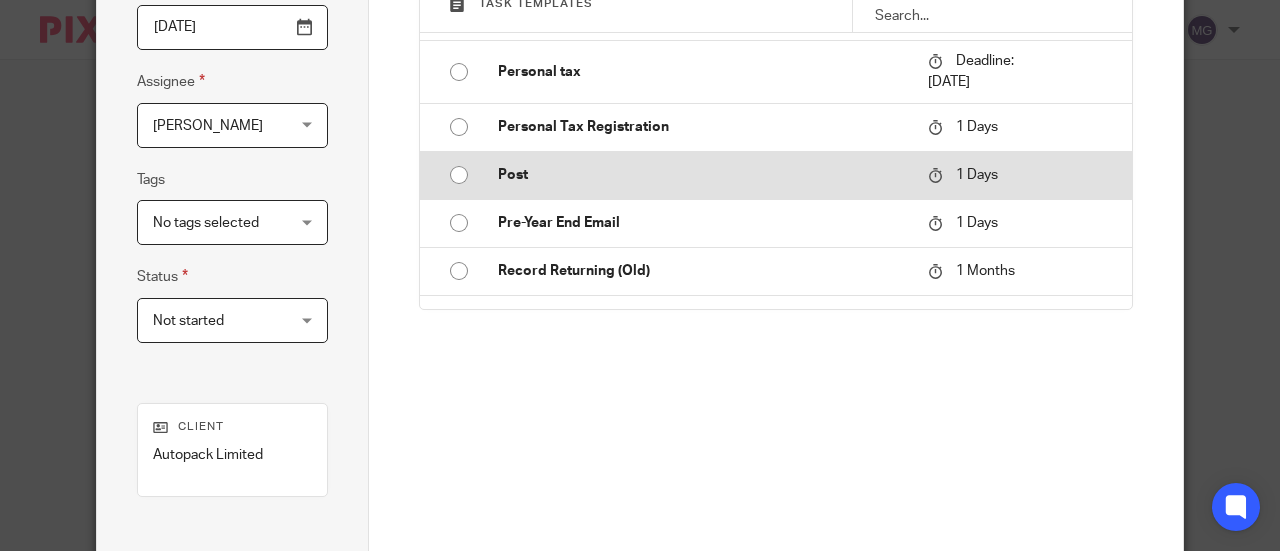 click at bounding box center [459, 175] 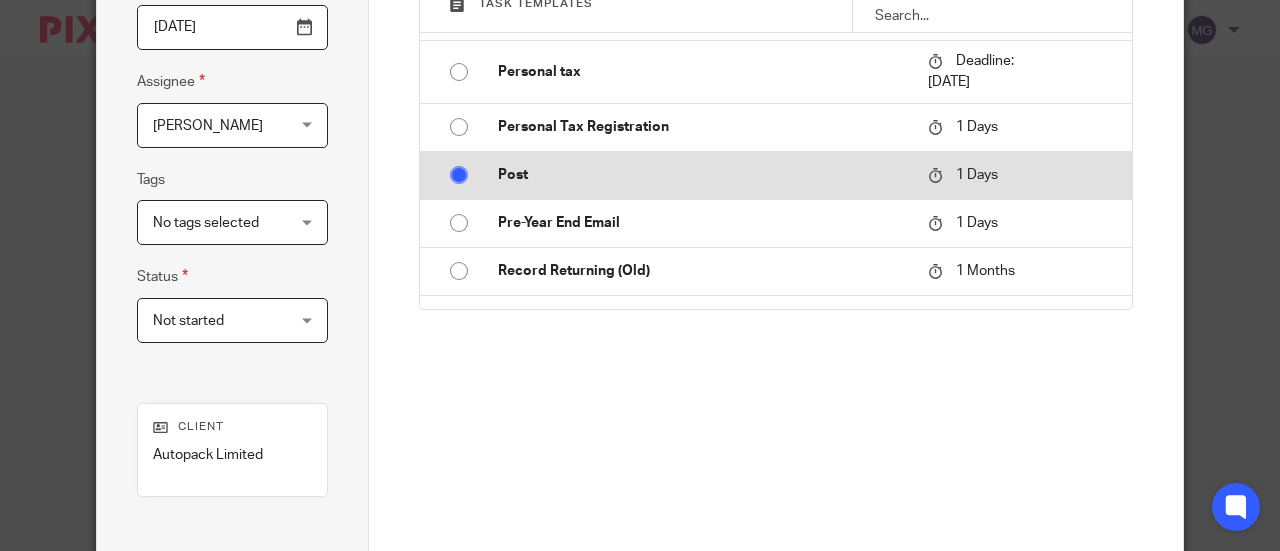 type on "Post" 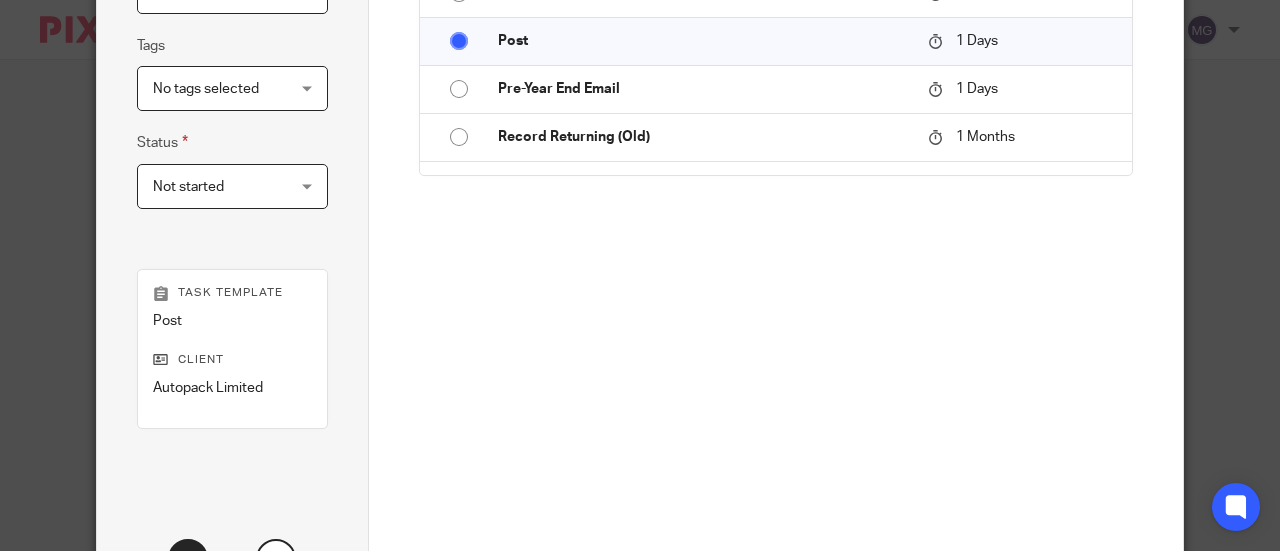 scroll, scrollTop: 548, scrollLeft: 0, axis: vertical 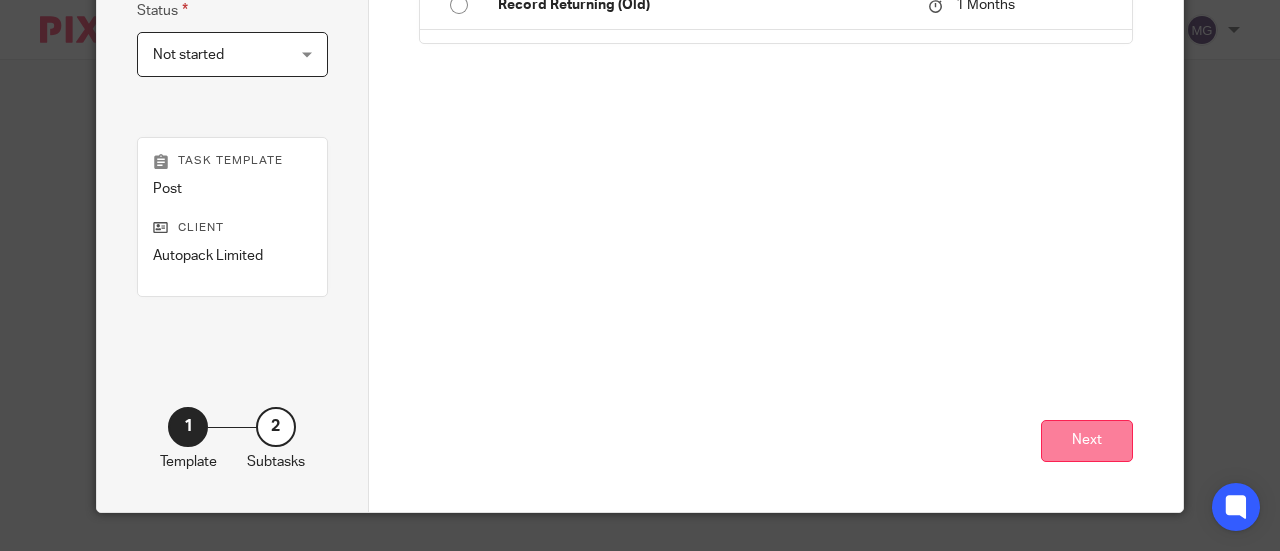 click on "Next" at bounding box center (1087, 441) 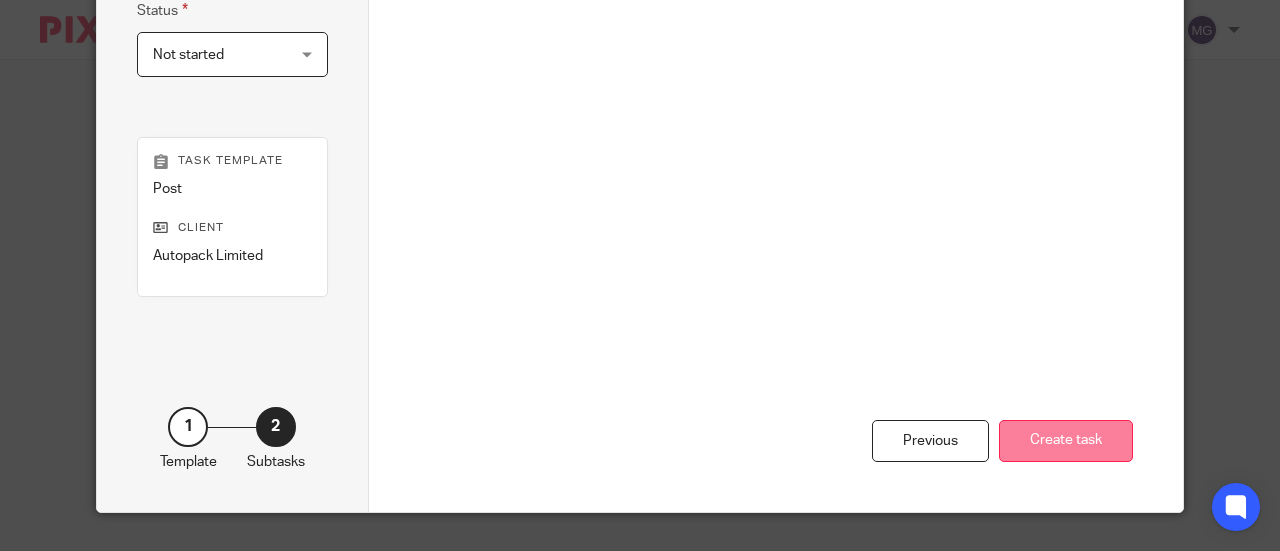 click on "Create task" at bounding box center [1066, 441] 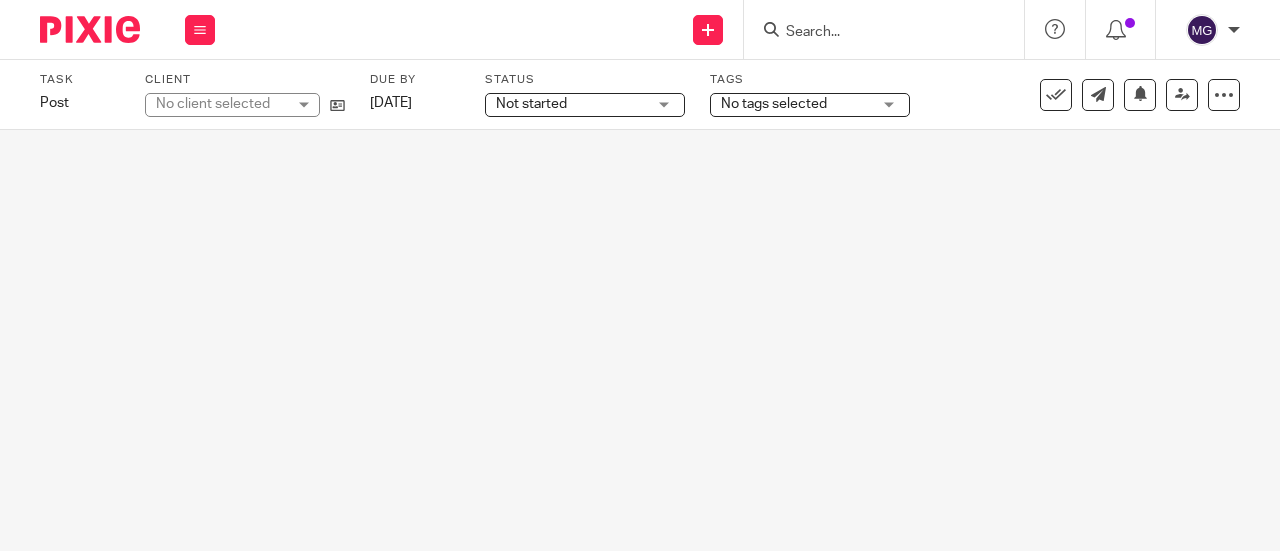 scroll, scrollTop: 0, scrollLeft: 0, axis: both 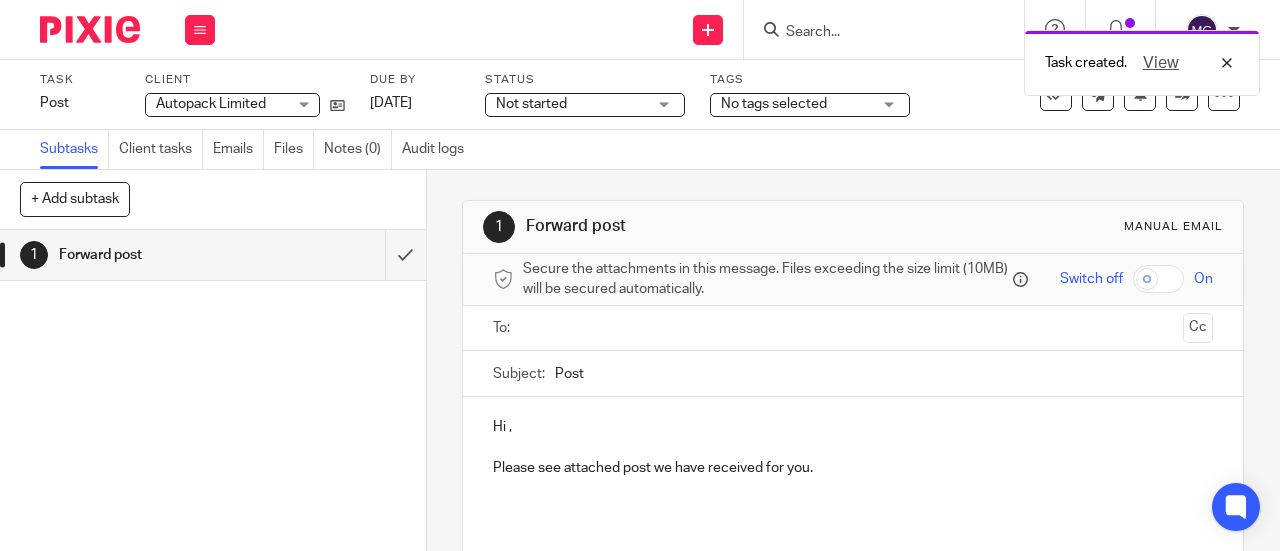 click at bounding box center (852, 328) 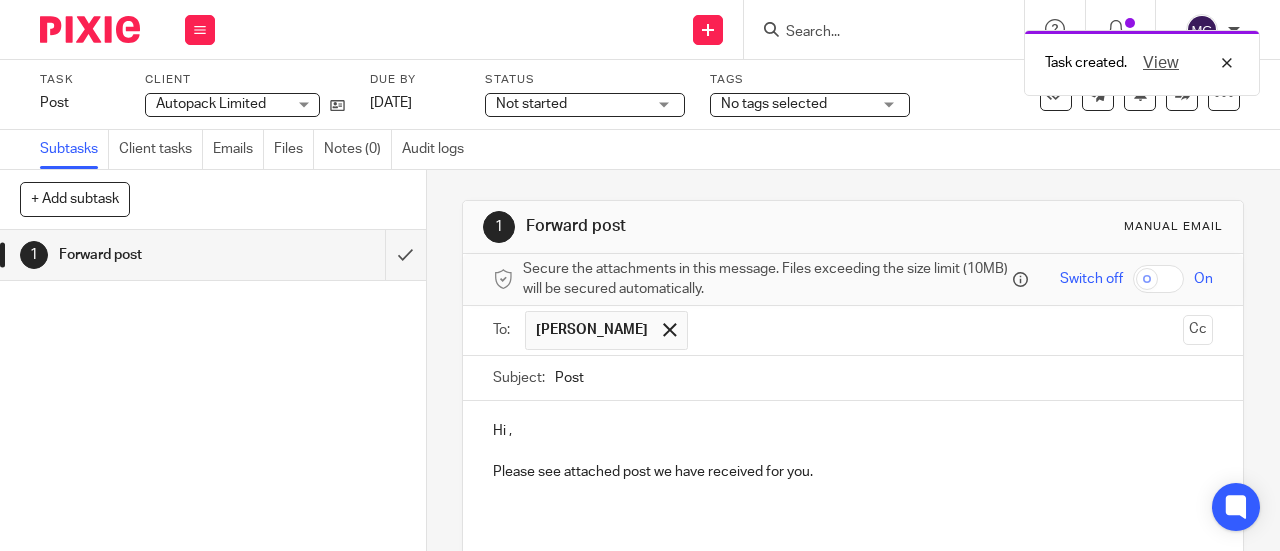 click at bounding box center [937, 330] 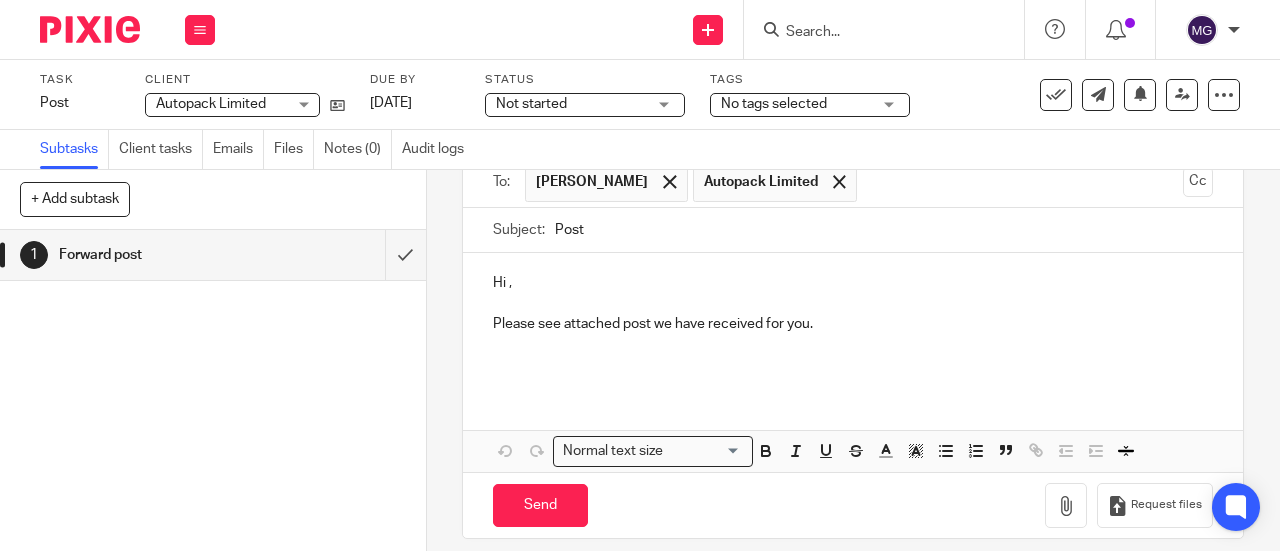 scroll, scrollTop: 169, scrollLeft: 0, axis: vertical 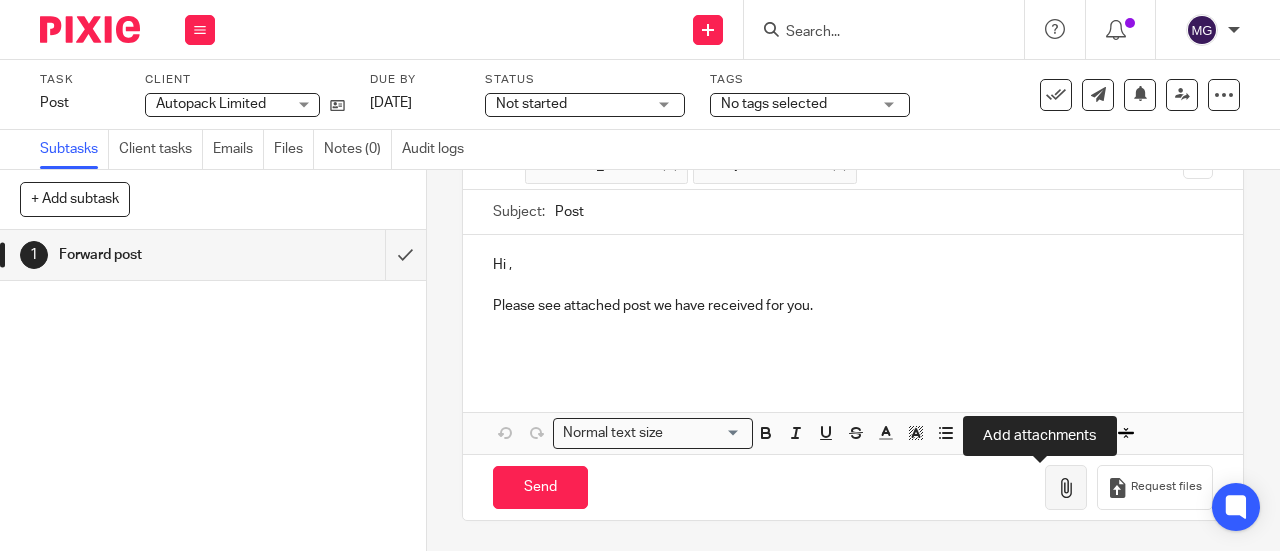 click at bounding box center [1066, 488] 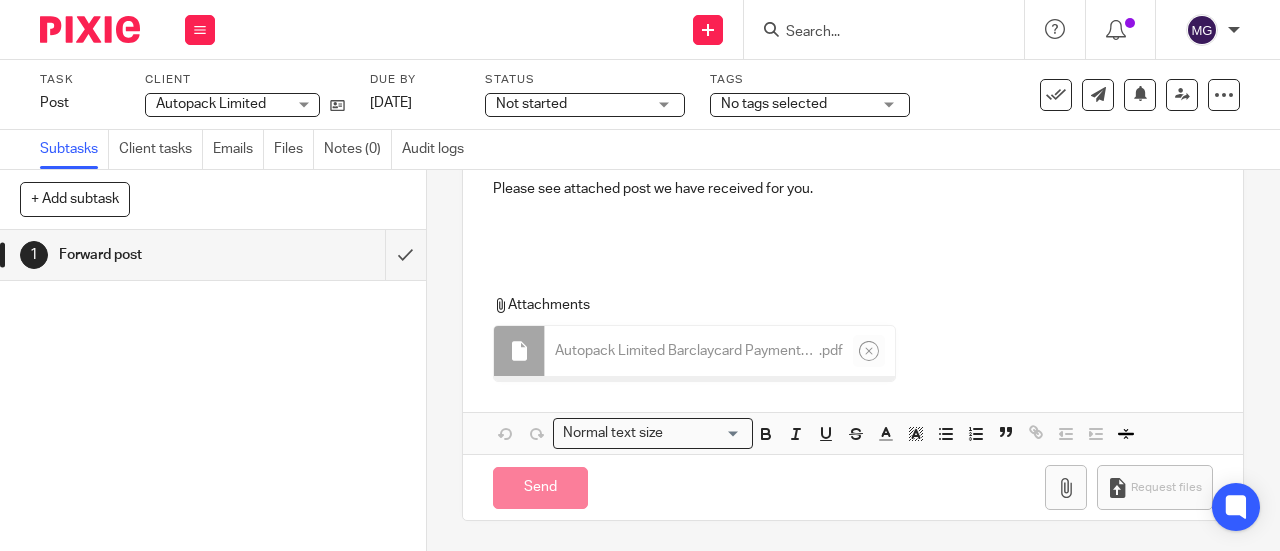 scroll, scrollTop: 281, scrollLeft: 0, axis: vertical 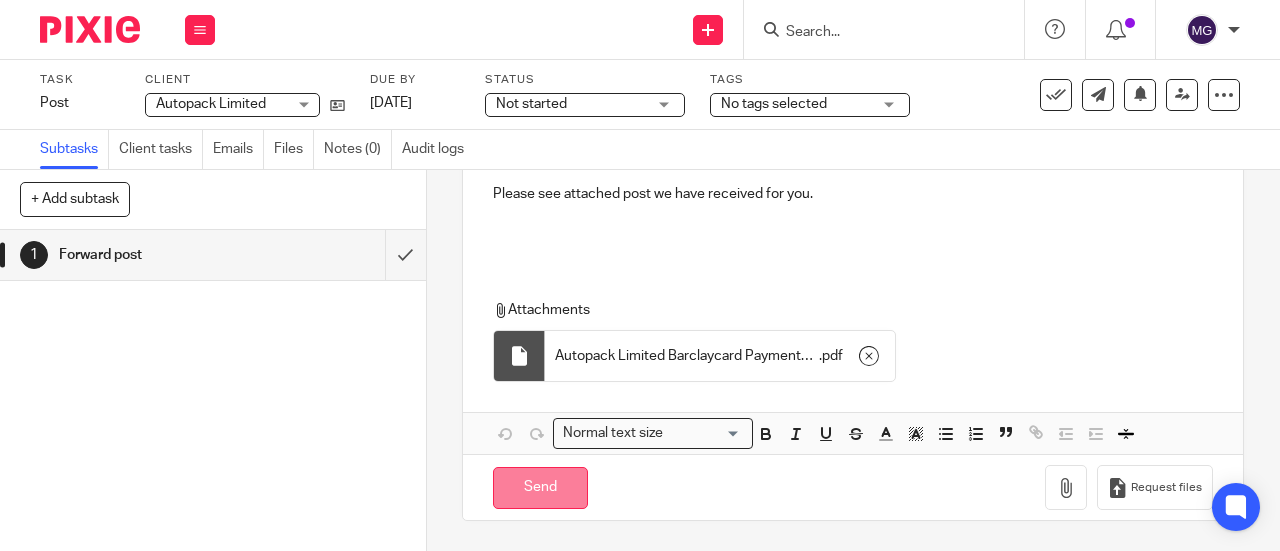 click on "Send" at bounding box center [540, 488] 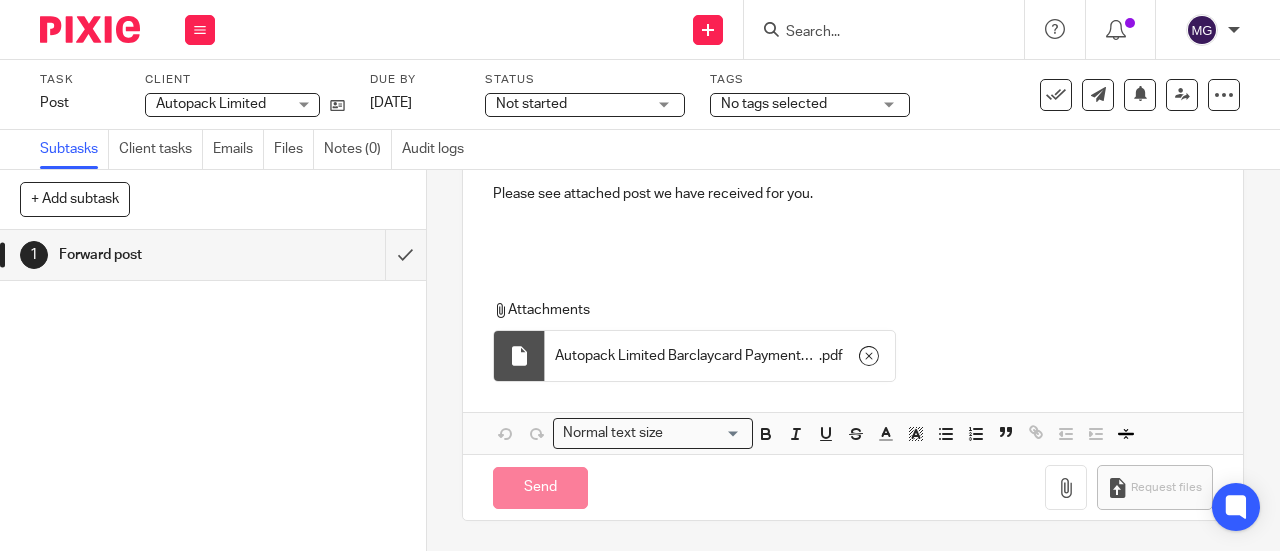 type on "Sent" 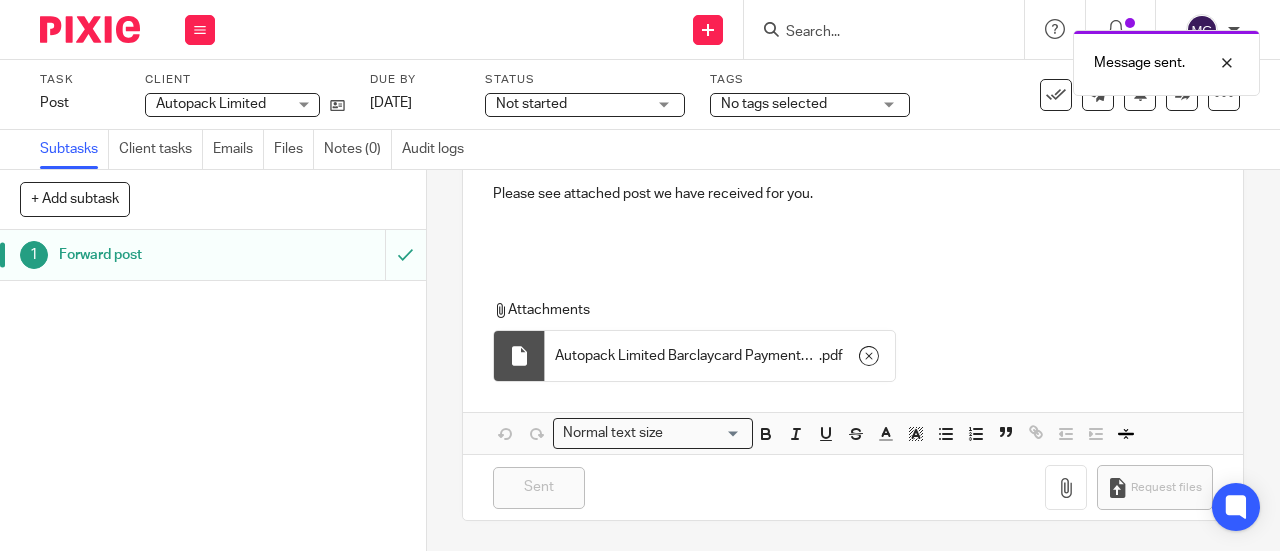 click on "Forward post" at bounding box center (161, 255) 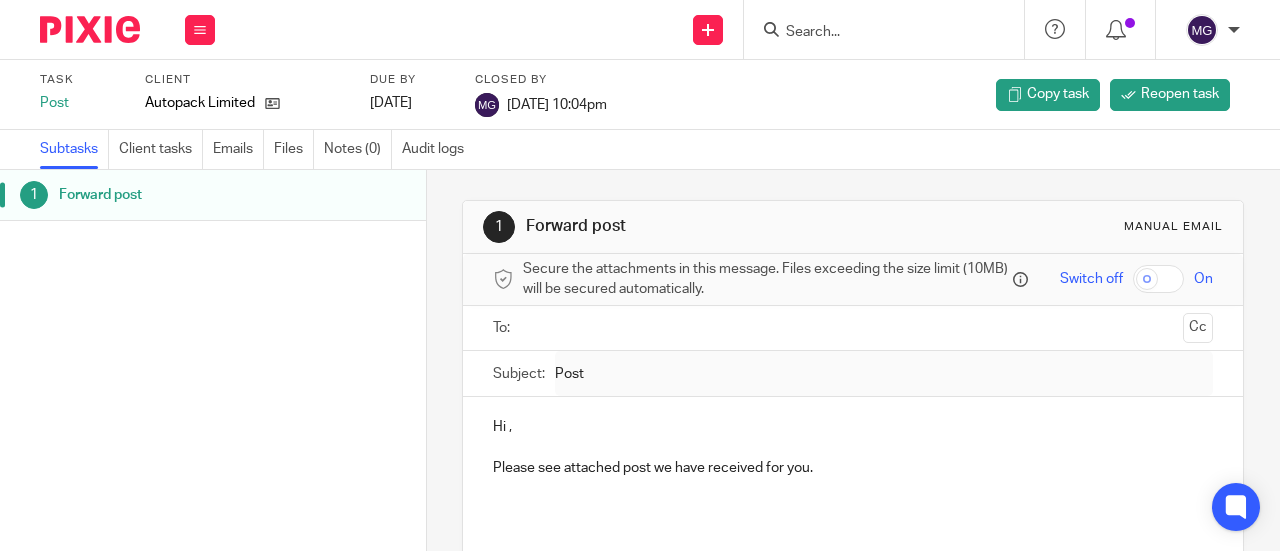 scroll, scrollTop: 0, scrollLeft: 0, axis: both 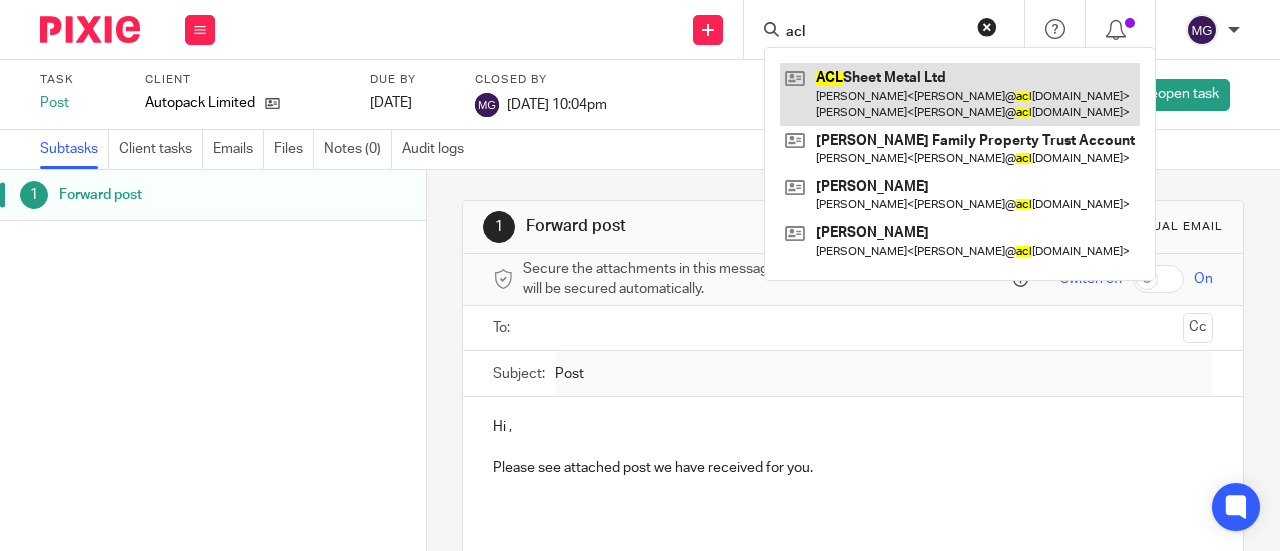 type on "acl" 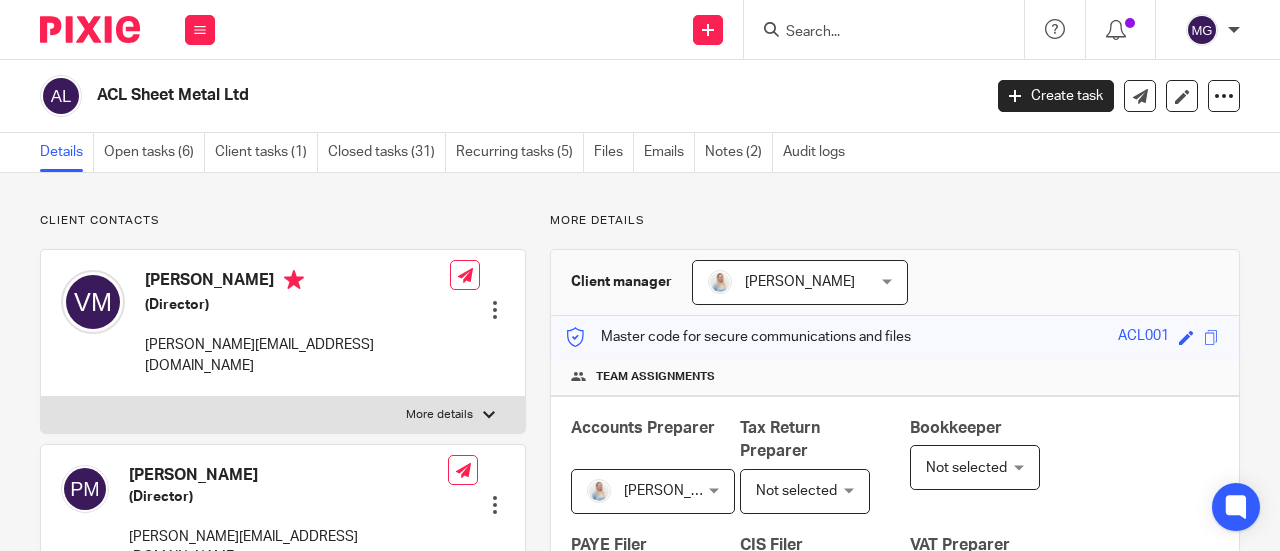 scroll, scrollTop: 0, scrollLeft: 0, axis: both 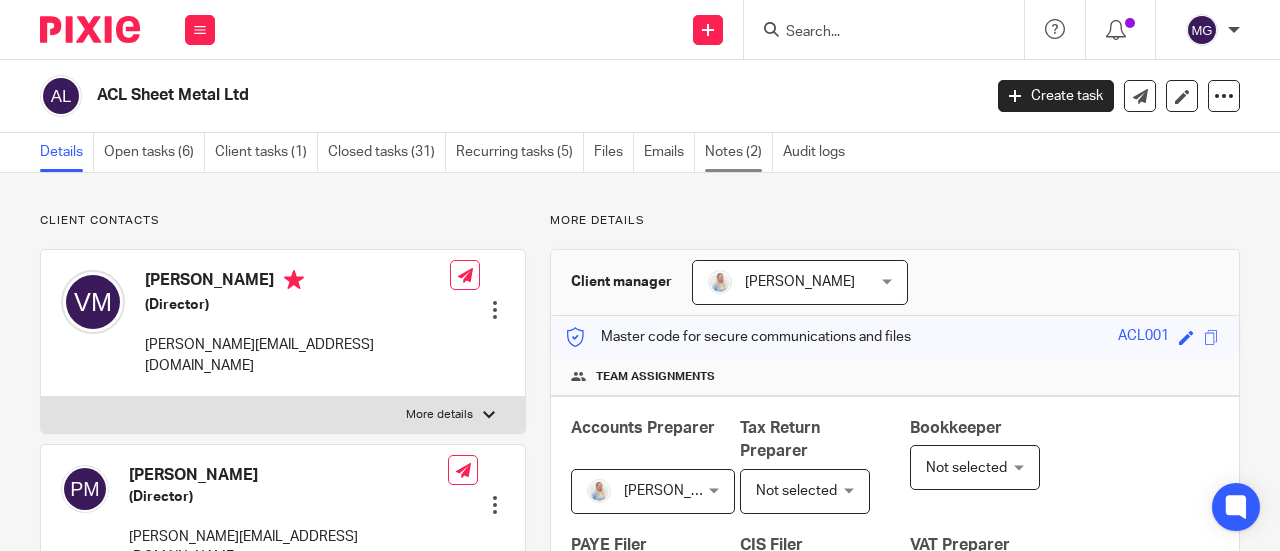 click on "Notes (2)" at bounding box center [739, 152] 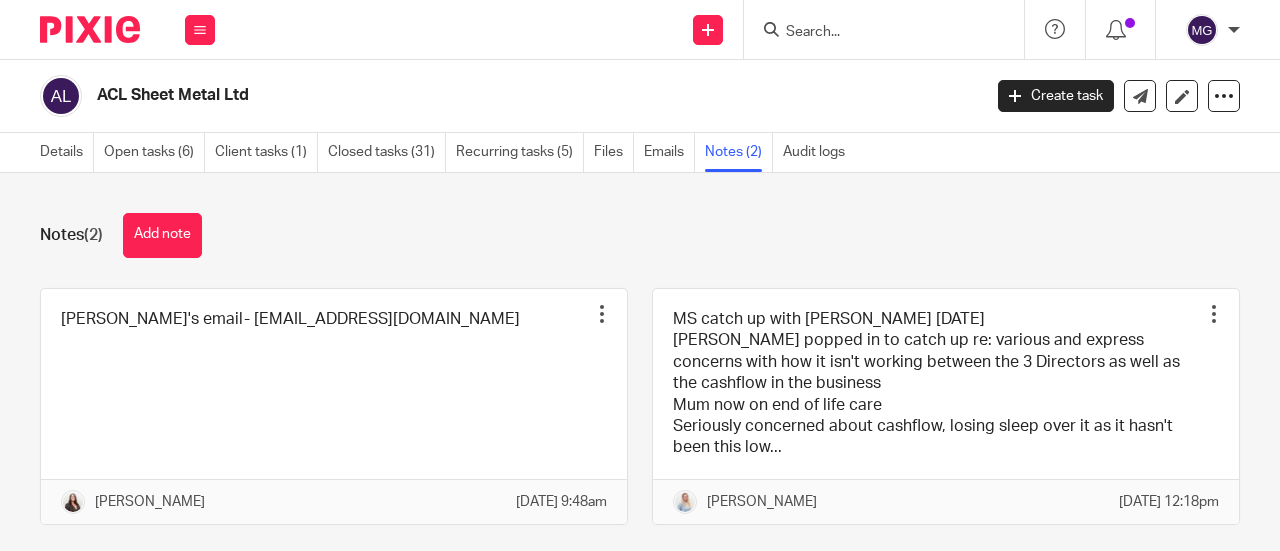 scroll, scrollTop: 0, scrollLeft: 0, axis: both 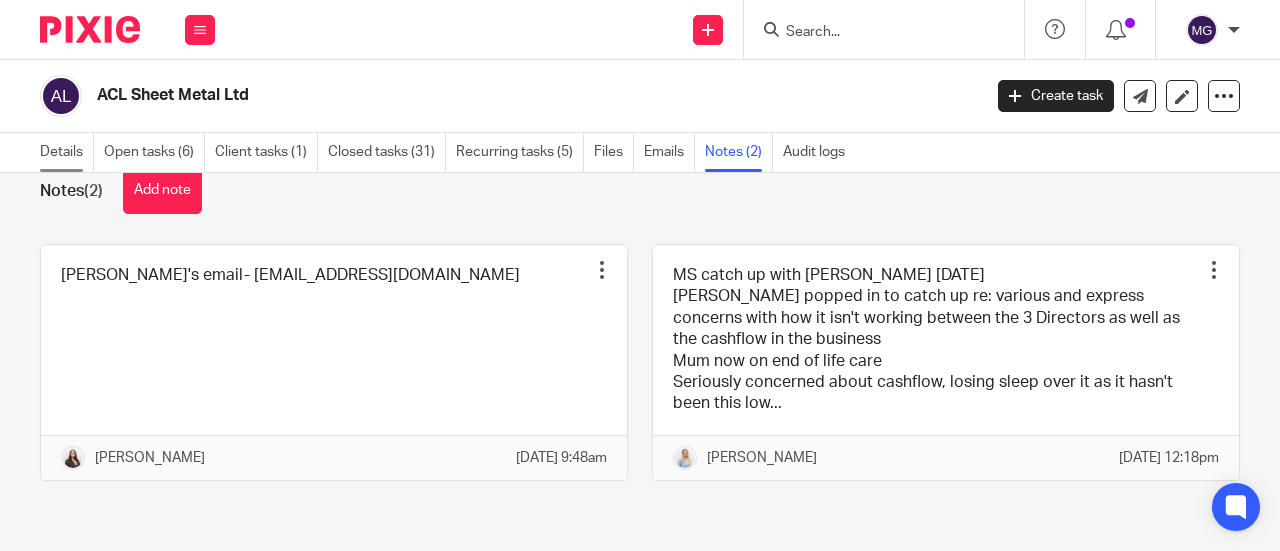 click on "Details" at bounding box center (67, 152) 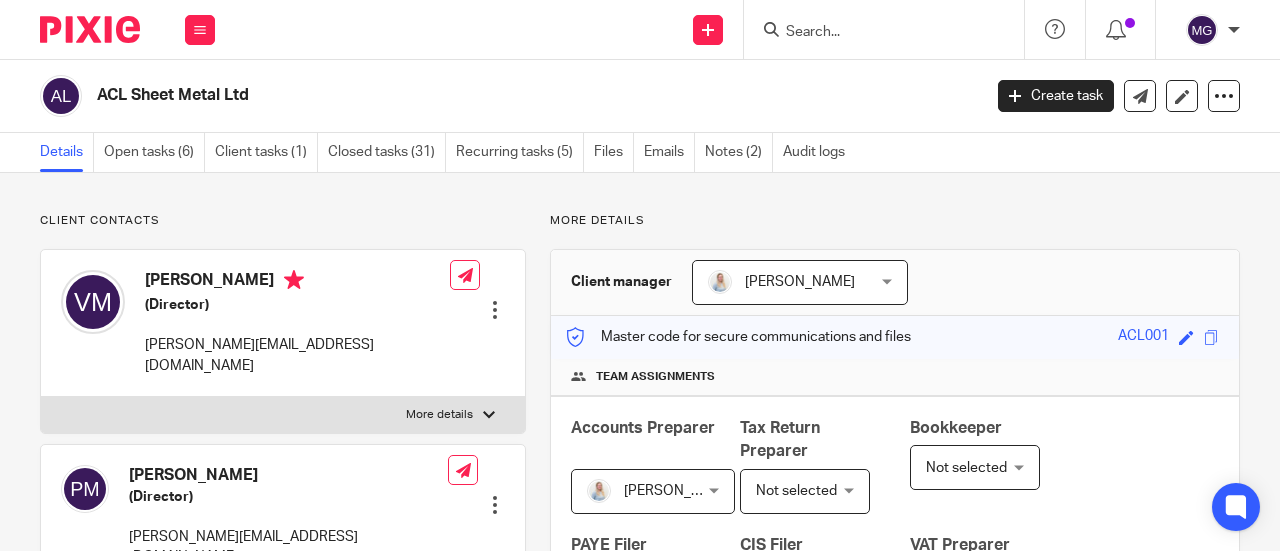 scroll, scrollTop: 0, scrollLeft: 0, axis: both 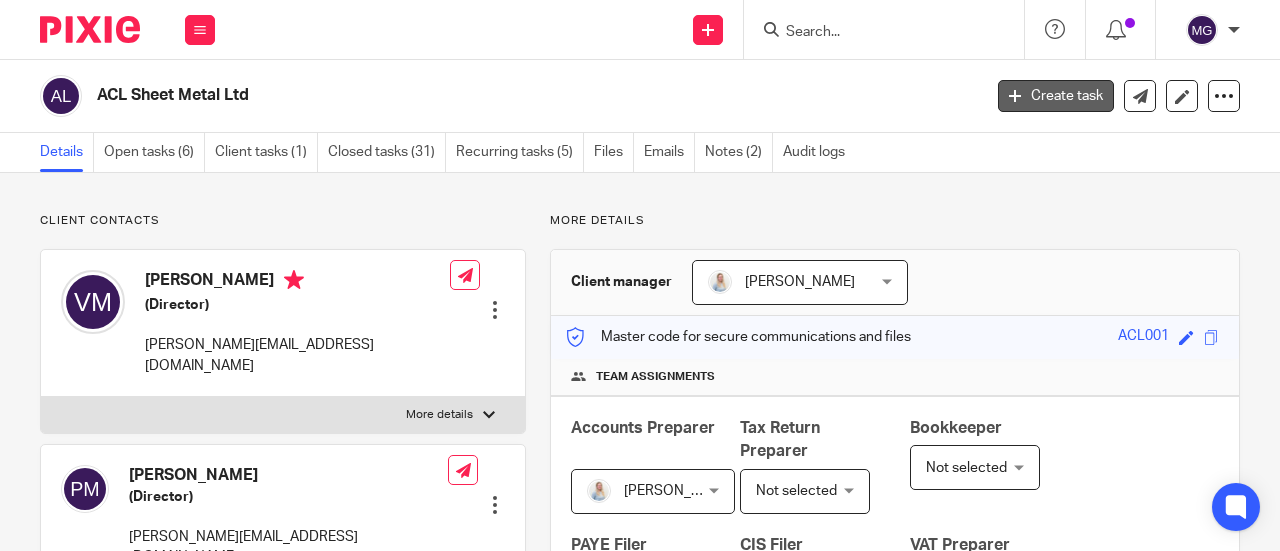 click on "Create task" at bounding box center [1056, 96] 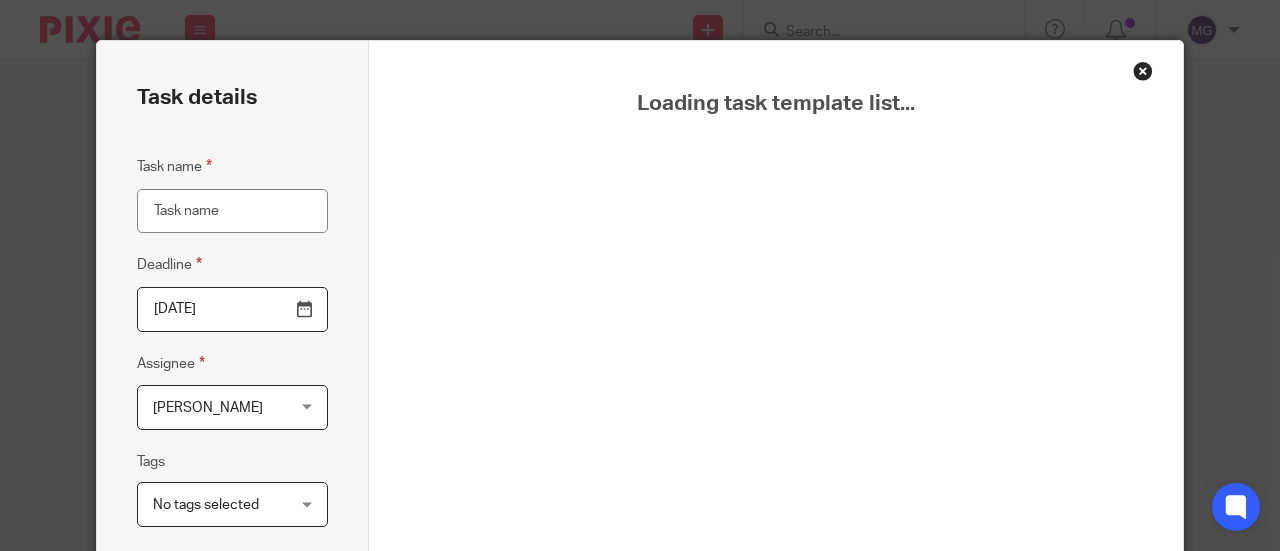 scroll, scrollTop: 0, scrollLeft: 0, axis: both 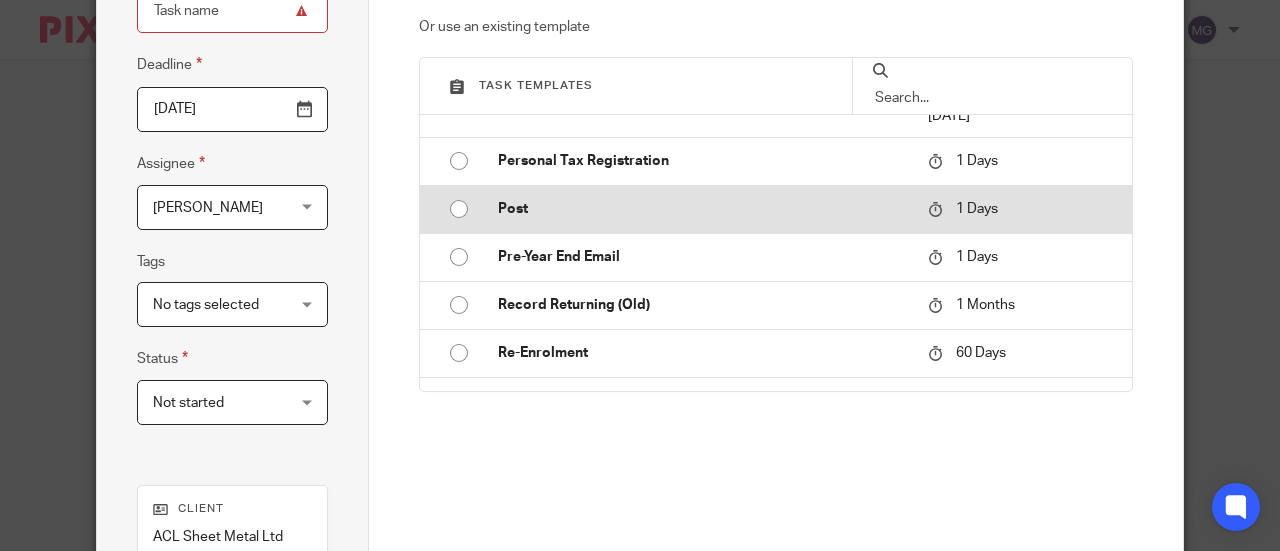 click at bounding box center (459, 209) 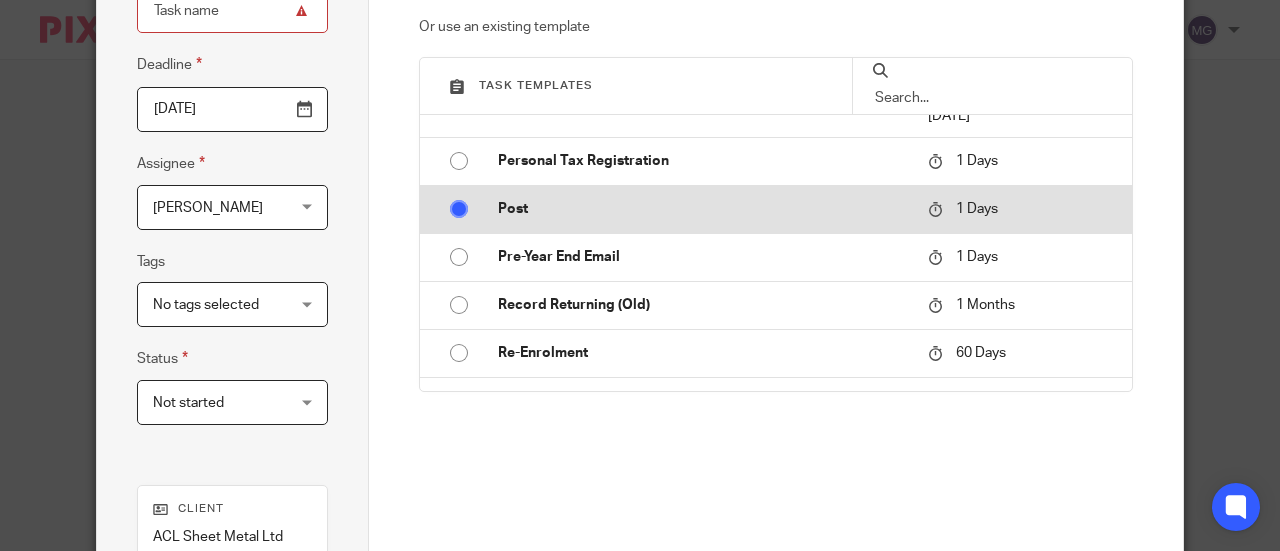 type on "Post" 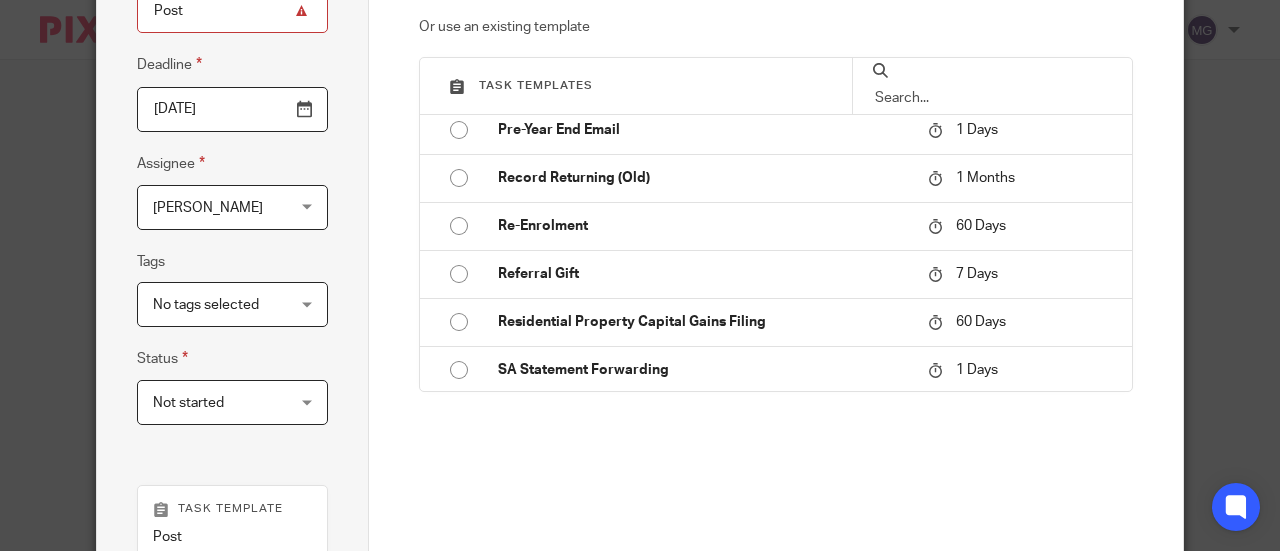 scroll, scrollTop: 2217, scrollLeft: 0, axis: vertical 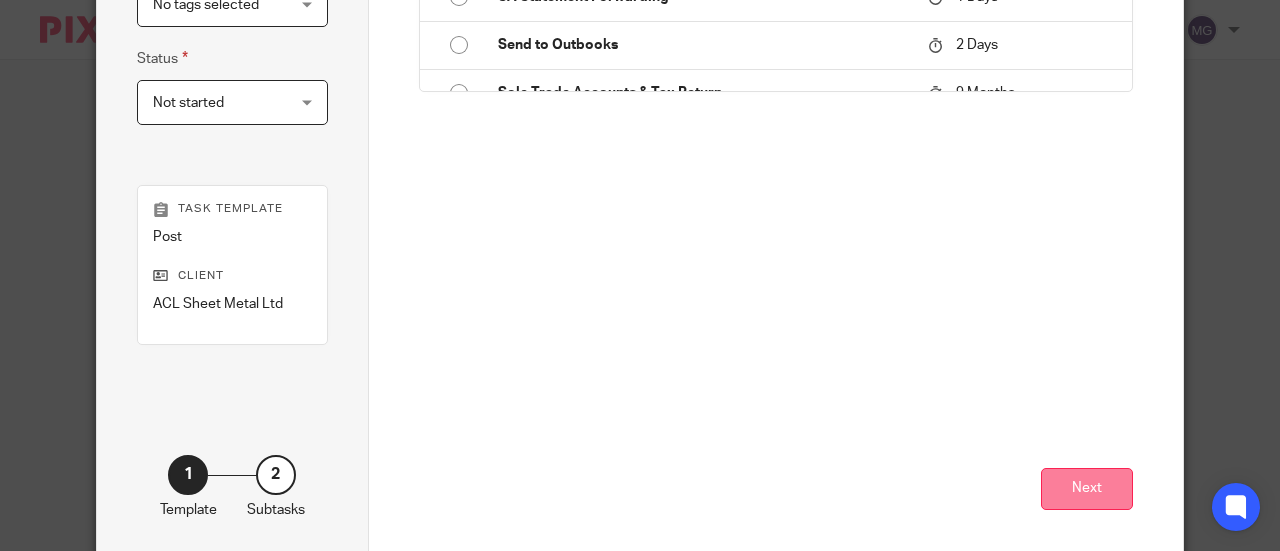 click on "Next" at bounding box center (1087, 489) 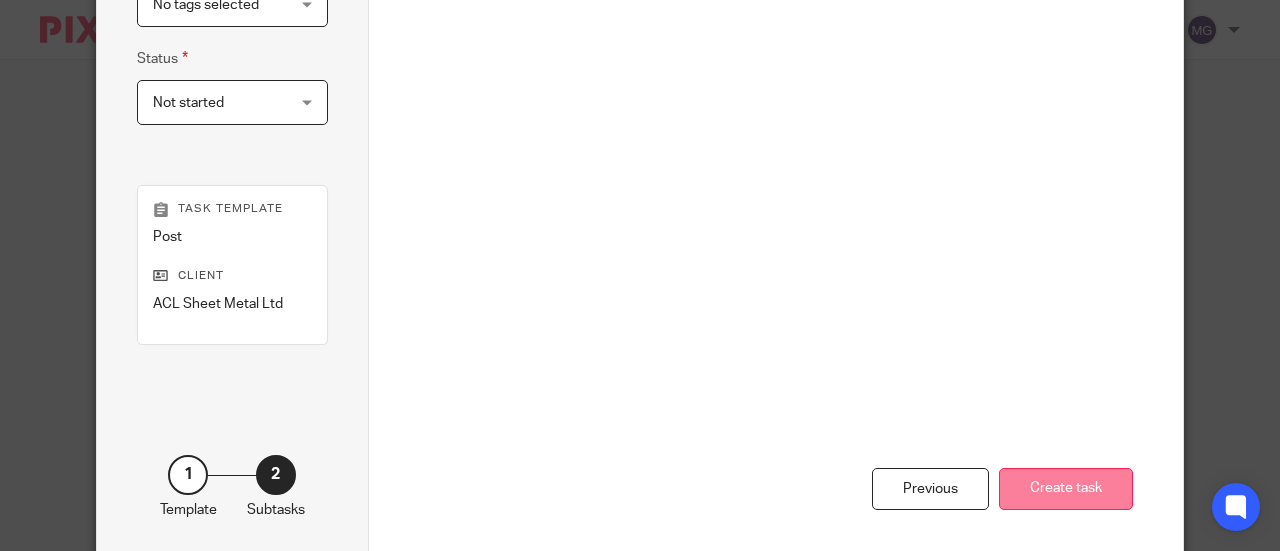 click on "Create task" at bounding box center (1066, 489) 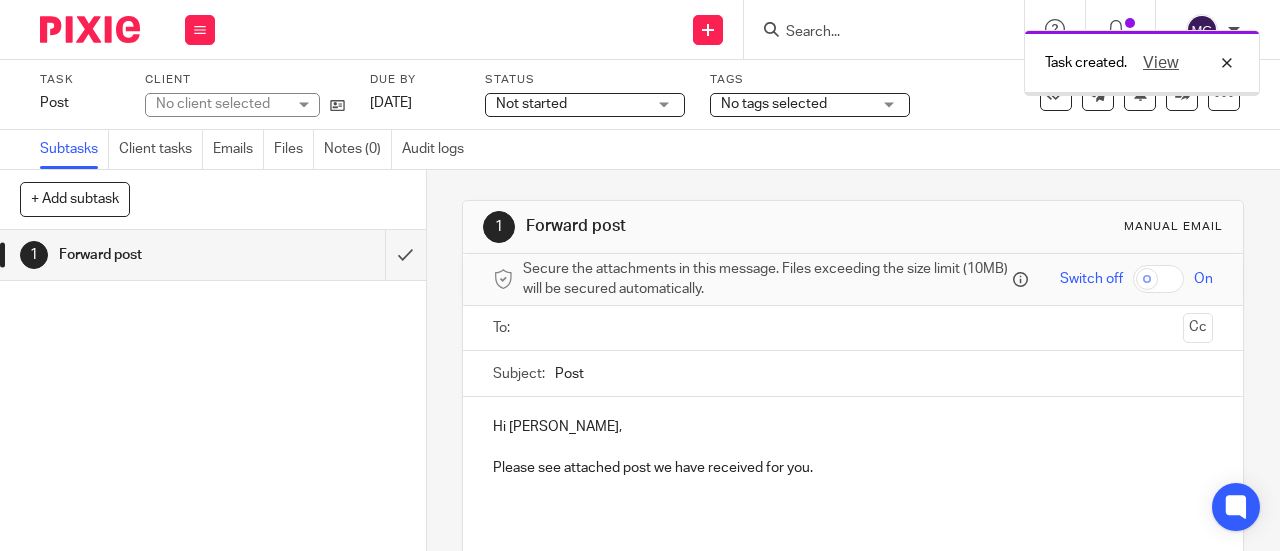 scroll, scrollTop: 0, scrollLeft: 0, axis: both 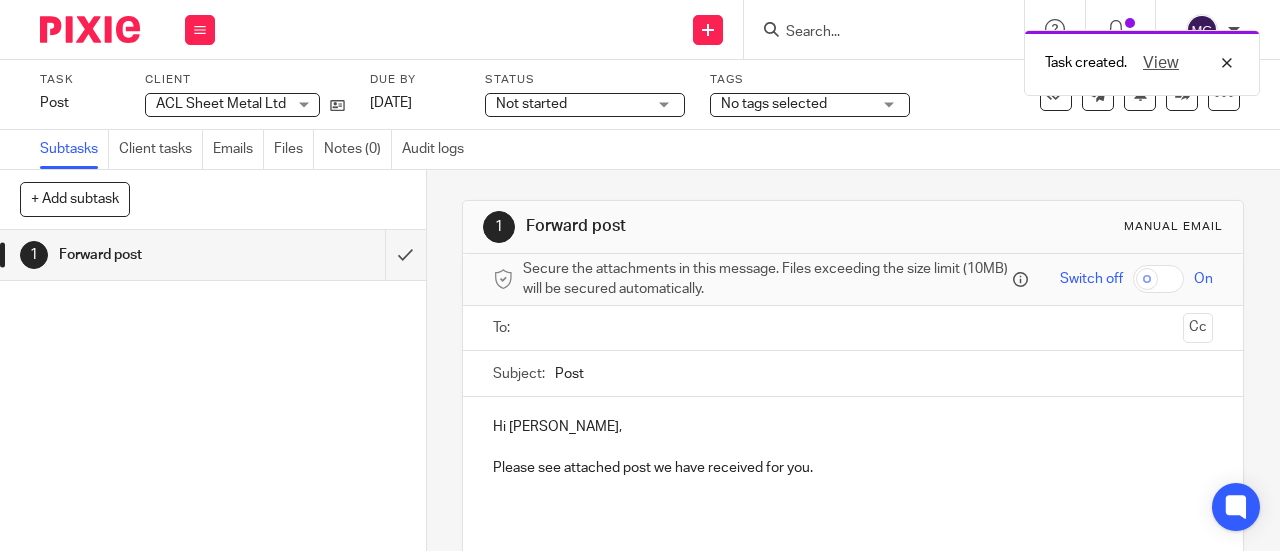 click at bounding box center (852, 328) 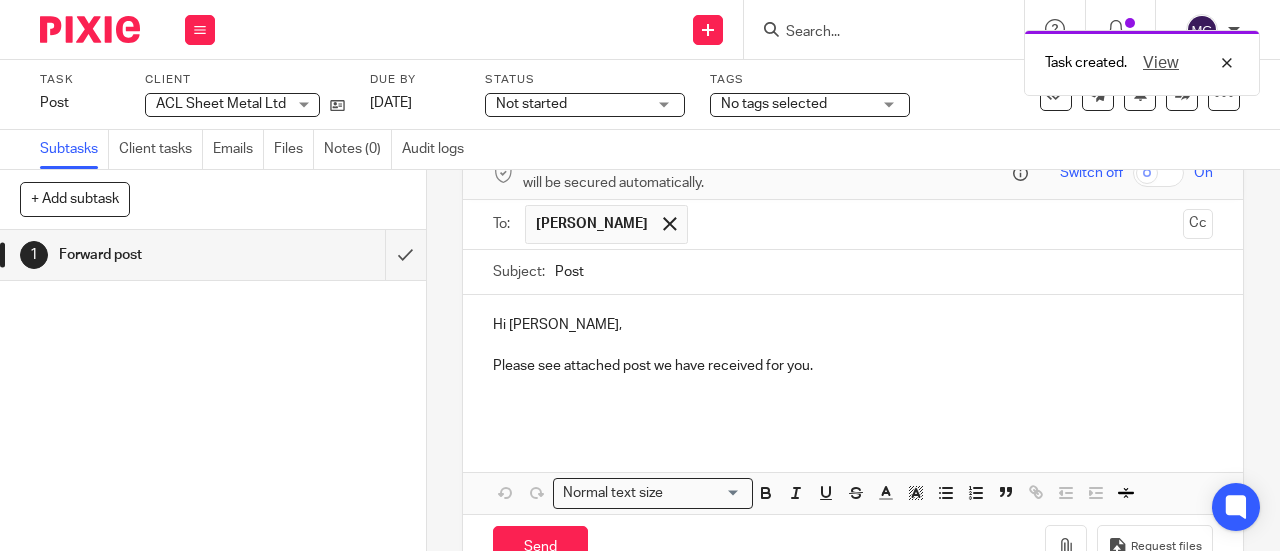 scroll, scrollTop: 169, scrollLeft: 0, axis: vertical 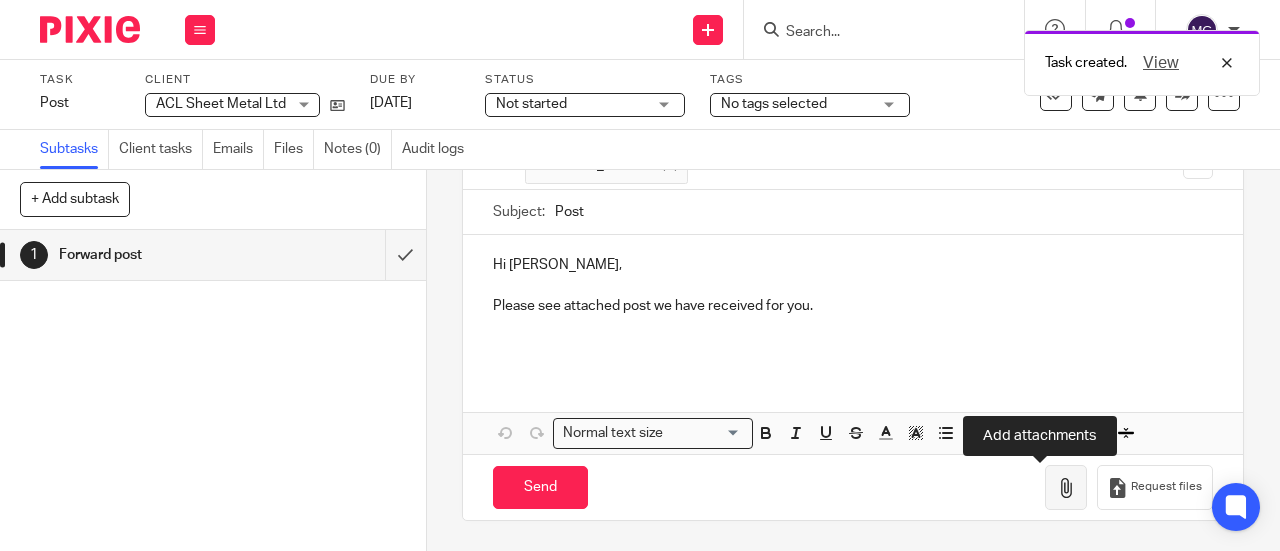 click at bounding box center (1066, 487) 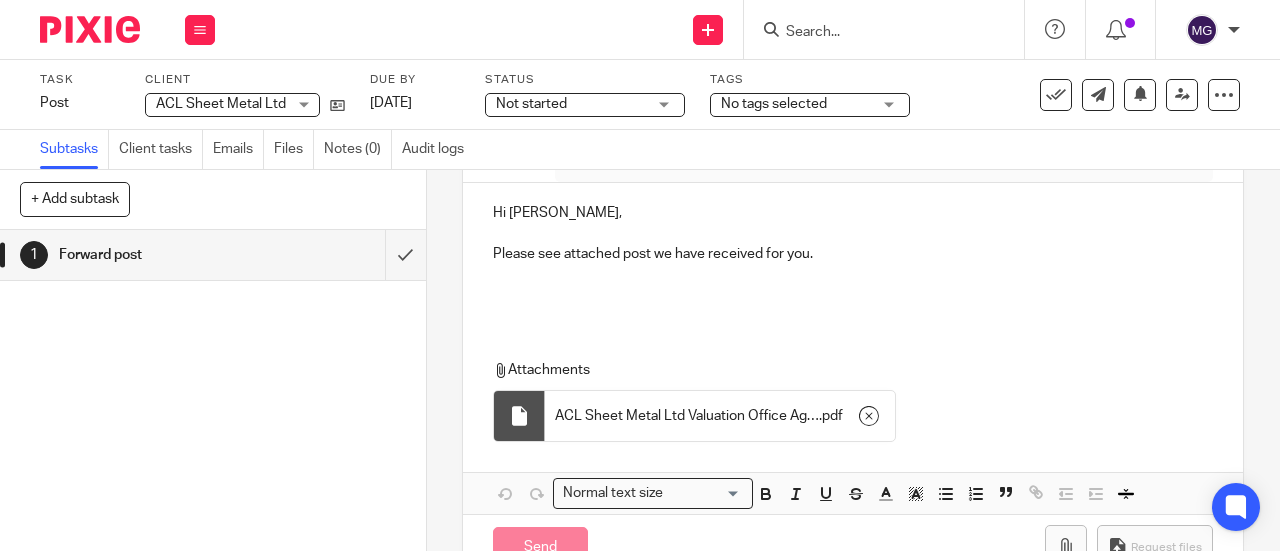 scroll, scrollTop: 281, scrollLeft: 0, axis: vertical 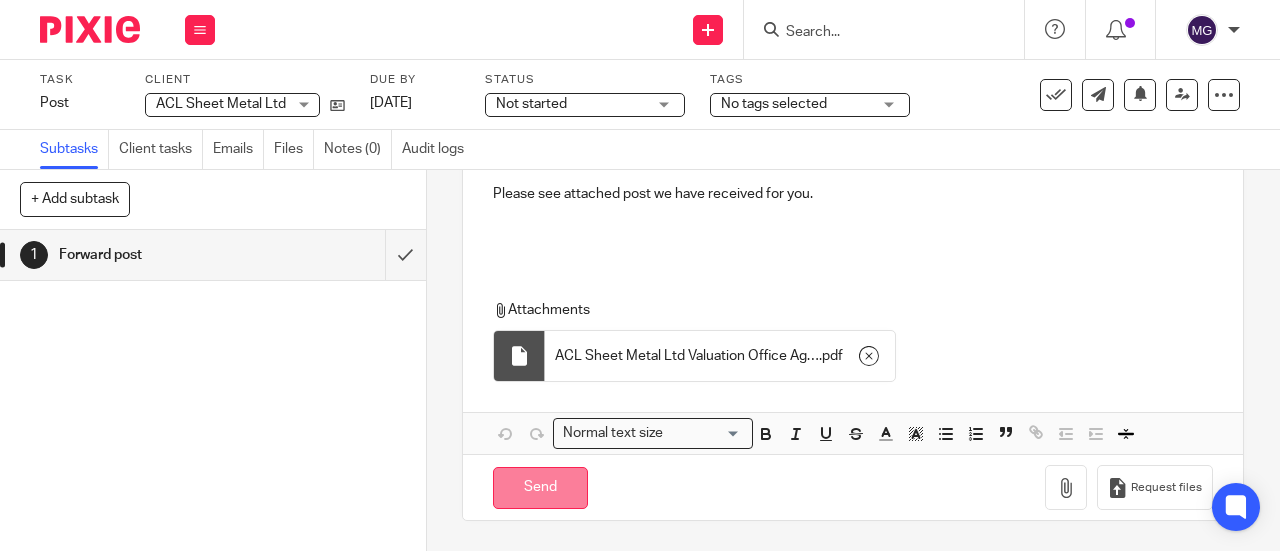 click on "Send" at bounding box center [540, 488] 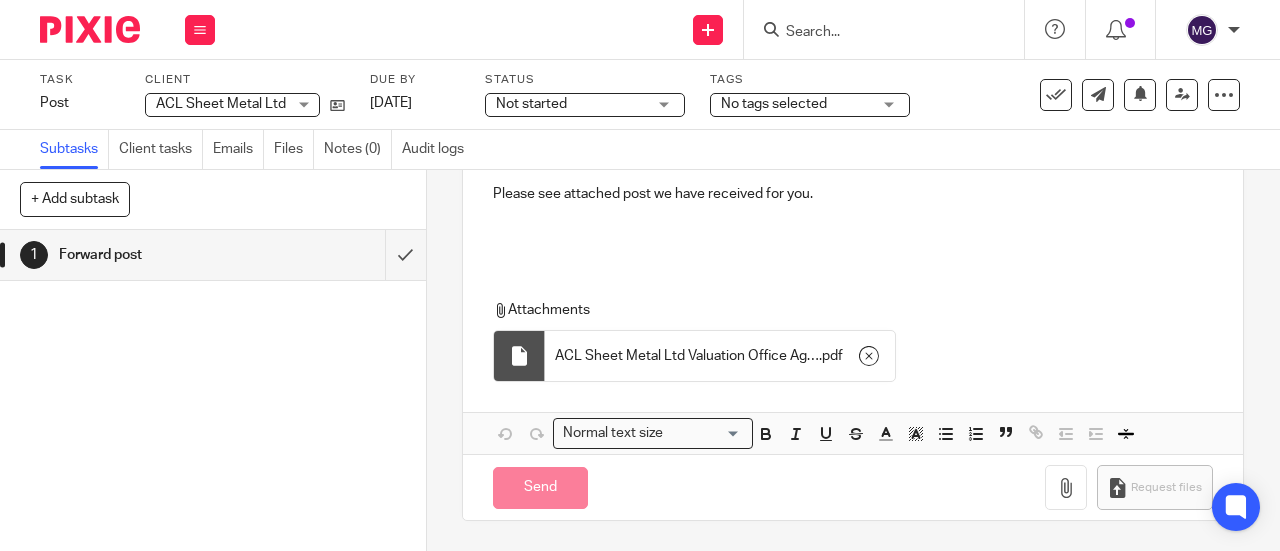type on "Sent" 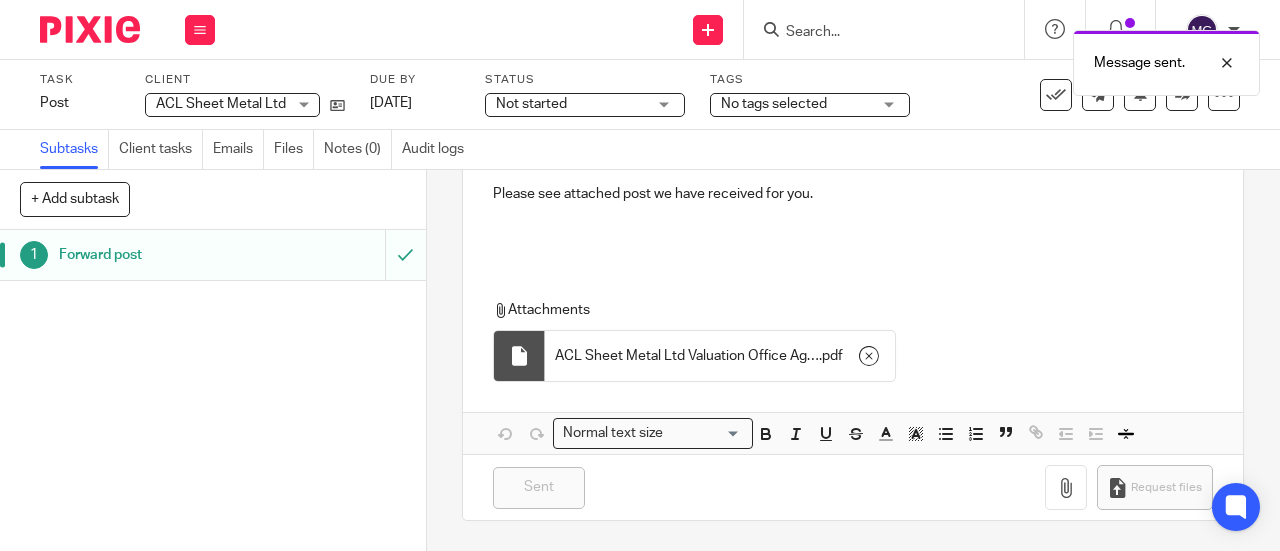 click on "Forward post" at bounding box center [161, 255] 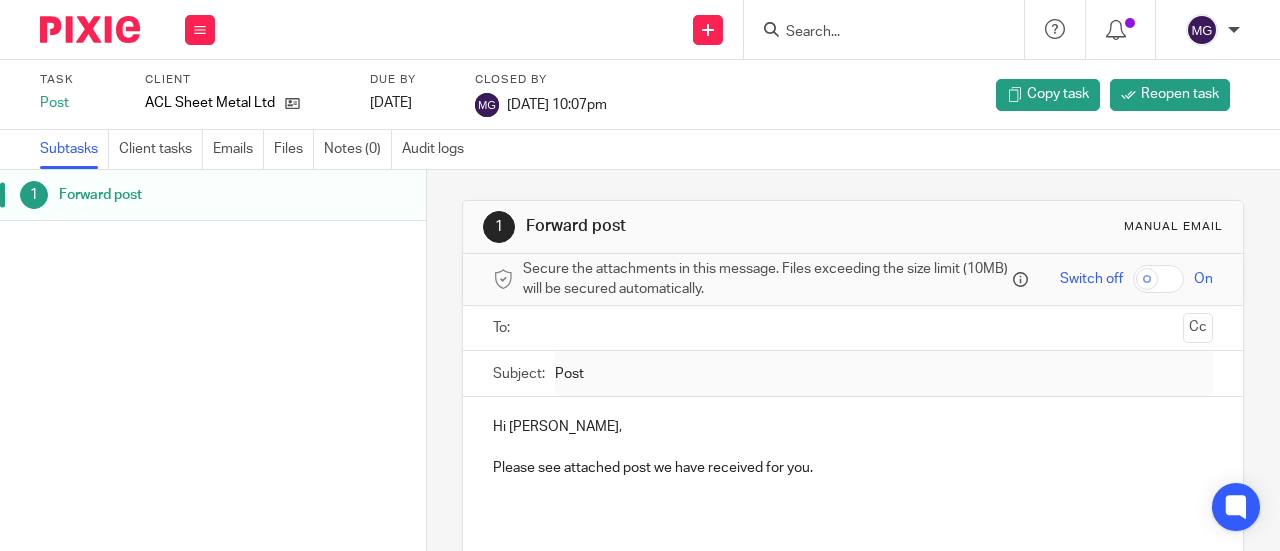 scroll, scrollTop: 0, scrollLeft: 0, axis: both 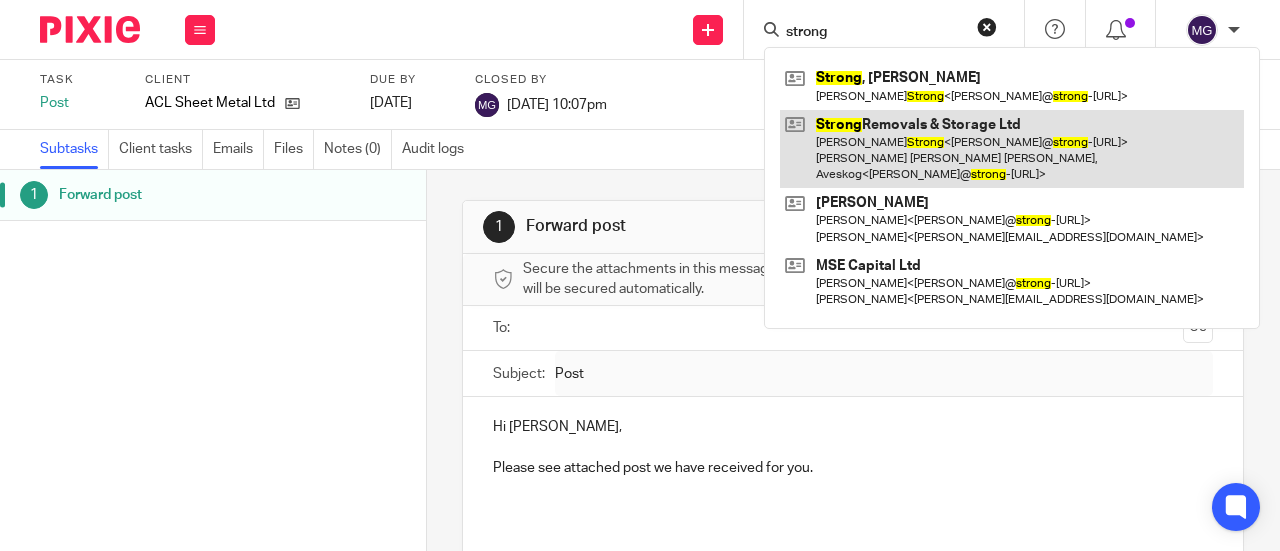 type on "strong" 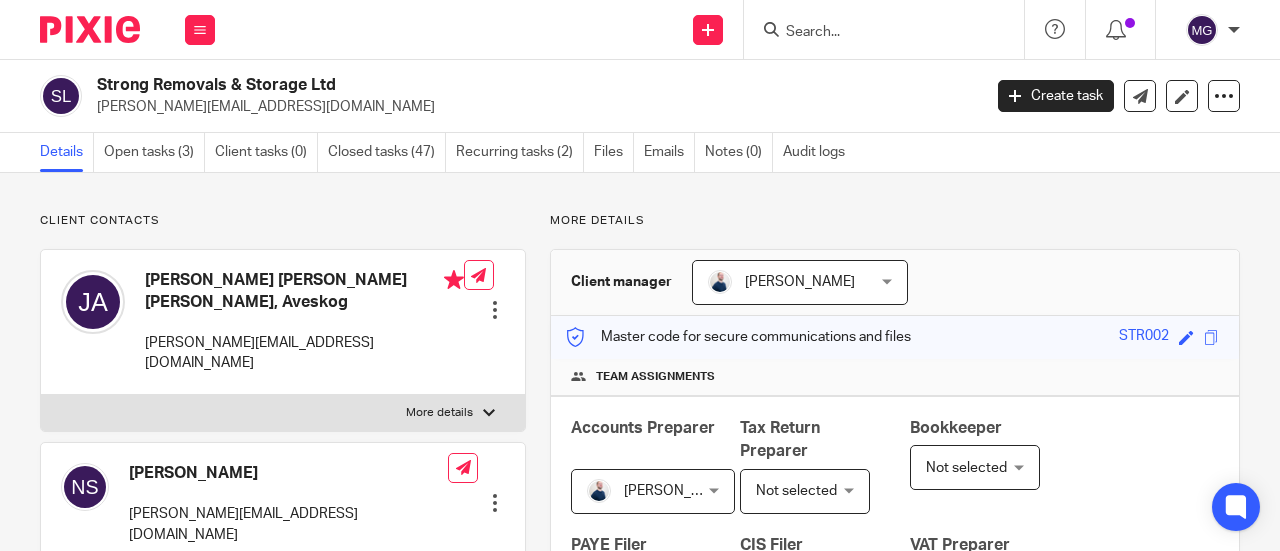 scroll, scrollTop: 0, scrollLeft: 0, axis: both 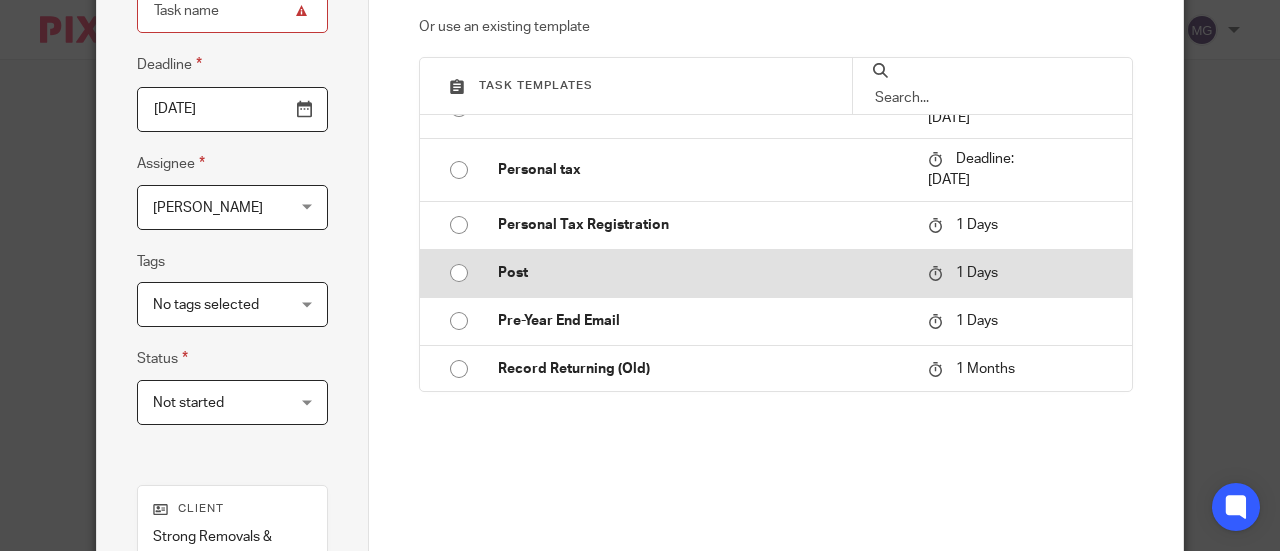 click at bounding box center (459, 273) 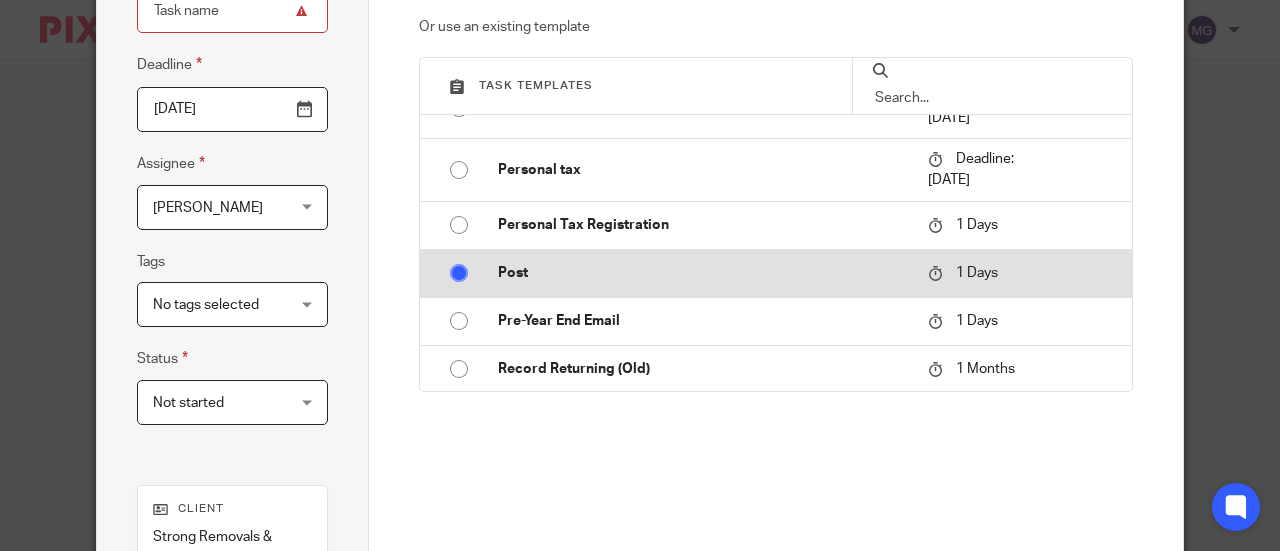 type on "Post" 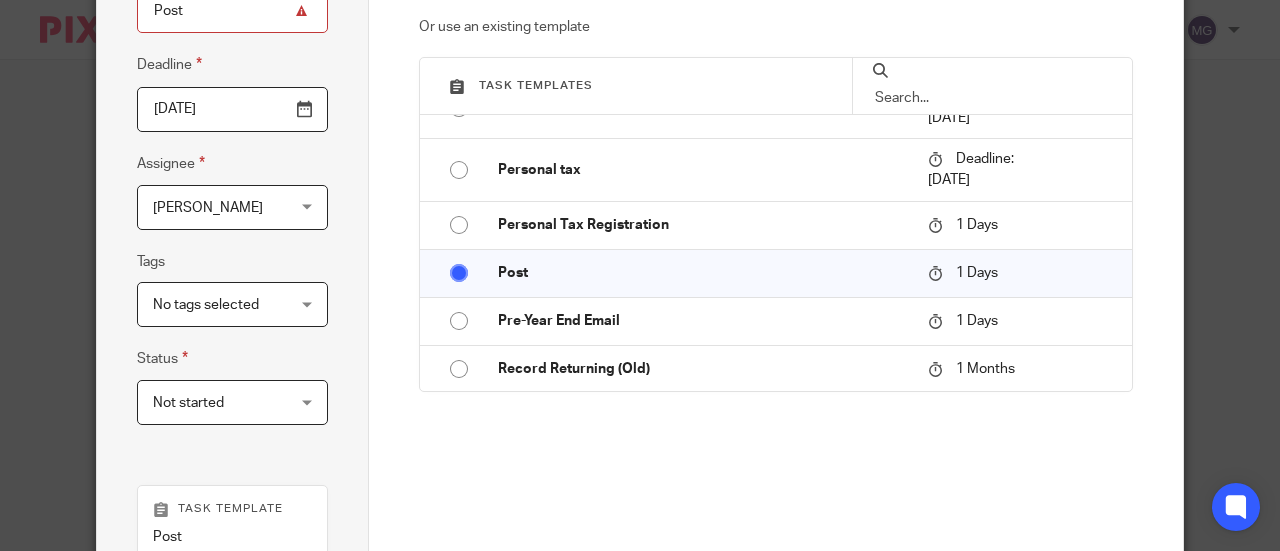 scroll, scrollTop: 569, scrollLeft: 0, axis: vertical 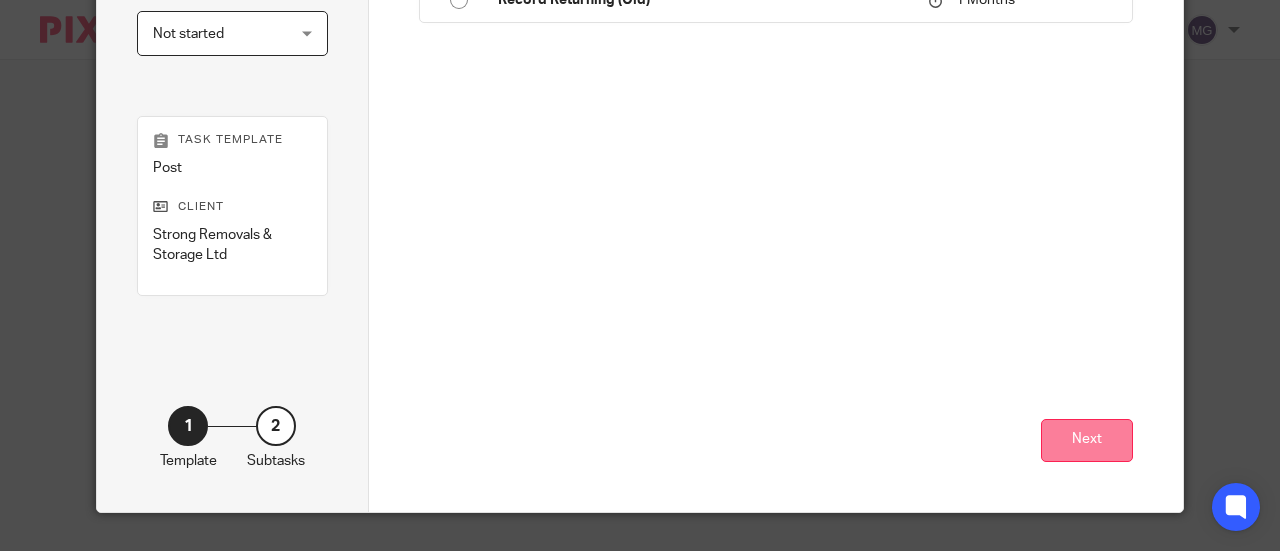 click on "Next" at bounding box center [1087, 440] 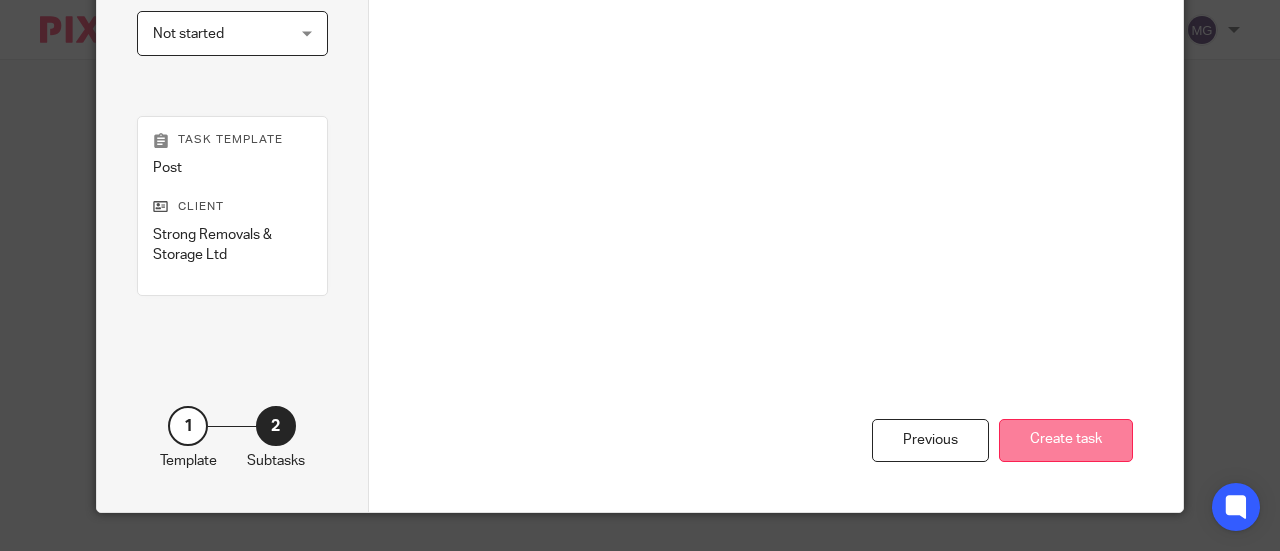 click on "Create task" at bounding box center [1066, 440] 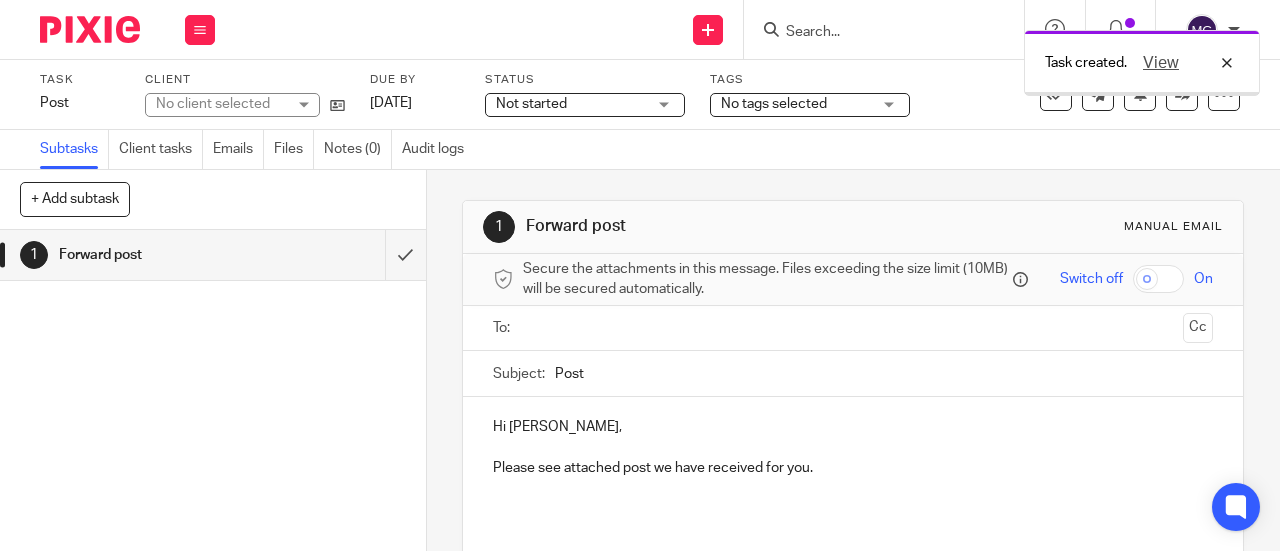 scroll, scrollTop: 0, scrollLeft: 0, axis: both 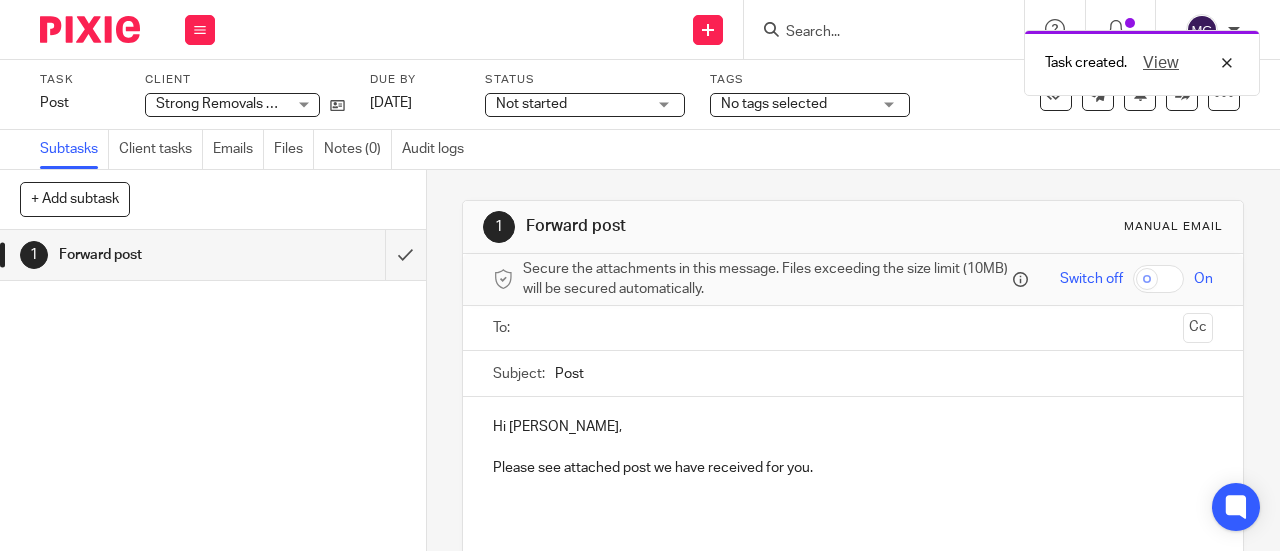 click at bounding box center (852, 328) 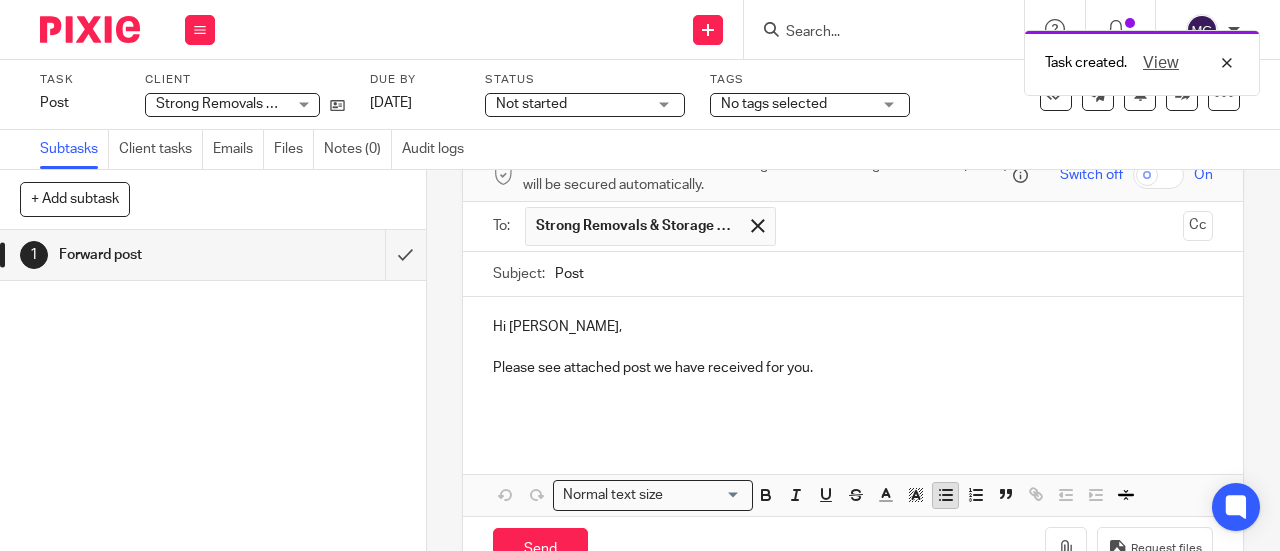 scroll, scrollTop: 169, scrollLeft: 0, axis: vertical 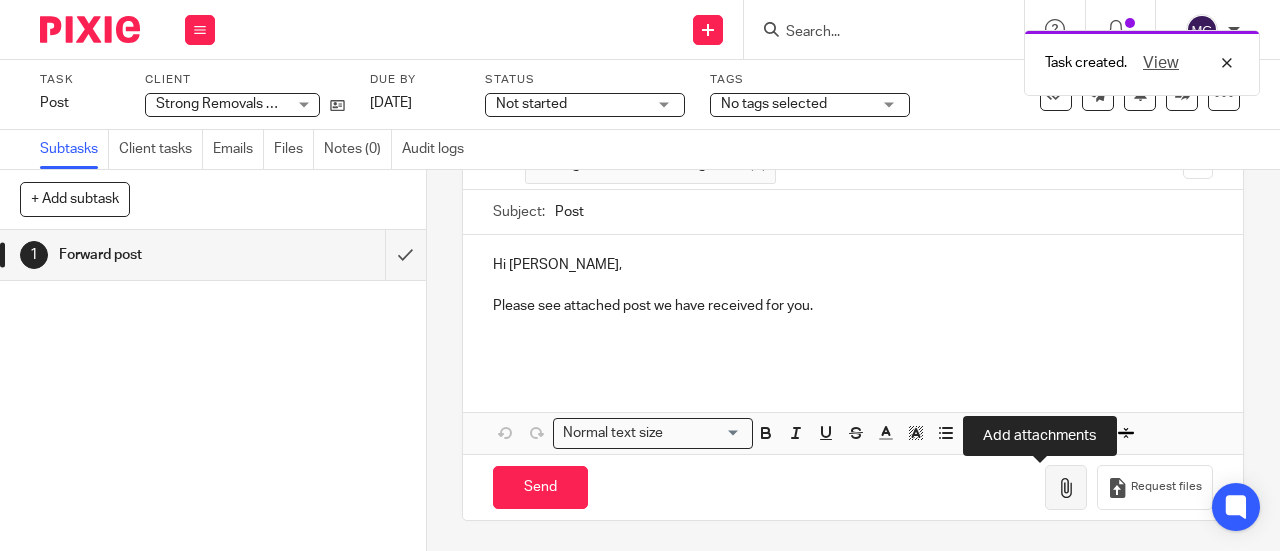 click at bounding box center (1066, 487) 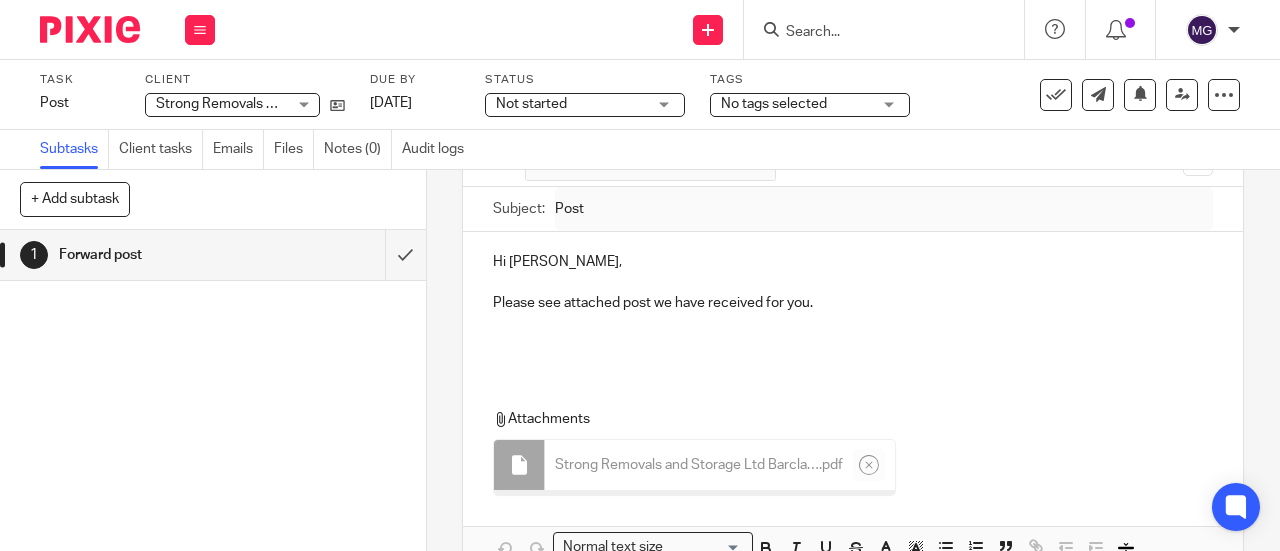 scroll, scrollTop: 269, scrollLeft: 0, axis: vertical 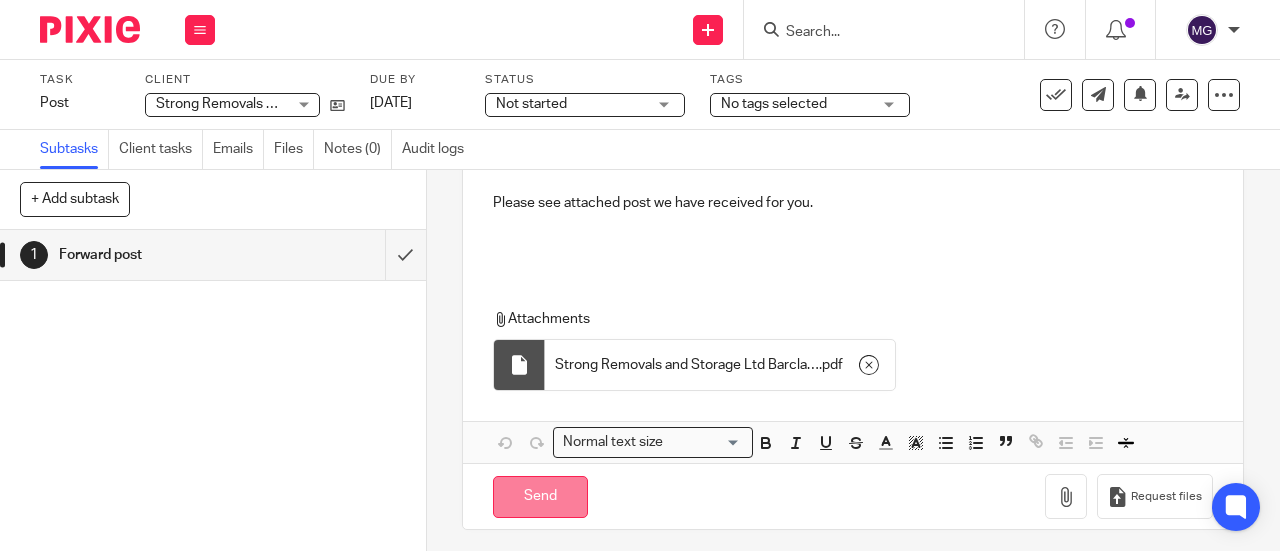 click on "Send" at bounding box center (540, 497) 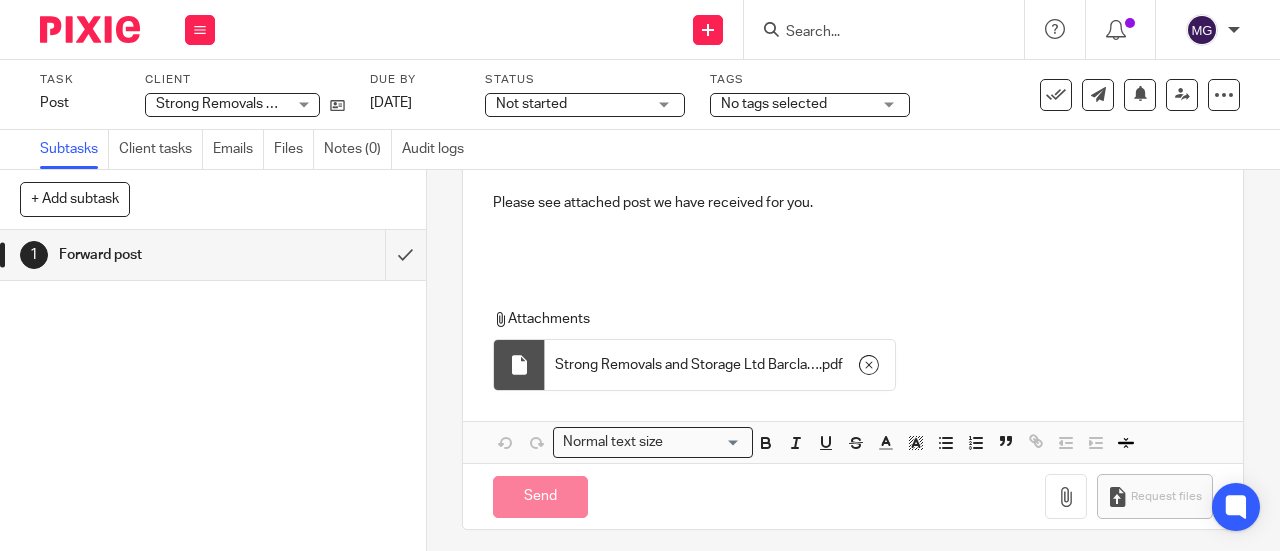type on "Sent" 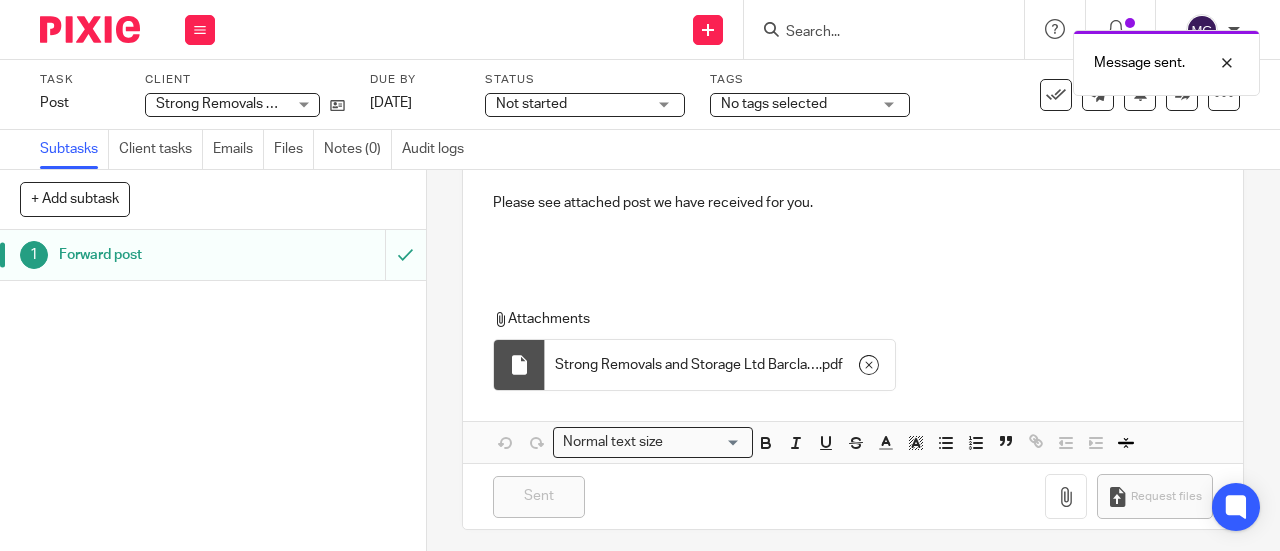 click on "Forward post" at bounding box center [161, 255] 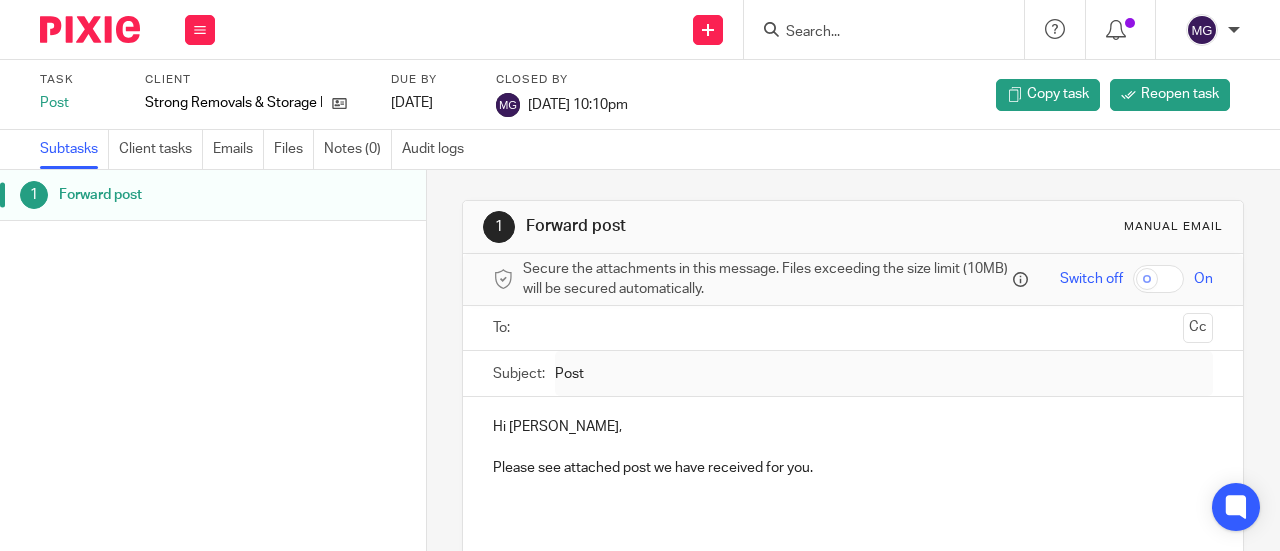 scroll, scrollTop: 0, scrollLeft: 0, axis: both 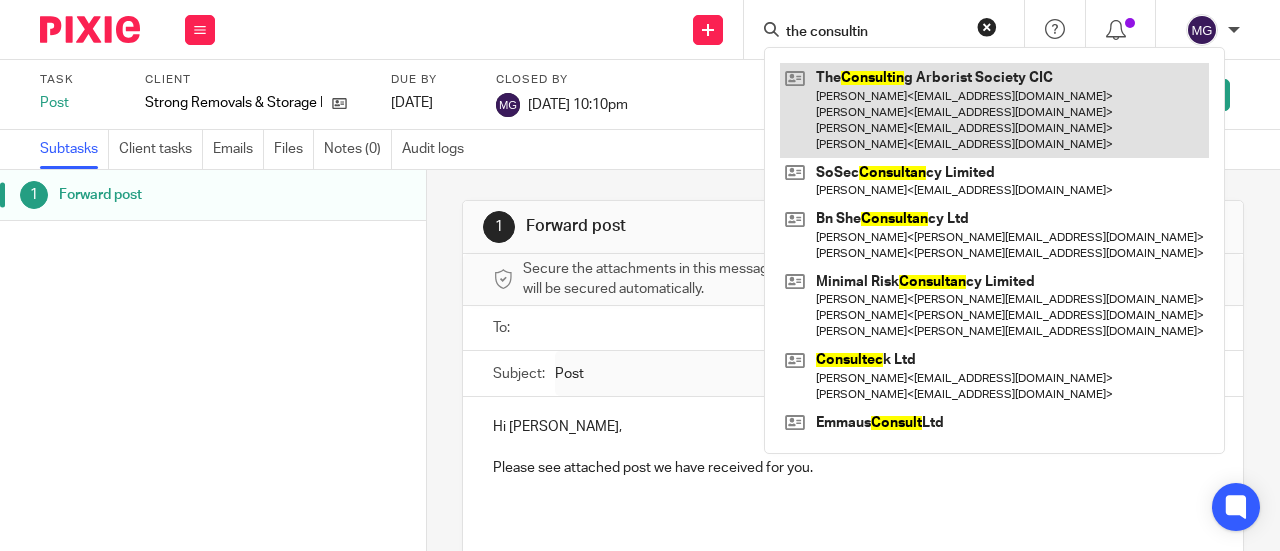 type on "the consultin" 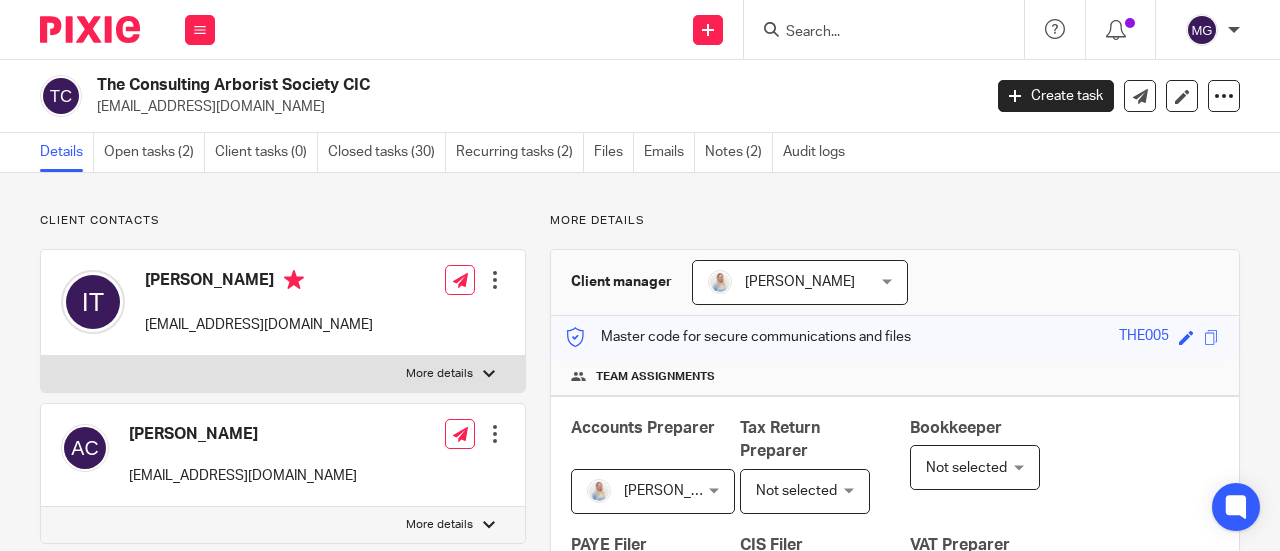 scroll, scrollTop: 0, scrollLeft: 0, axis: both 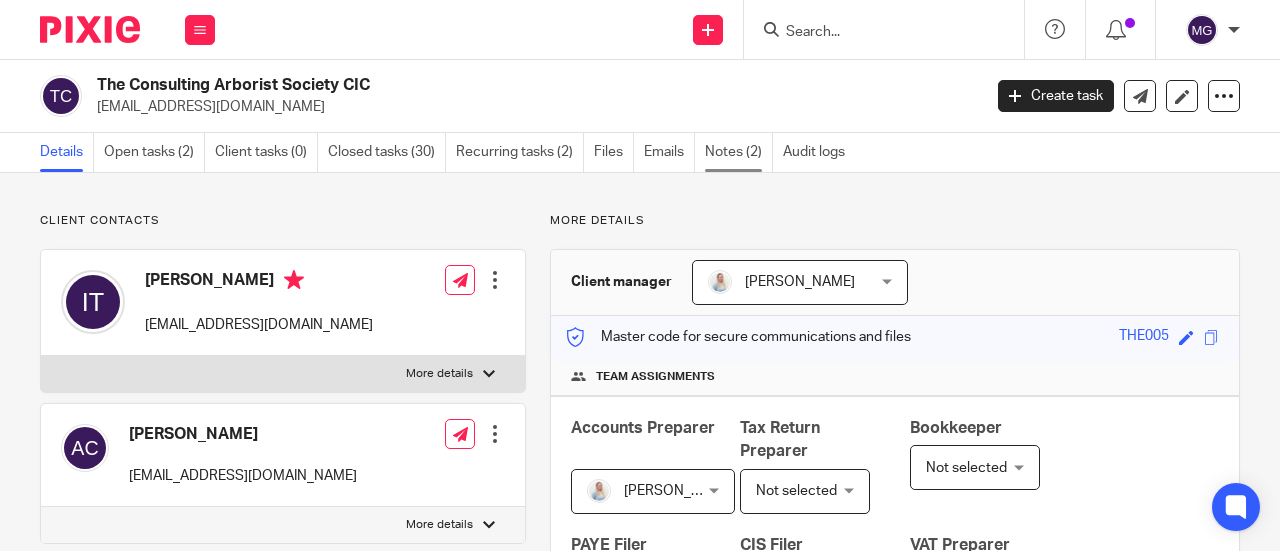 click on "Notes (2)" at bounding box center (739, 152) 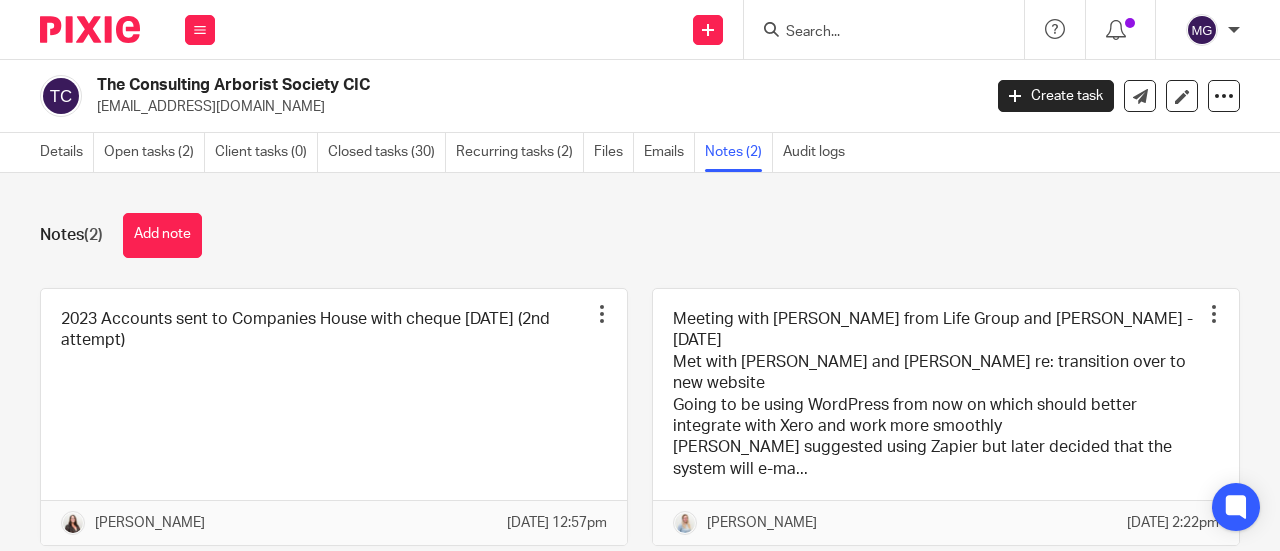 scroll, scrollTop: 0, scrollLeft: 0, axis: both 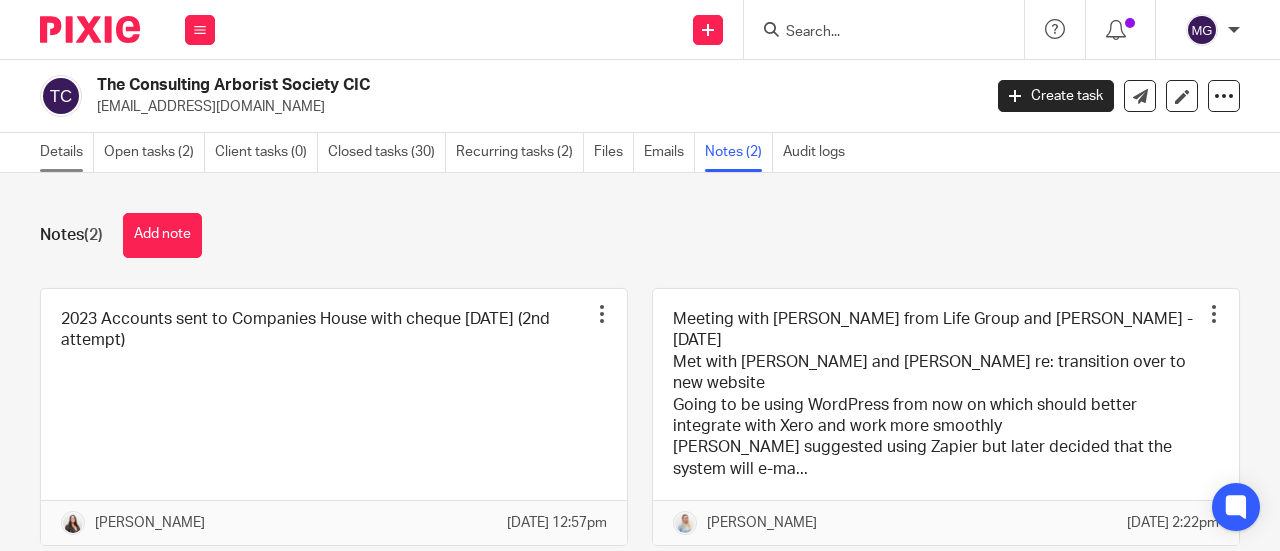 click on "Details" at bounding box center (67, 152) 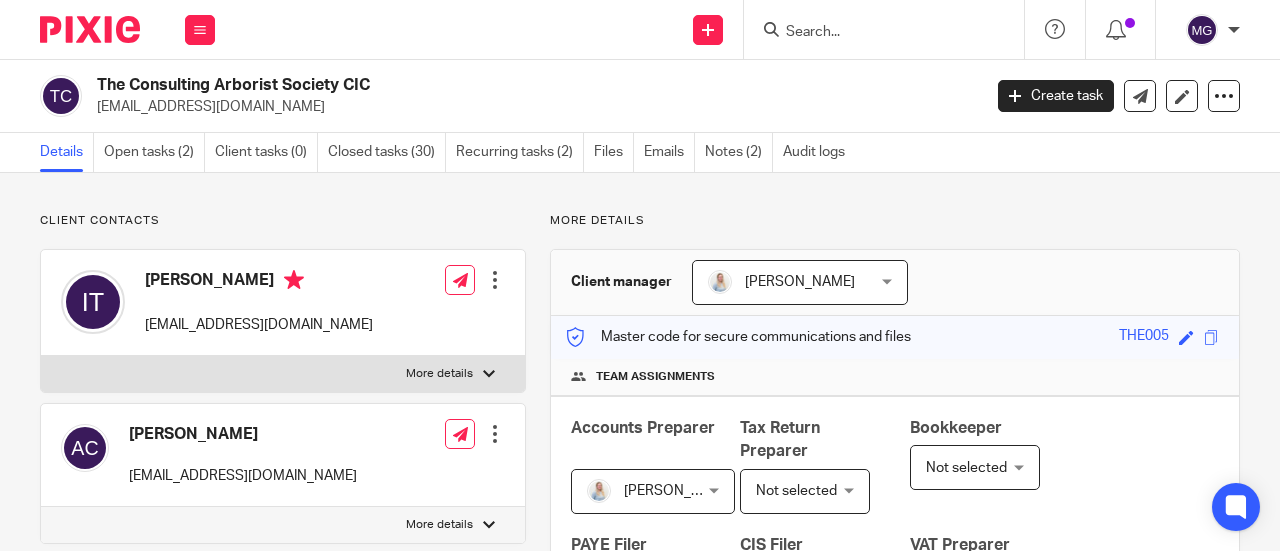scroll, scrollTop: 0, scrollLeft: 0, axis: both 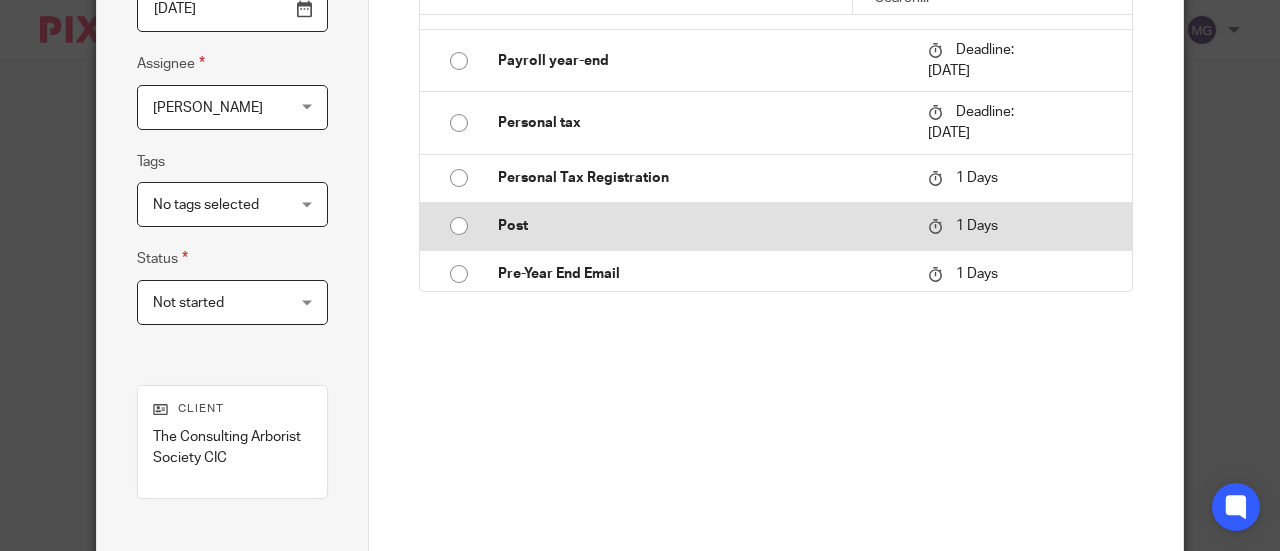 click at bounding box center [459, 226] 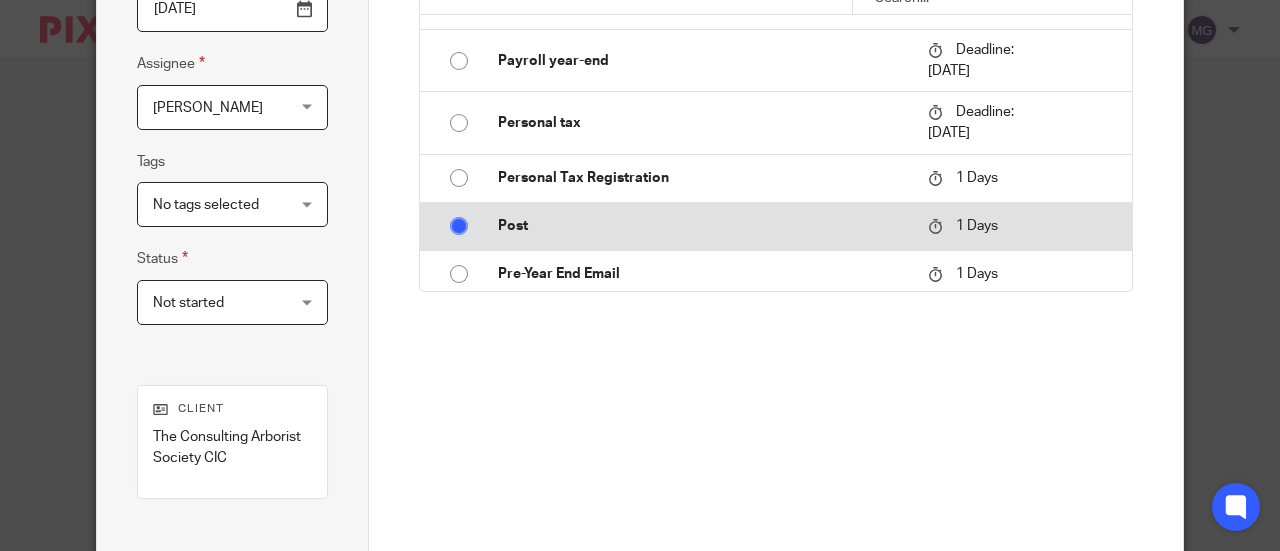 type on "Post" 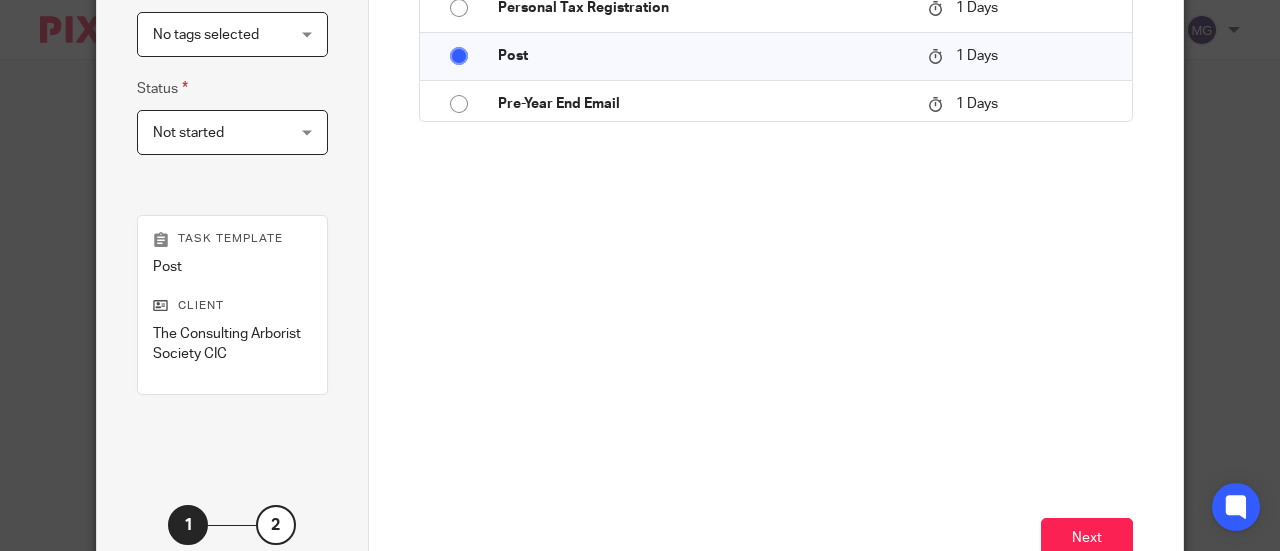 scroll, scrollTop: 569, scrollLeft: 0, axis: vertical 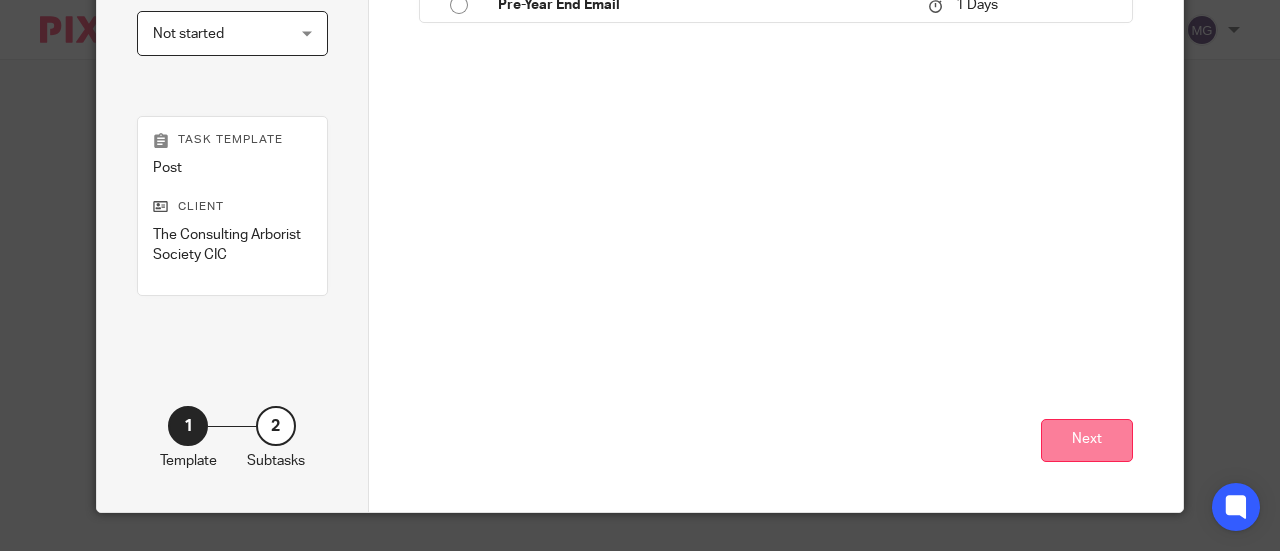 click on "Next" at bounding box center [1087, 440] 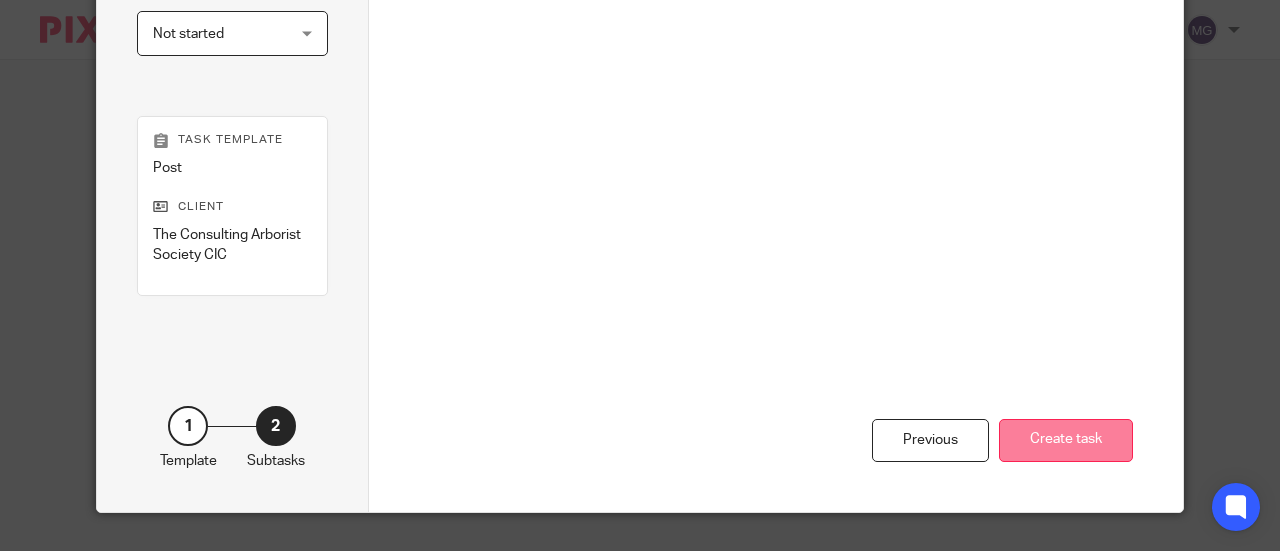 click on "Create task" at bounding box center [1066, 440] 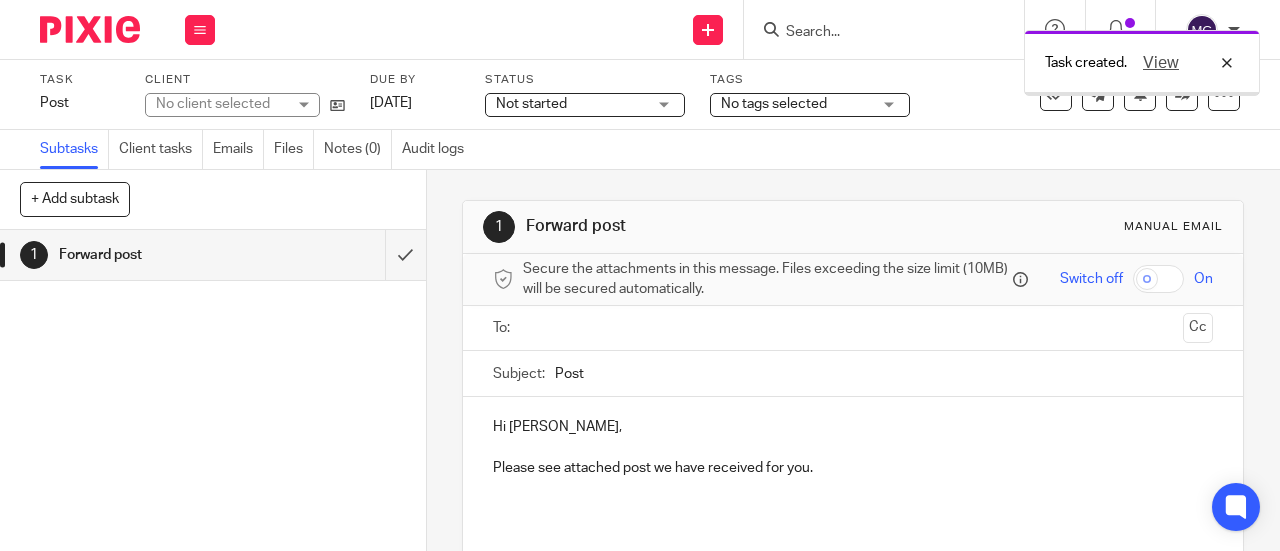 scroll, scrollTop: 0, scrollLeft: 0, axis: both 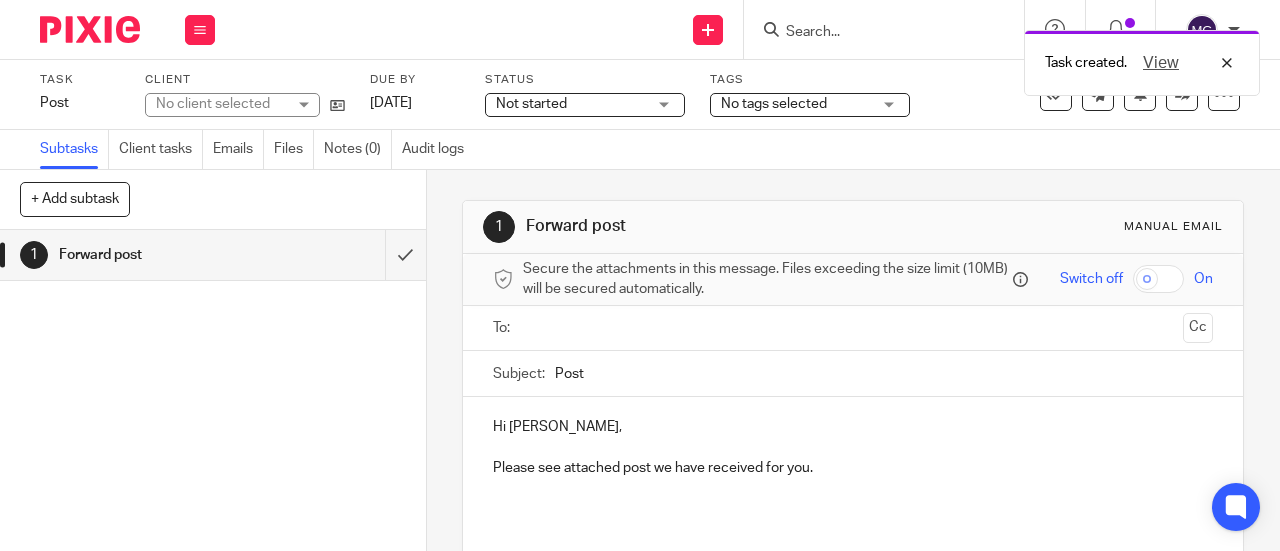 click at bounding box center [852, 328] 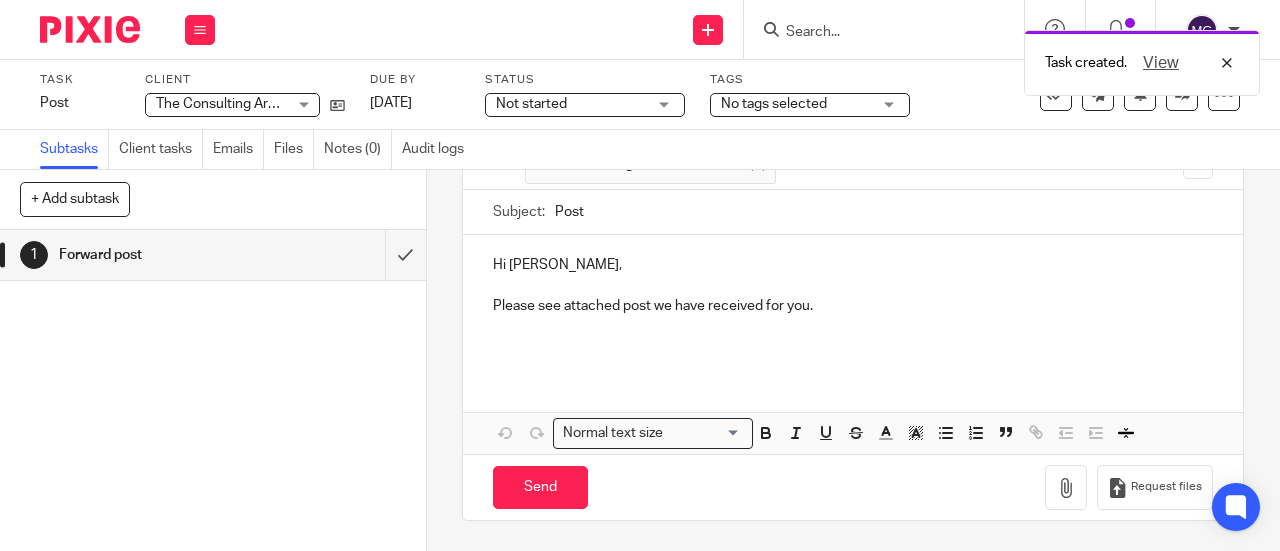 scroll, scrollTop: 169, scrollLeft: 0, axis: vertical 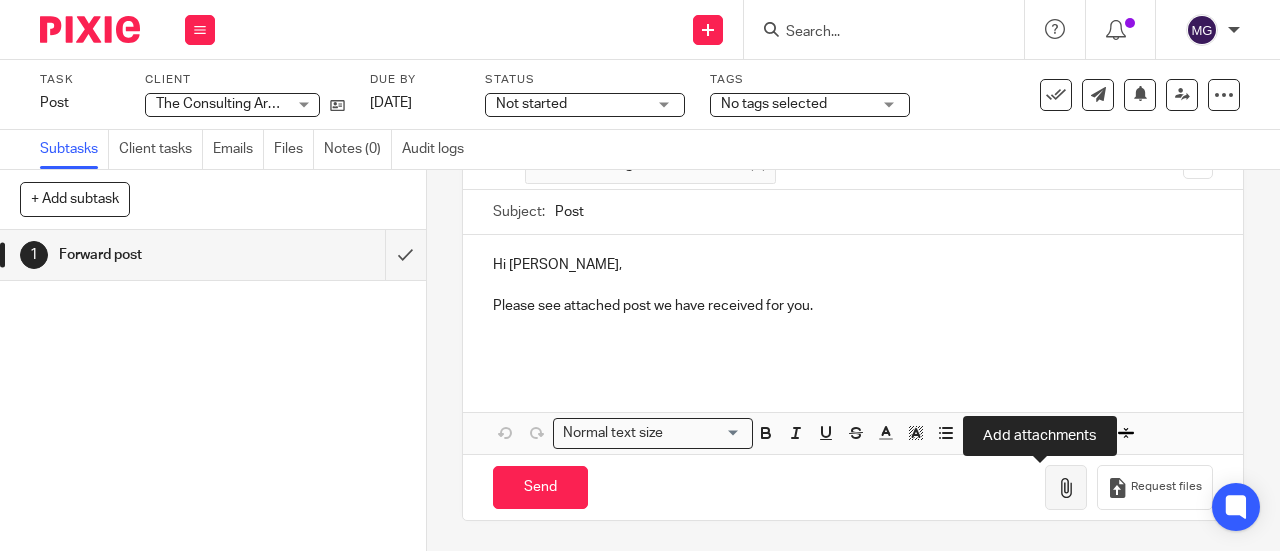 click at bounding box center [1066, 487] 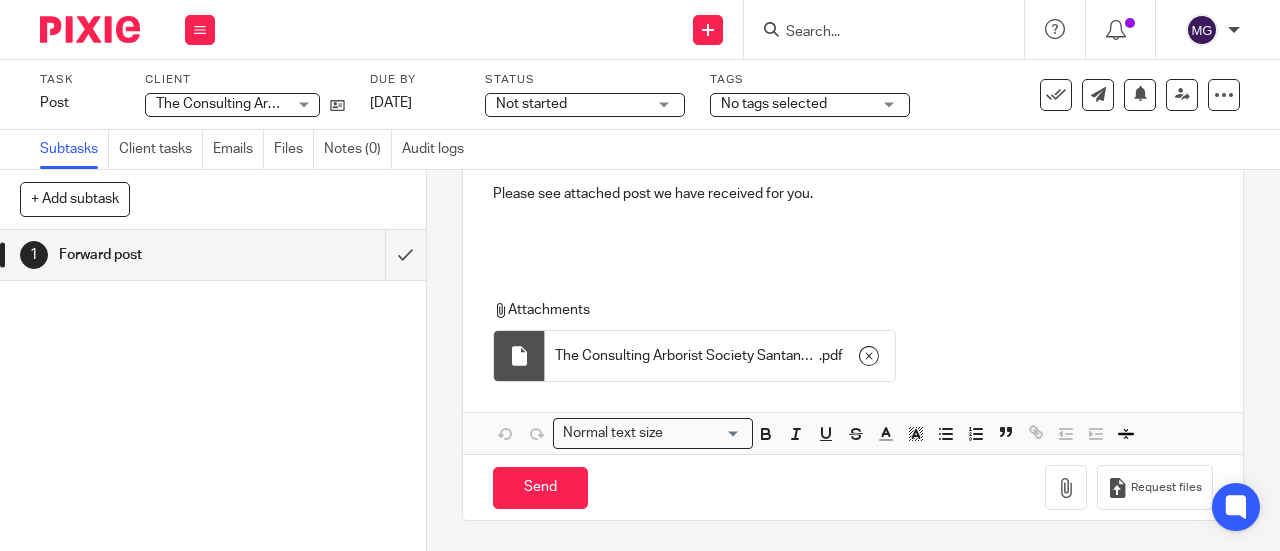 scroll, scrollTop: 281, scrollLeft: 0, axis: vertical 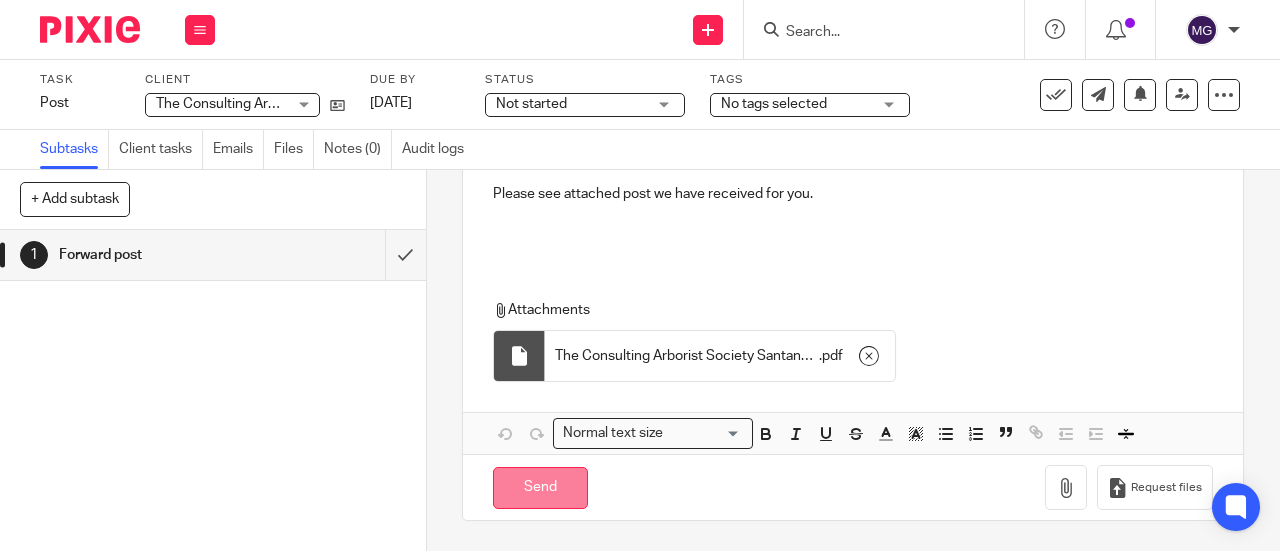 click on "Send" at bounding box center (540, 488) 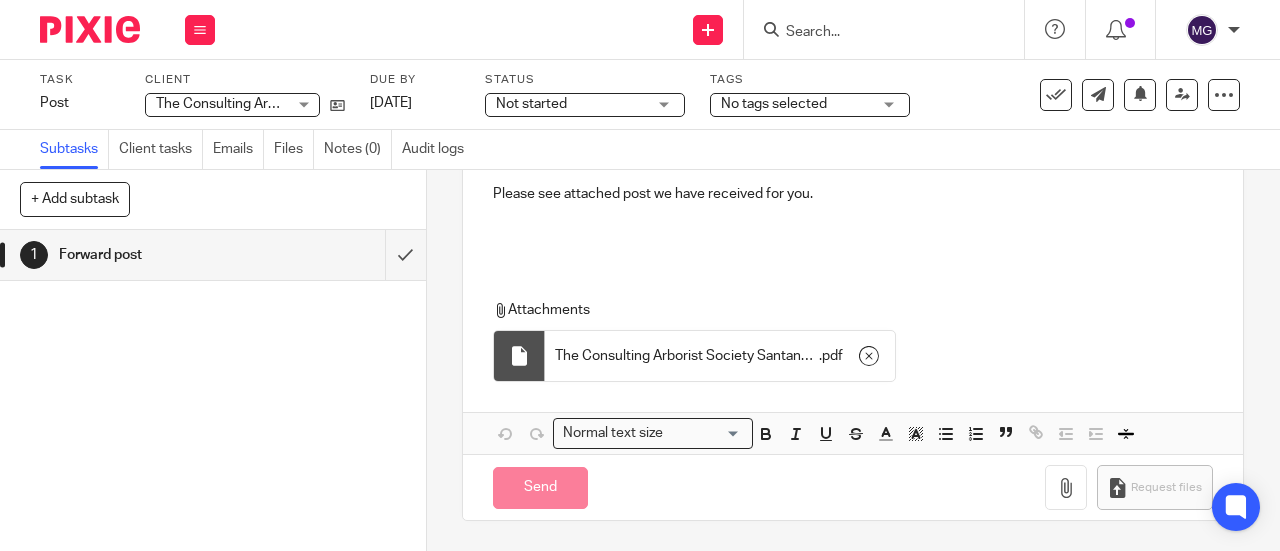 type on "Sent" 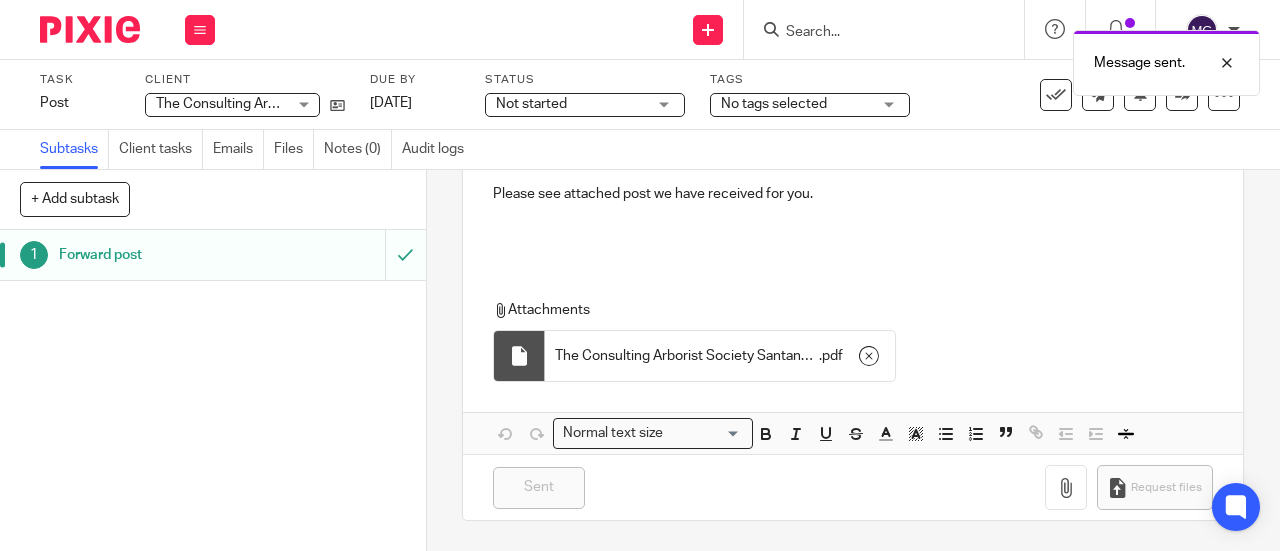 click on "Forward post" at bounding box center [161, 255] 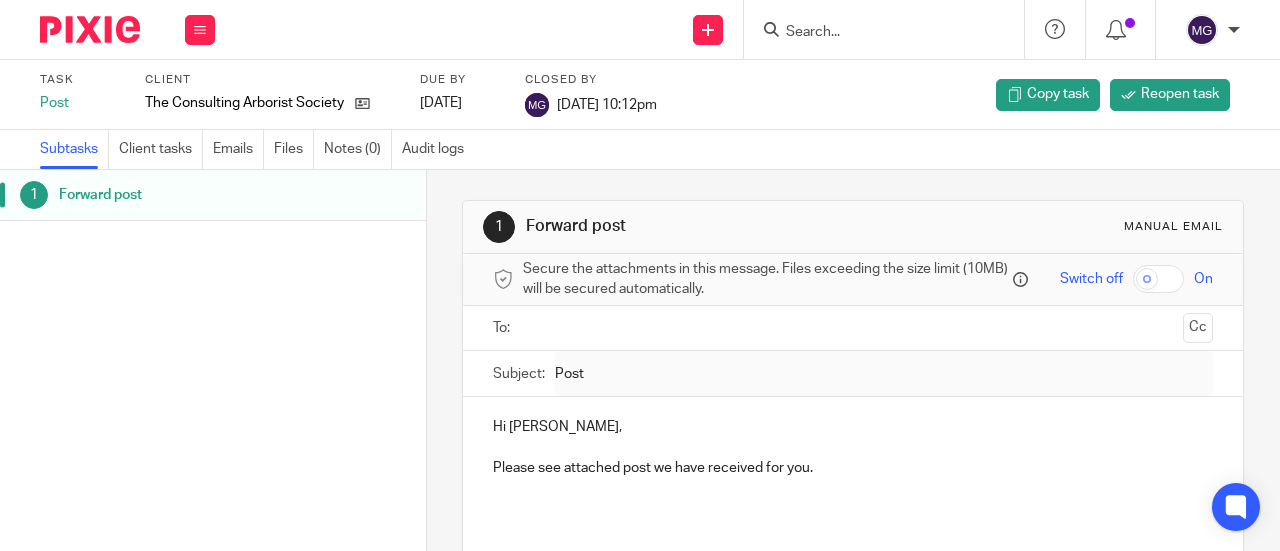 scroll, scrollTop: 0, scrollLeft: 0, axis: both 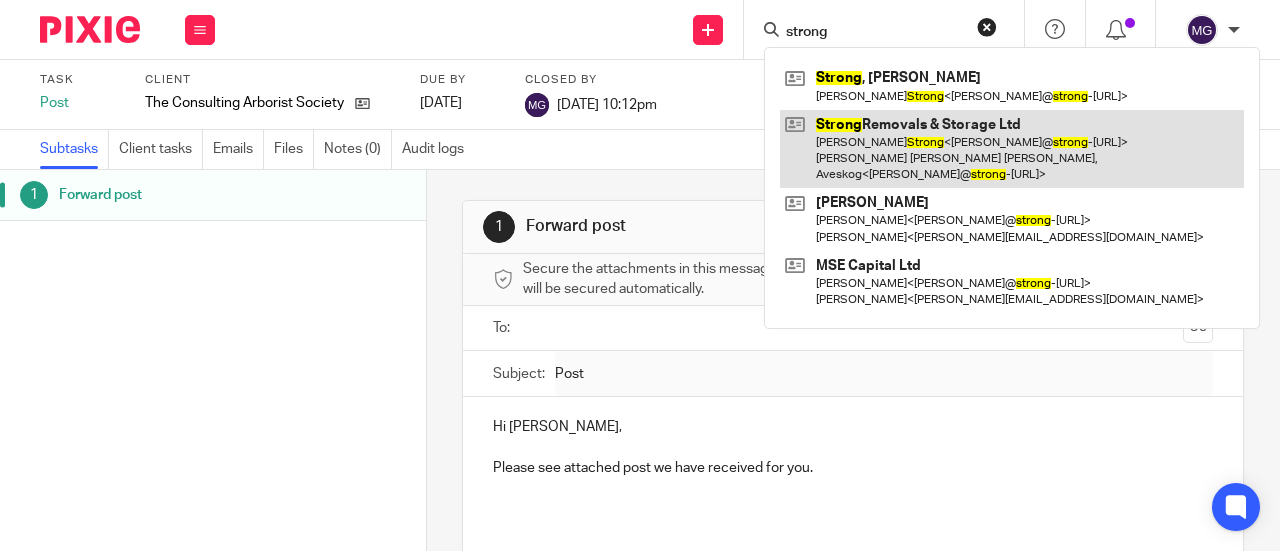 type on "strong" 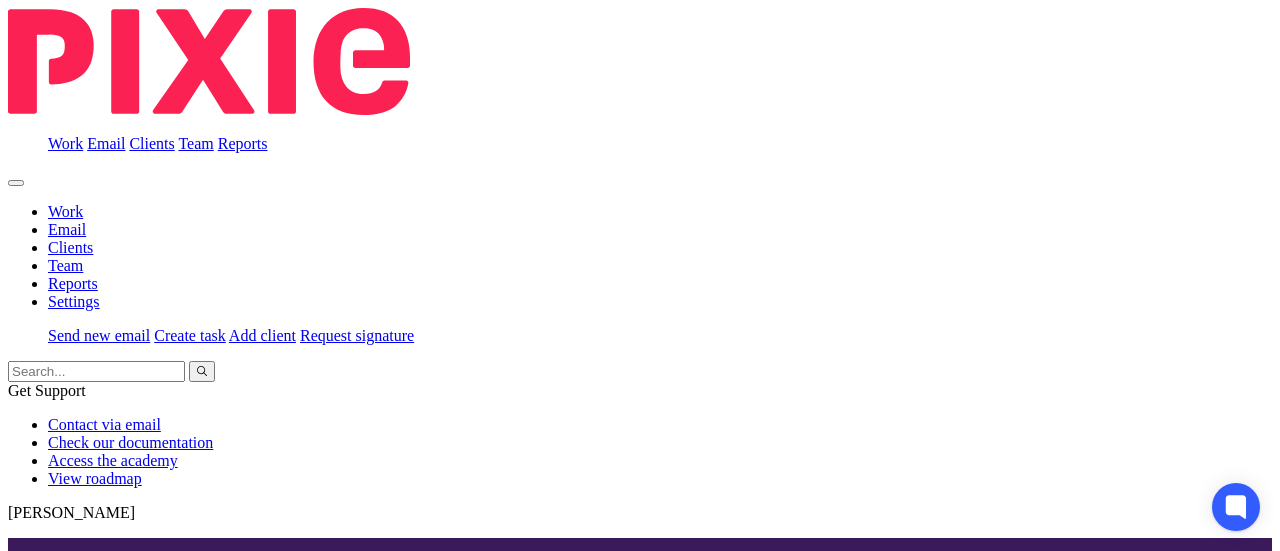 scroll, scrollTop: 0, scrollLeft: 0, axis: both 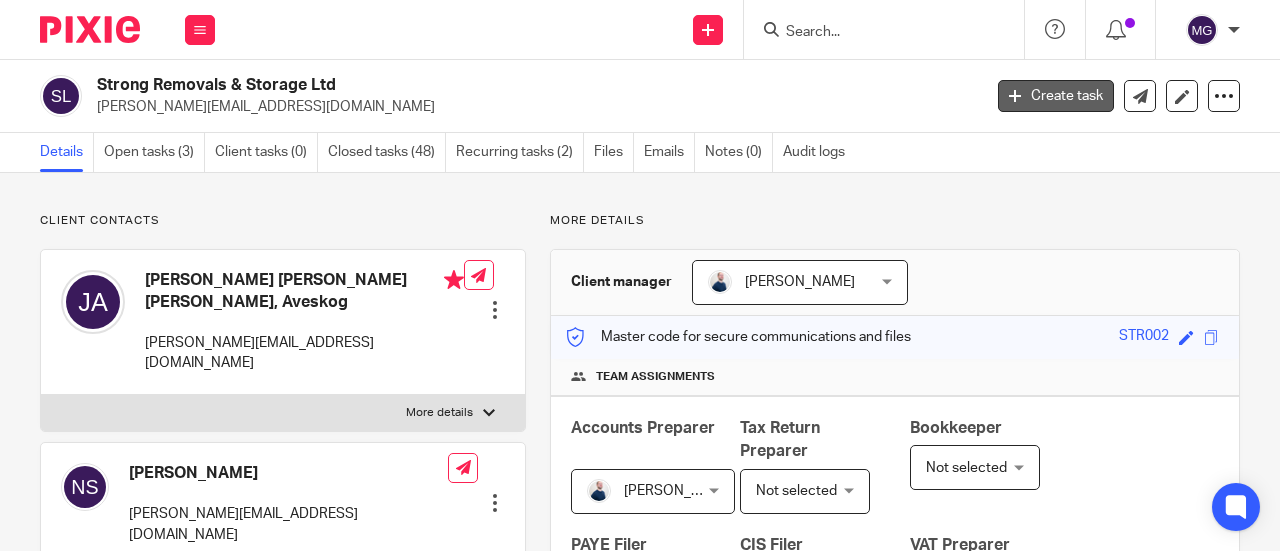 click on "Create task" at bounding box center [1056, 96] 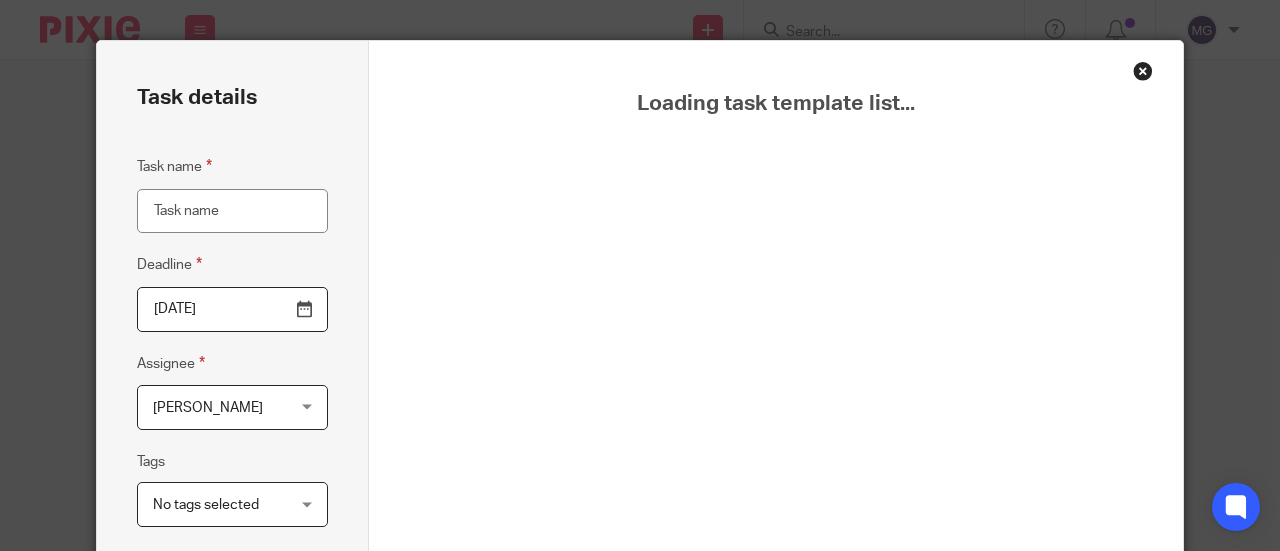 scroll, scrollTop: 0, scrollLeft: 0, axis: both 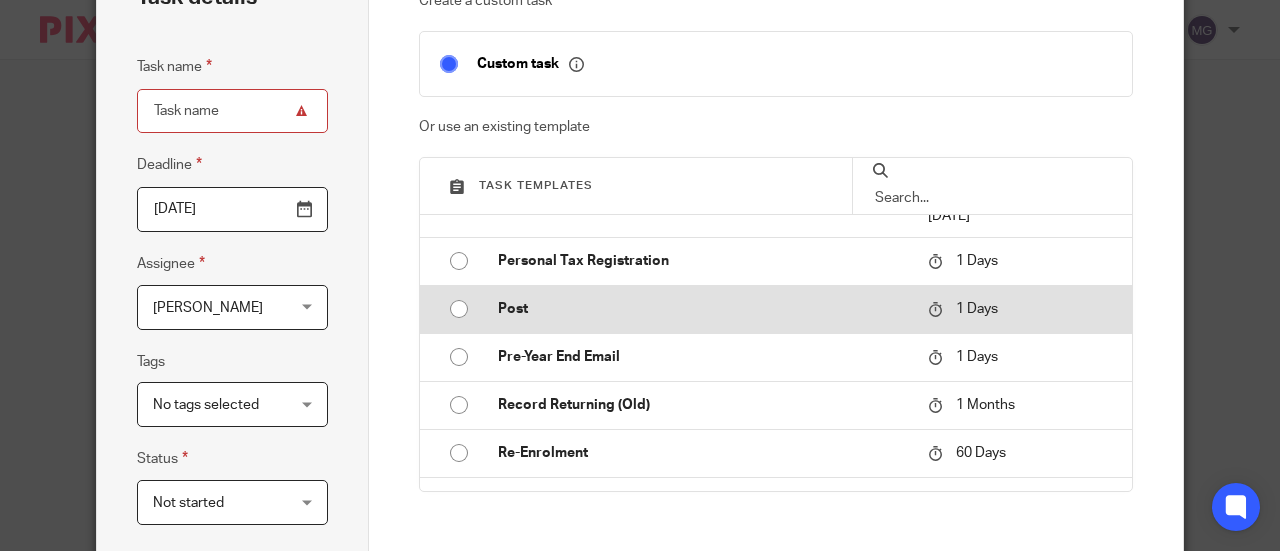click at bounding box center (459, 309) 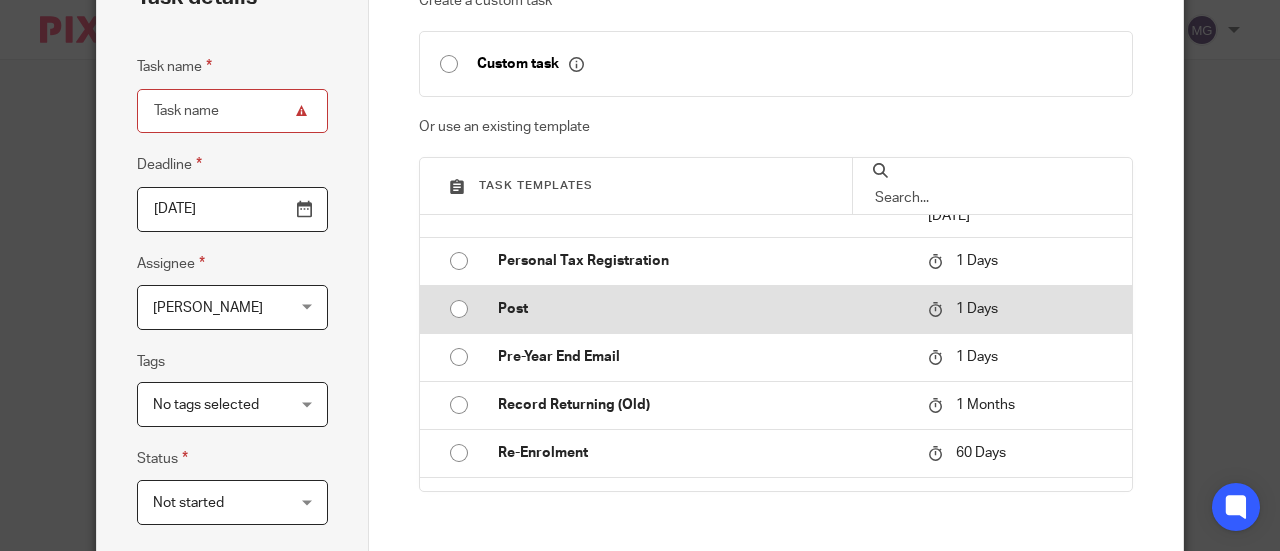 type on "2025-07-11" 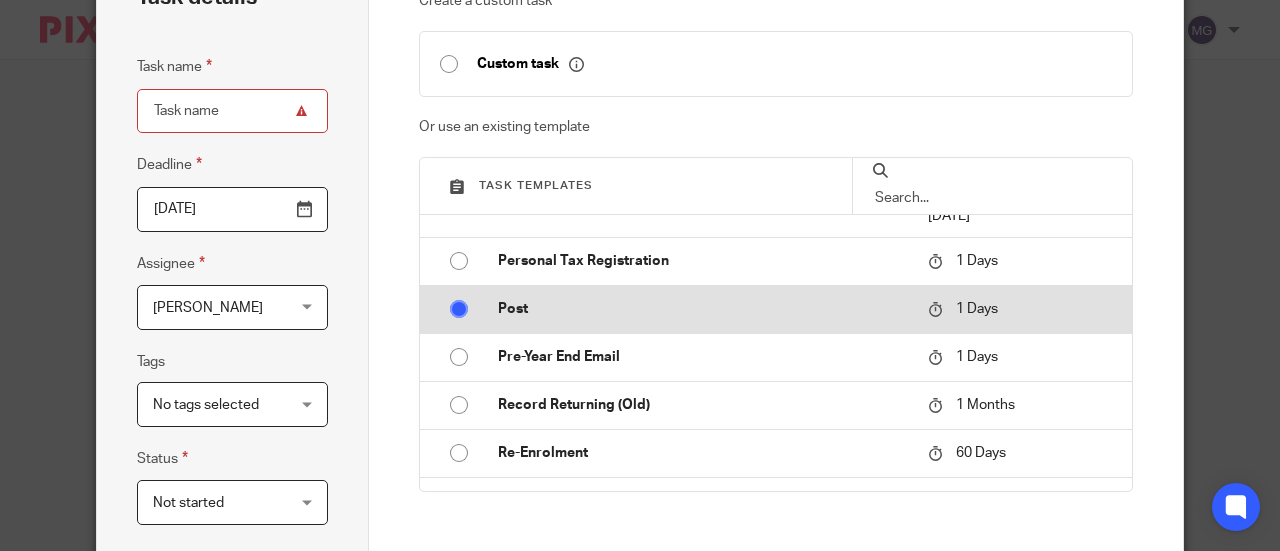 type on "Post" 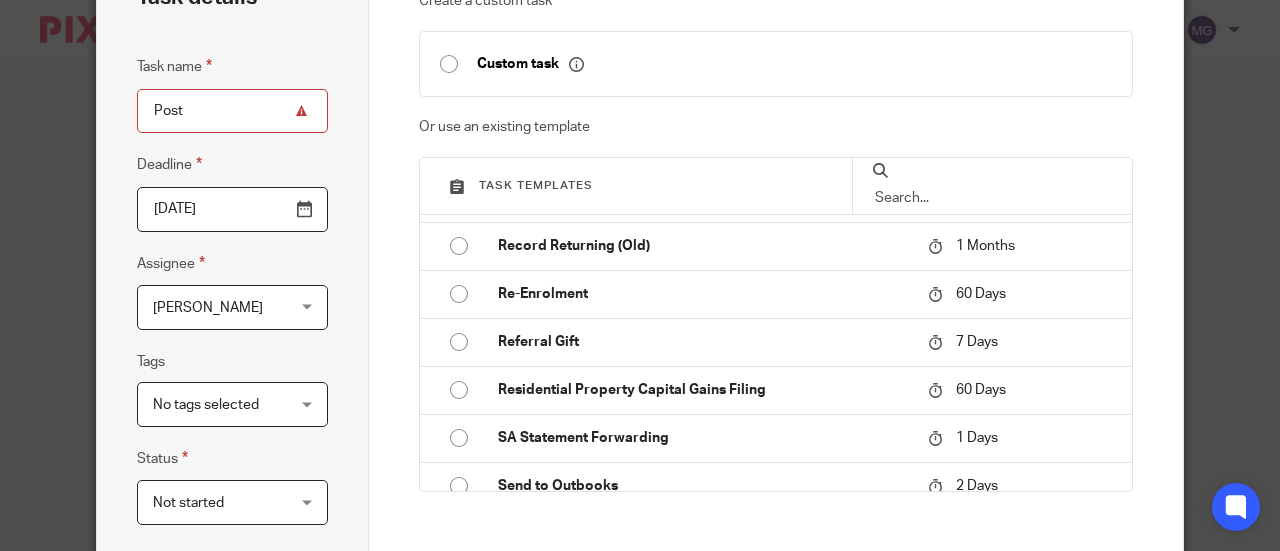 scroll, scrollTop: 2517, scrollLeft: 0, axis: vertical 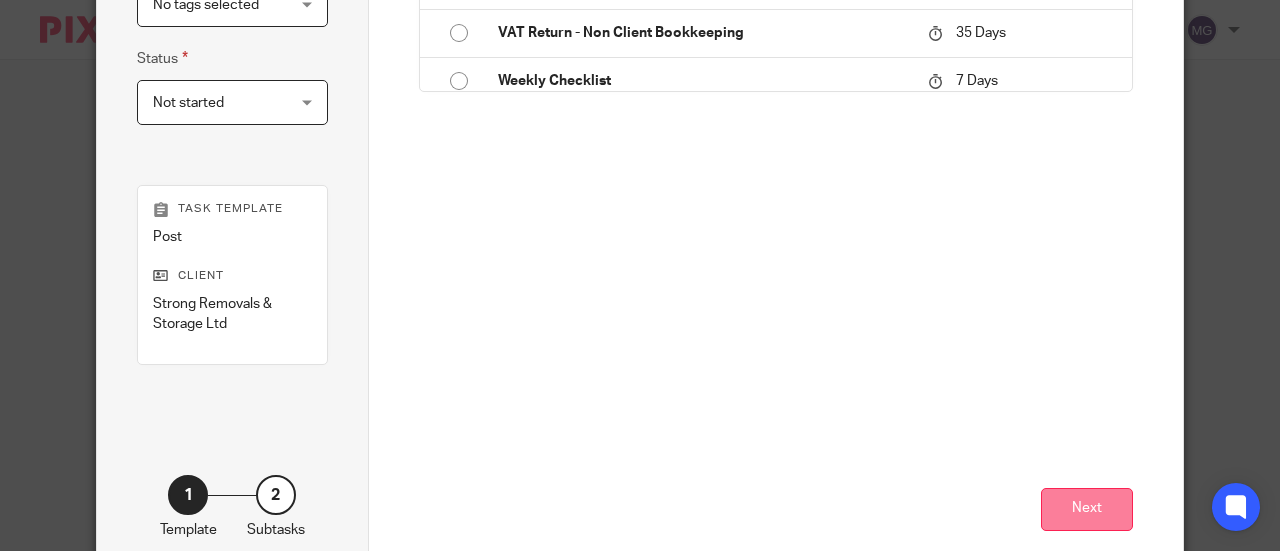 click on "Next" at bounding box center (1087, 509) 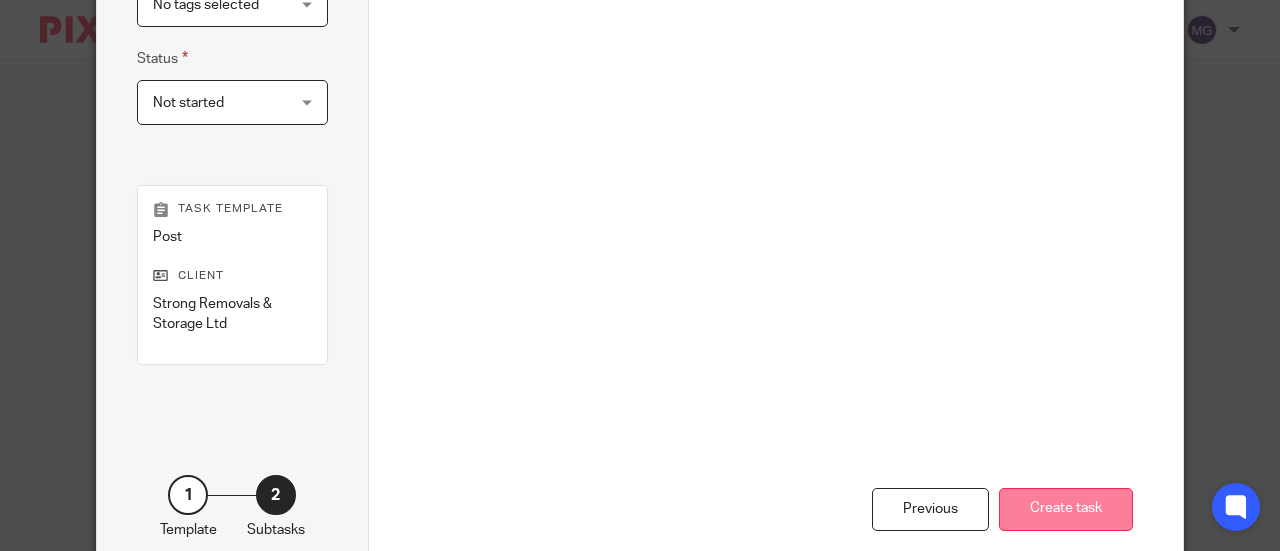 drag, startPoint x: 1039, startPoint y: 496, endPoint x: 1039, endPoint y: 483, distance: 13 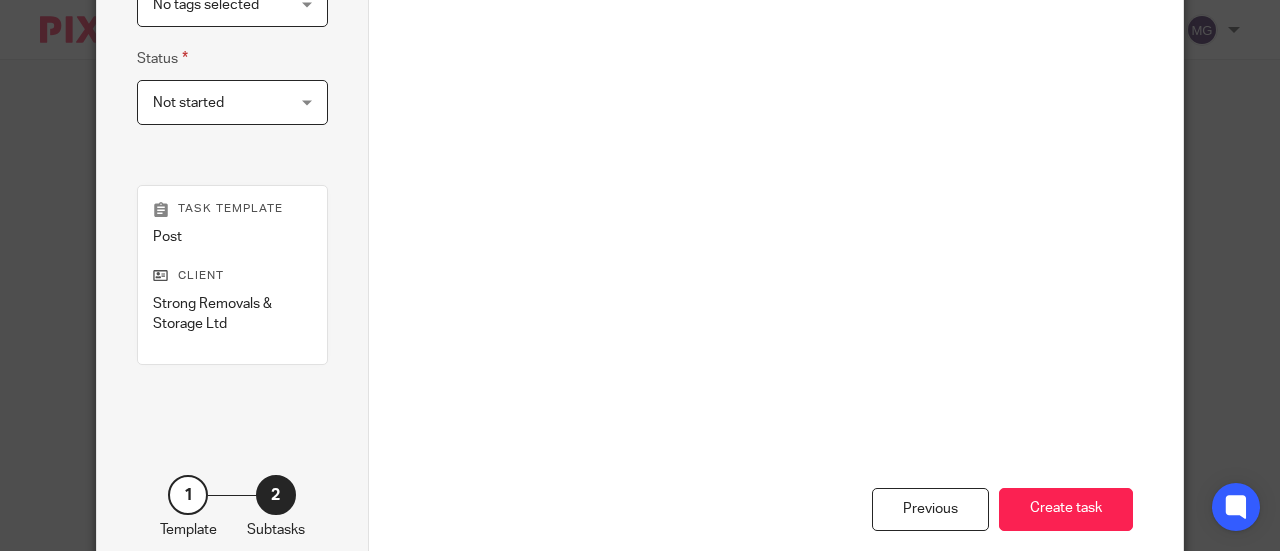 click on "Create task" at bounding box center [1066, 509] 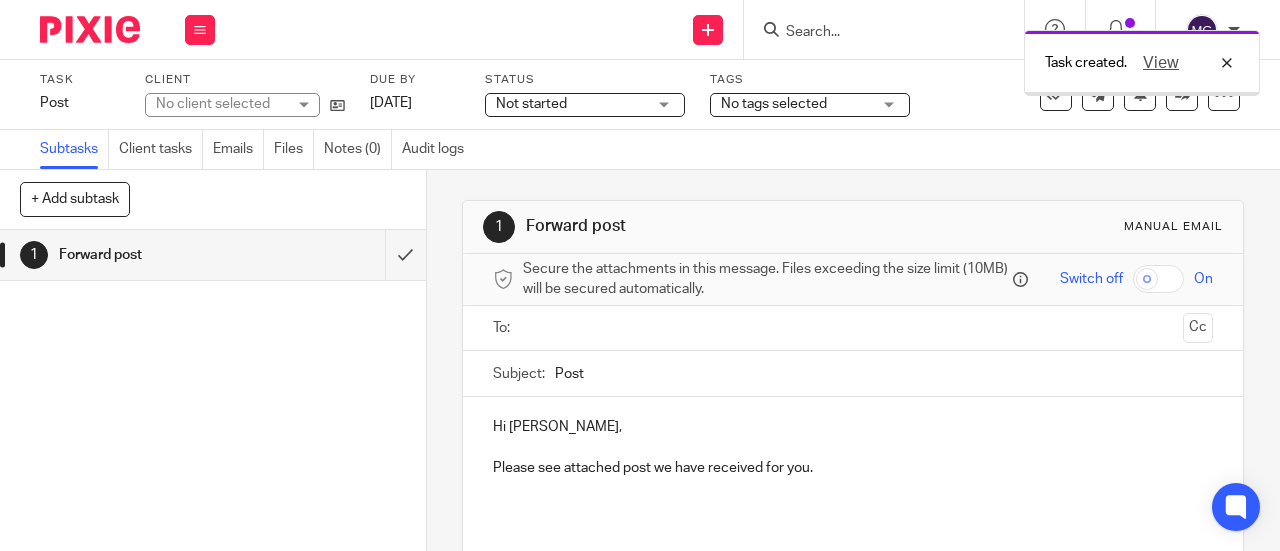 scroll, scrollTop: 0, scrollLeft: 0, axis: both 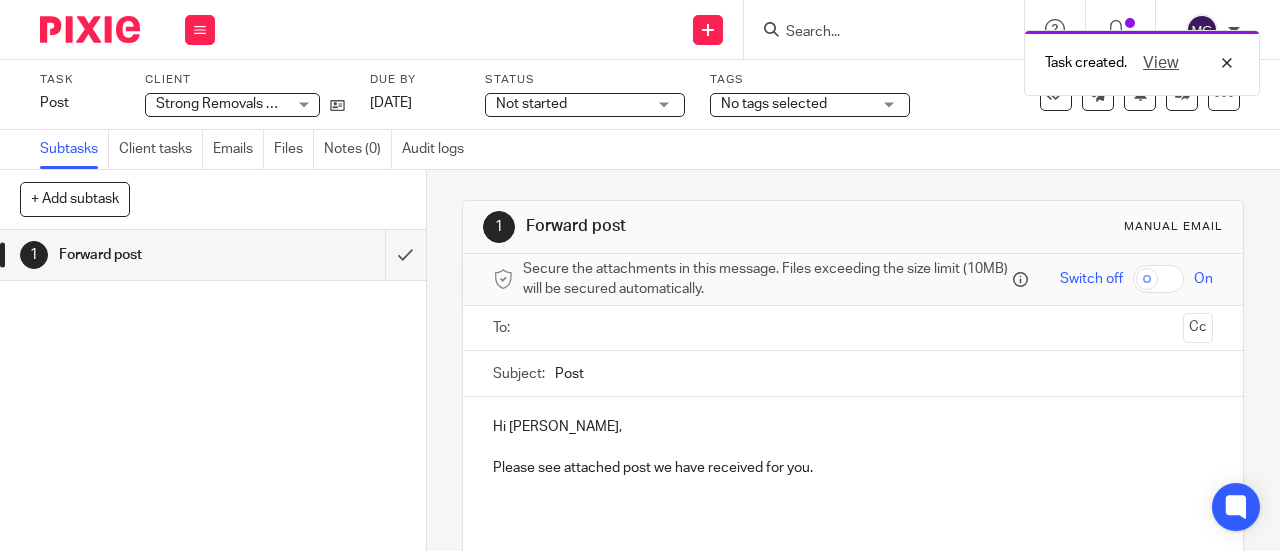 click at bounding box center [852, 328] 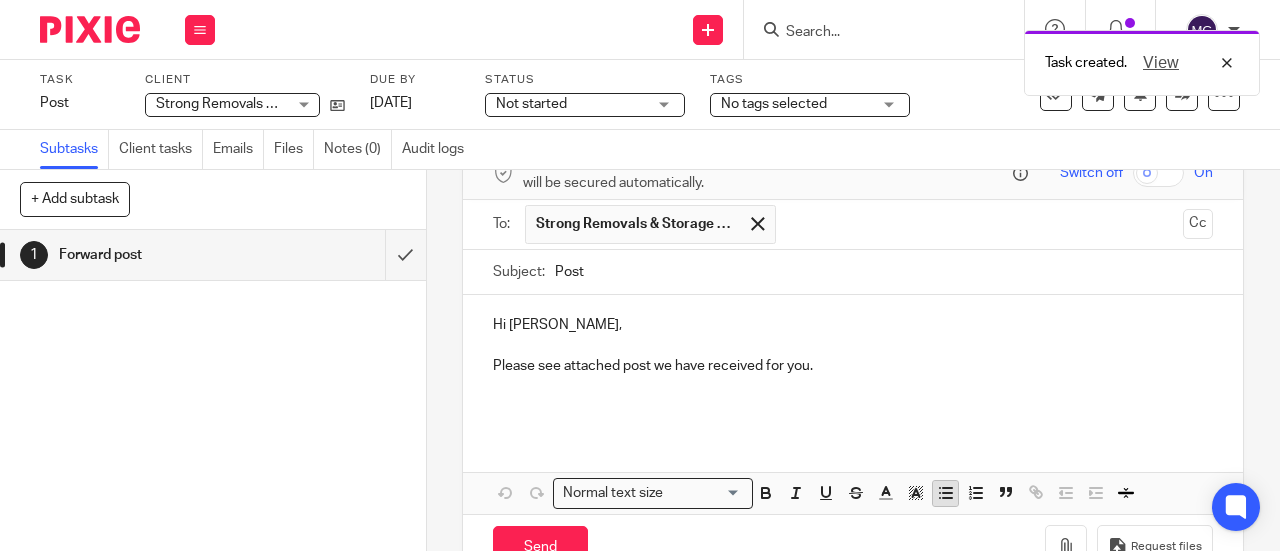 scroll, scrollTop: 169, scrollLeft: 0, axis: vertical 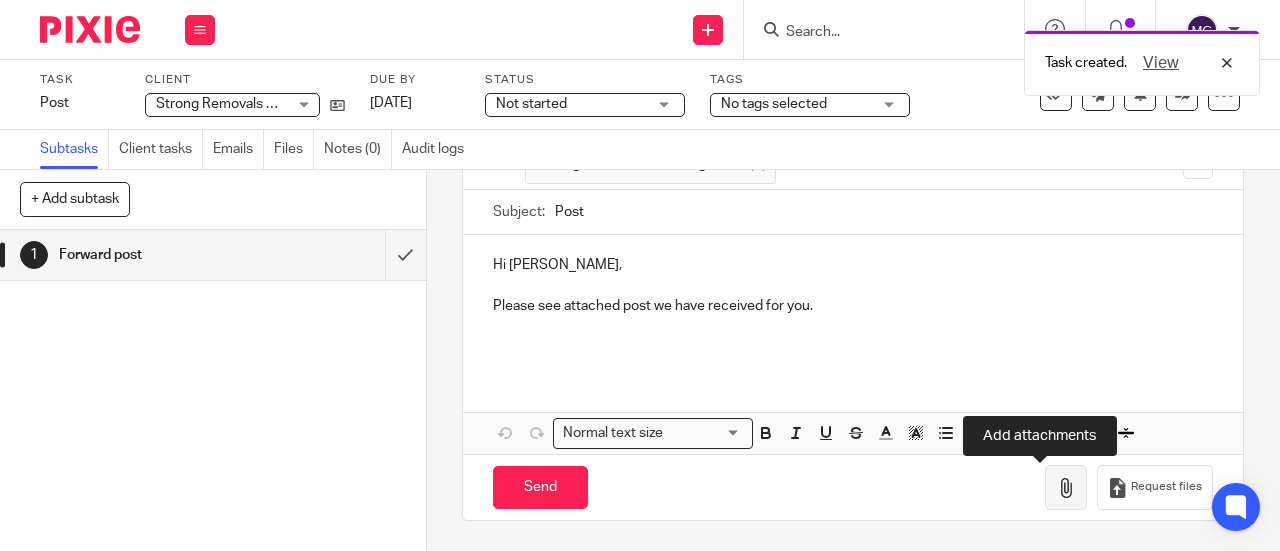 click at bounding box center [1066, 487] 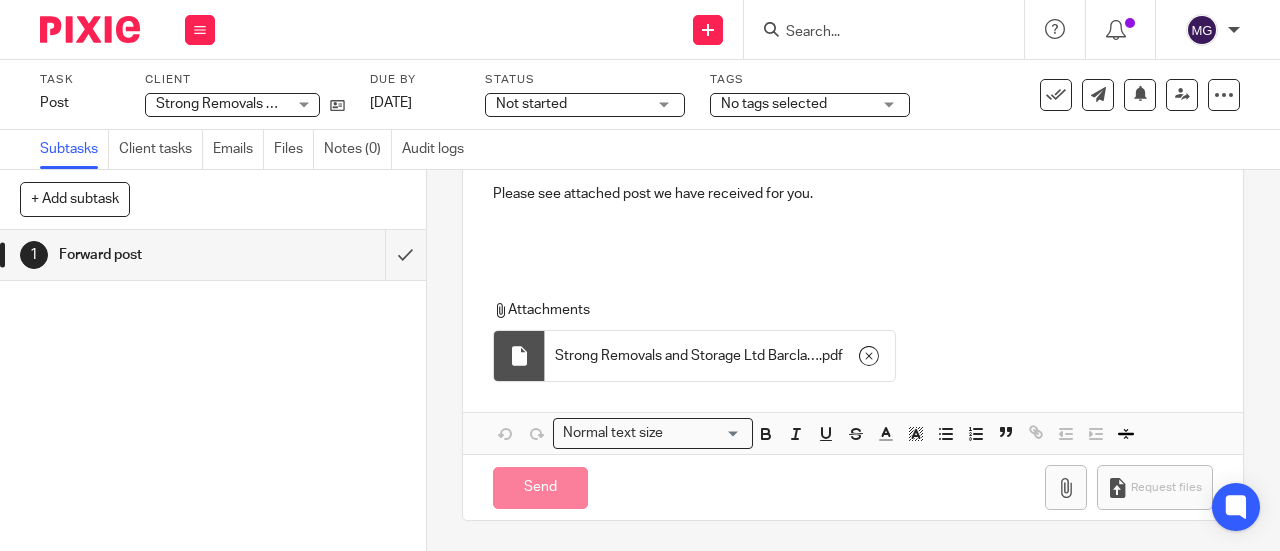scroll, scrollTop: 281, scrollLeft: 0, axis: vertical 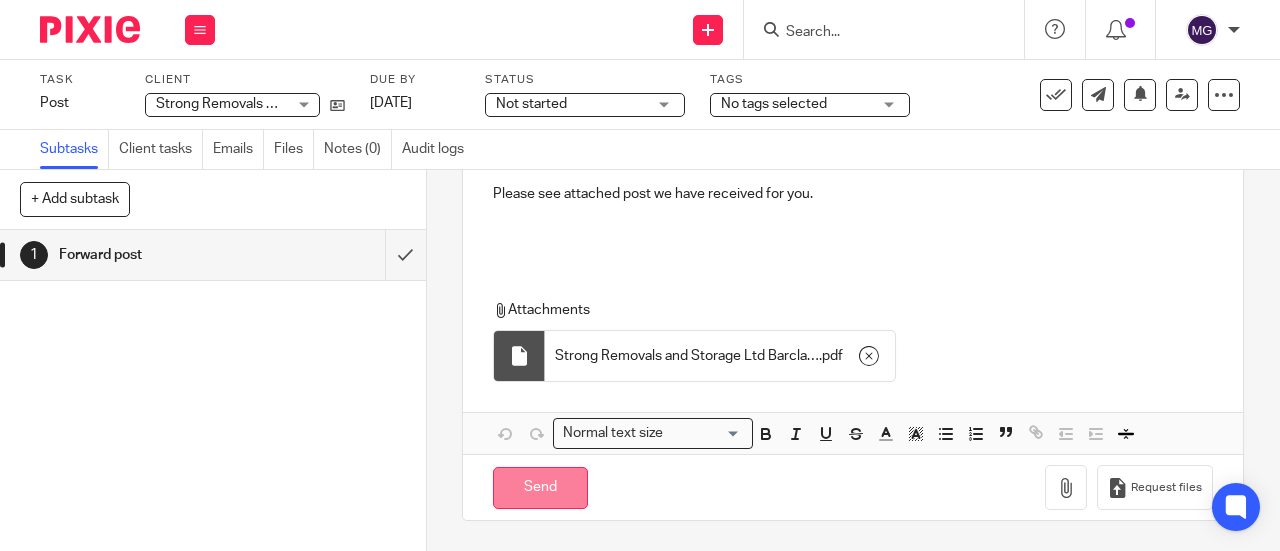 click on "Send" at bounding box center (540, 488) 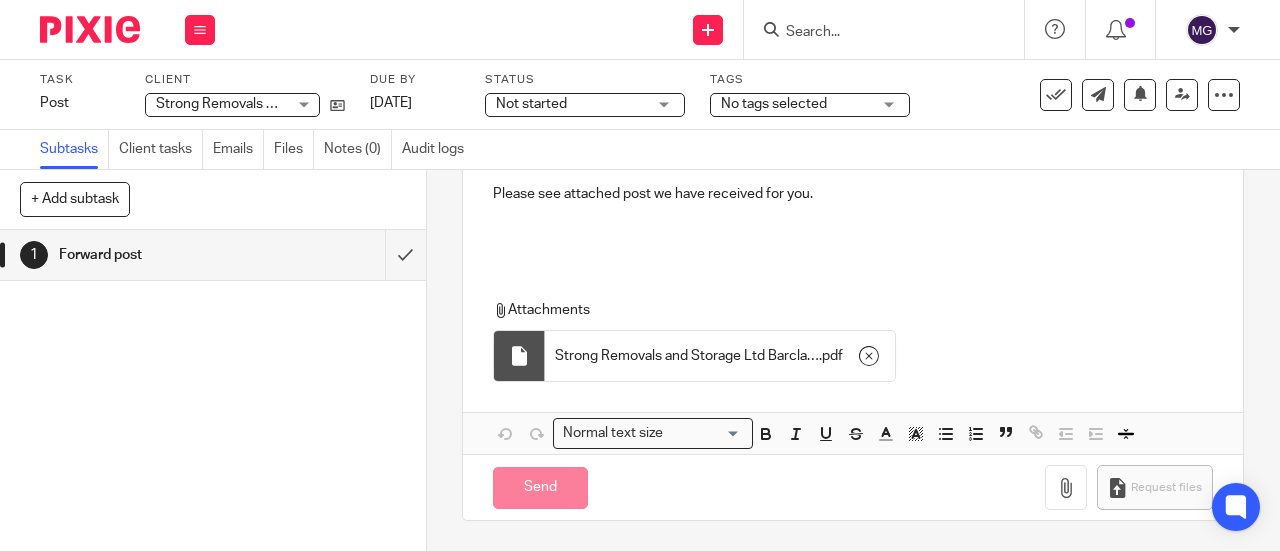 type on "Sent" 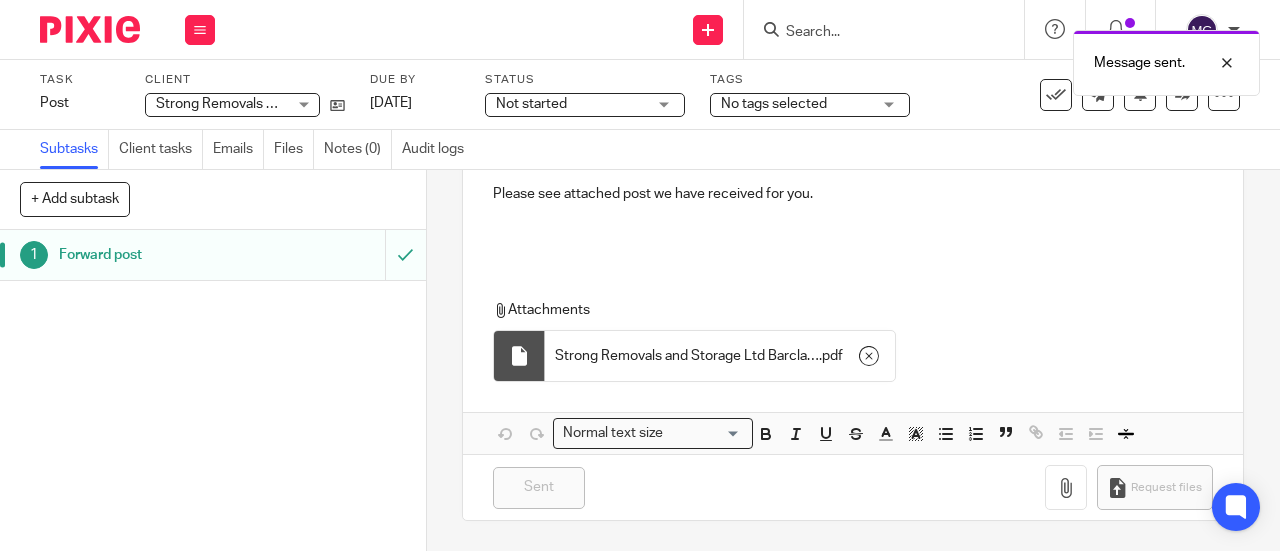 click on "Forward post" at bounding box center (161, 255) 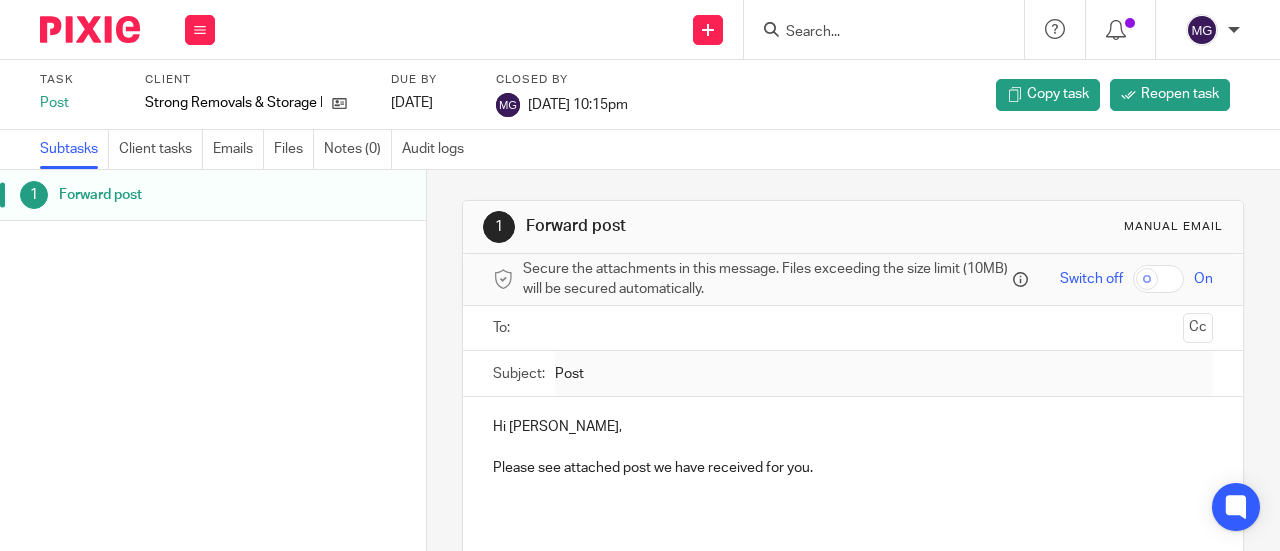 scroll, scrollTop: 0, scrollLeft: 0, axis: both 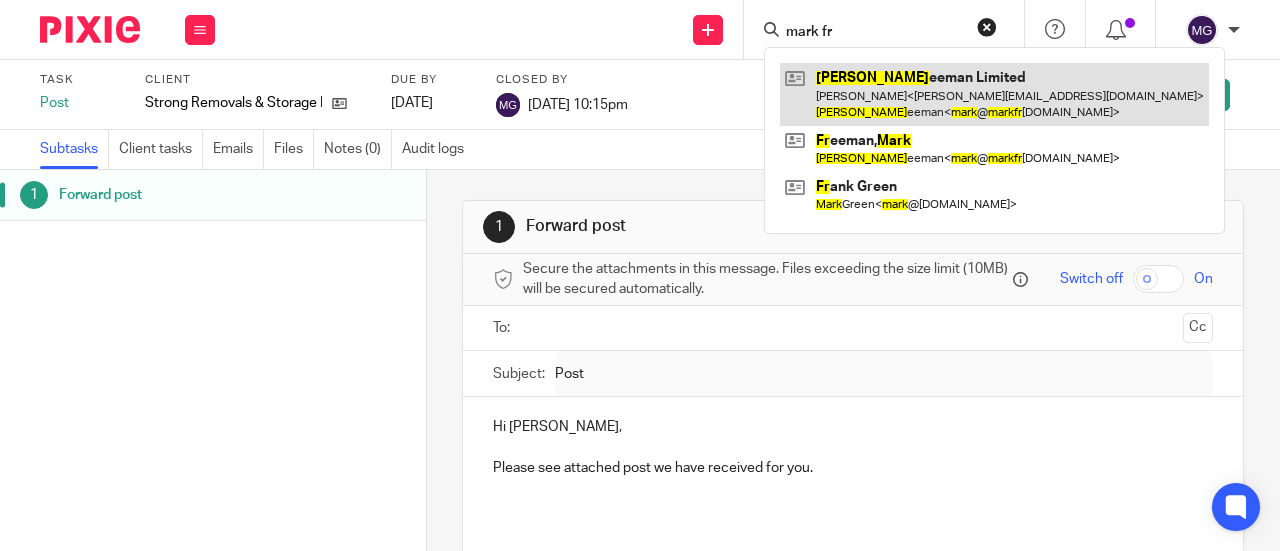 type on "mark fr" 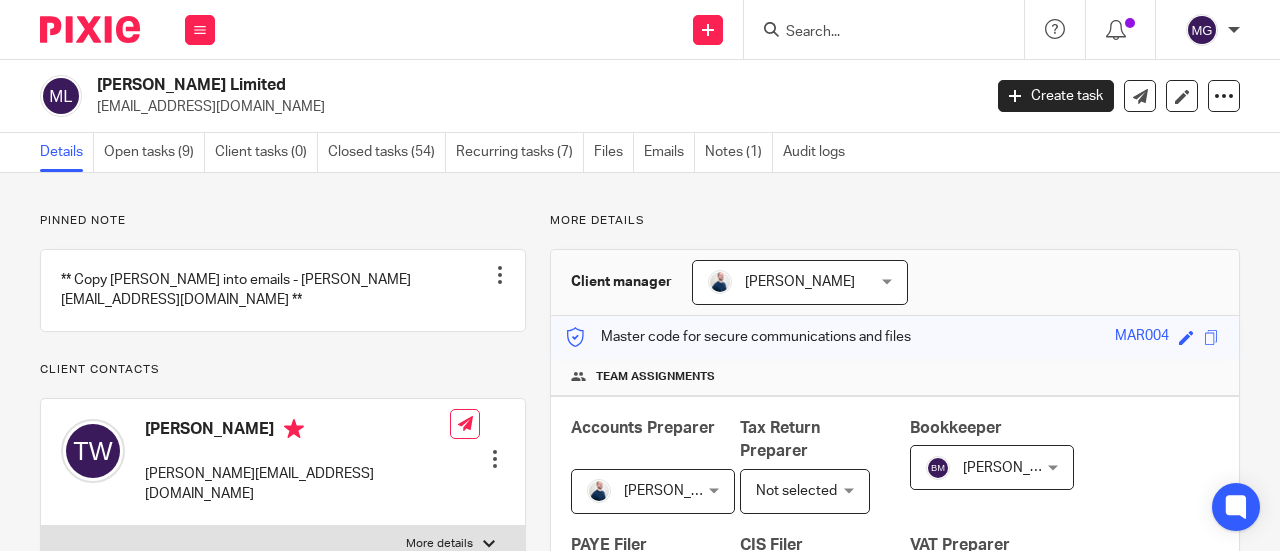 scroll, scrollTop: 0, scrollLeft: 0, axis: both 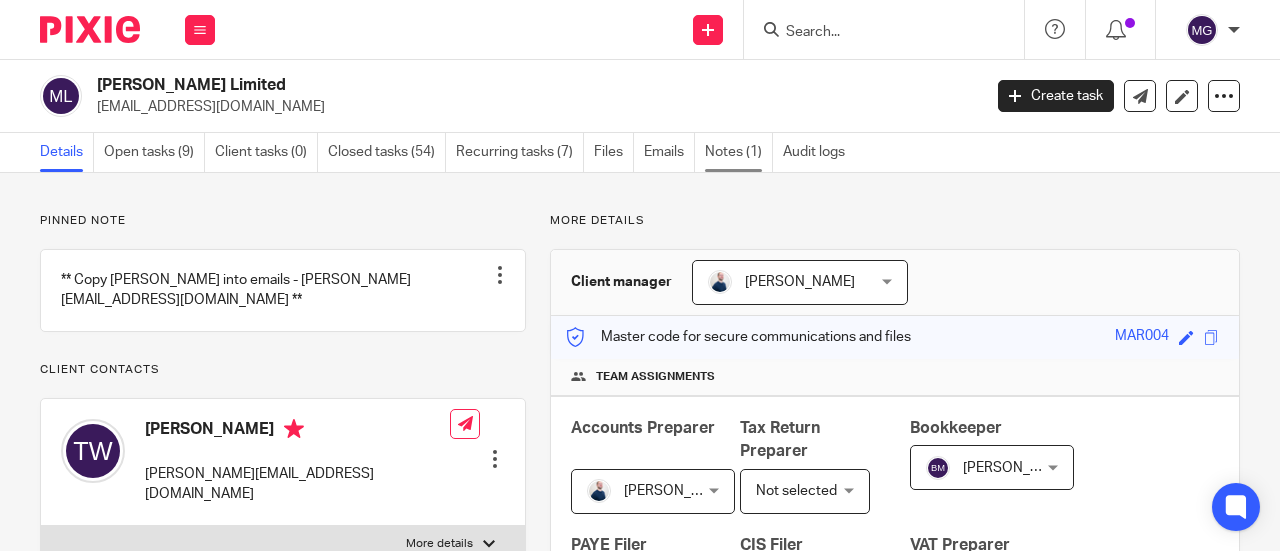 click on "Notes (1)" at bounding box center [739, 152] 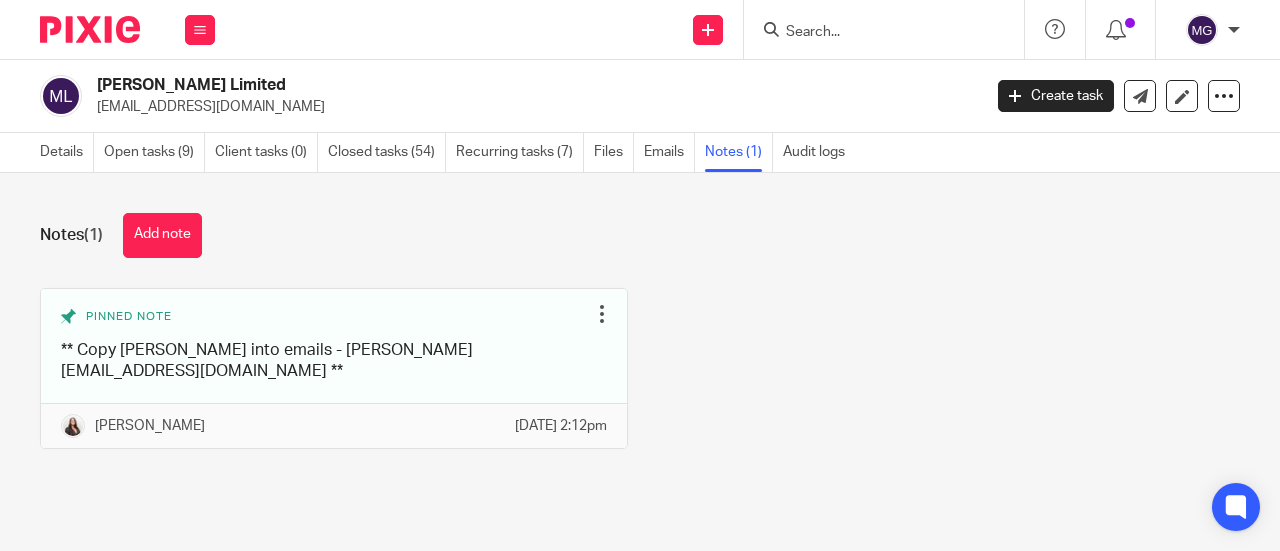 scroll, scrollTop: 0, scrollLeft: 0, axis: both 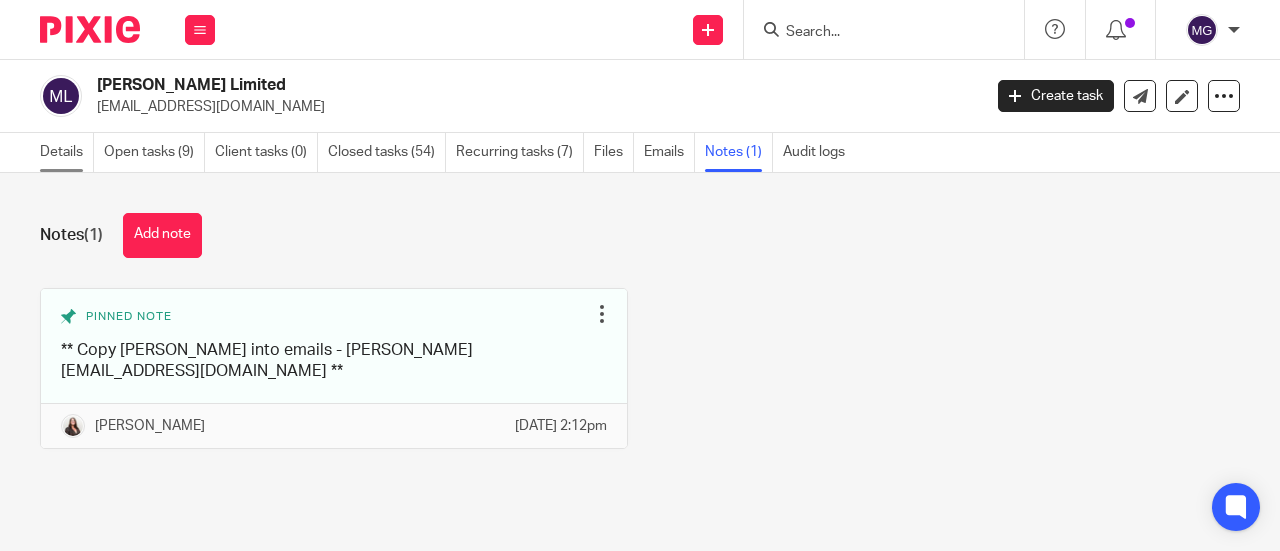 click on "Details" at bounding box center (67, 152) 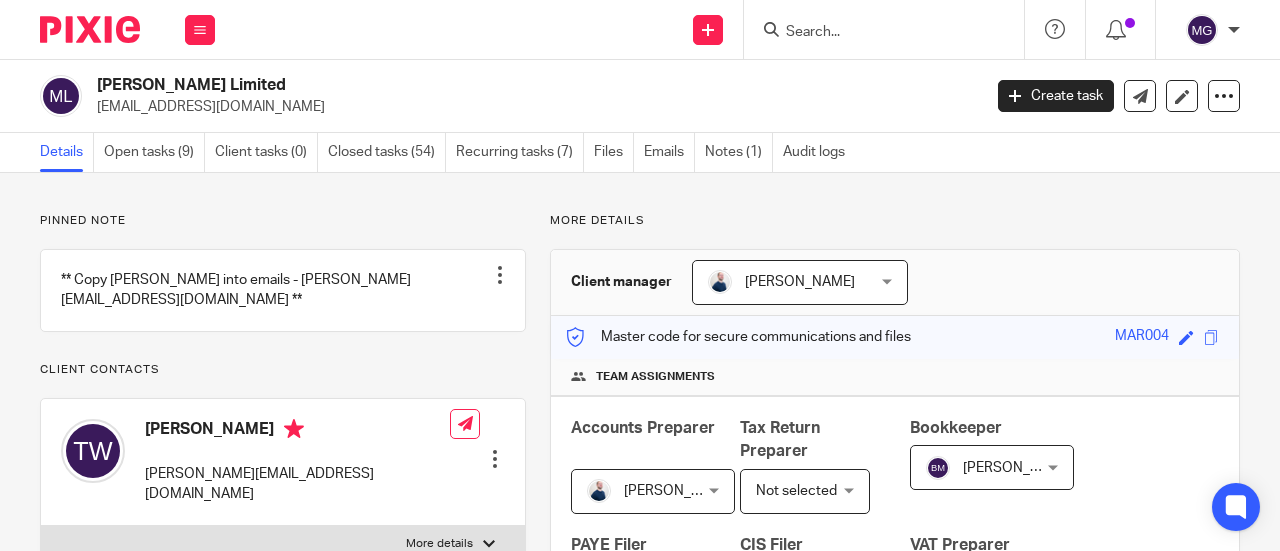 scroll, scrollTop: 0, scrollLeft: 0, axis: both 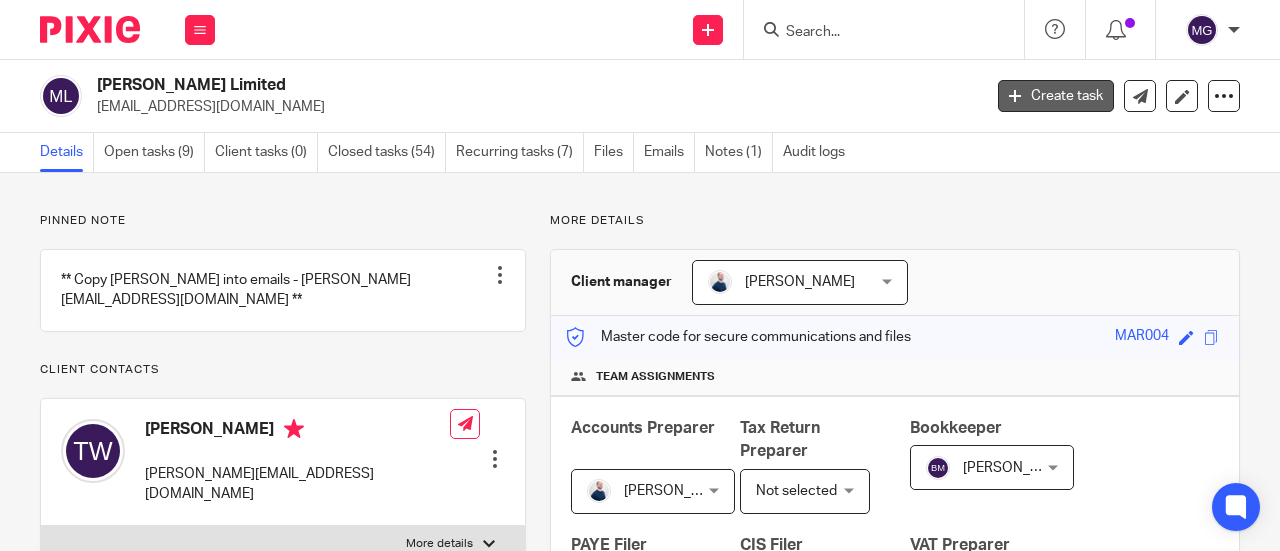 click on "Create task" at bounding box center [1056, 96] 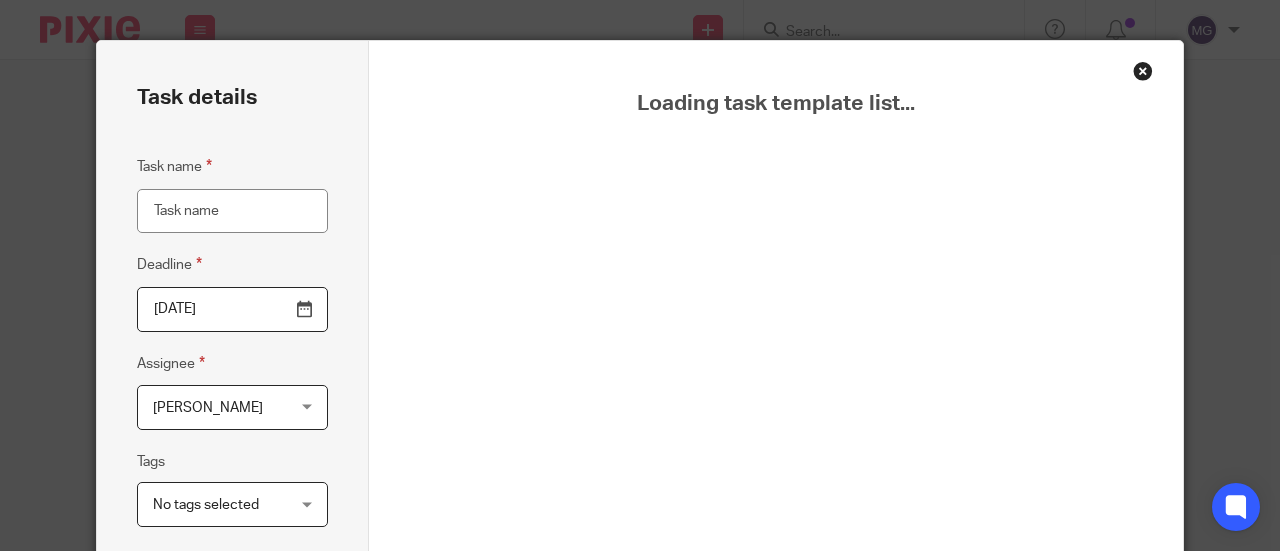 scroll, scrollTop: 0, scrollLeft: 0, axis: both 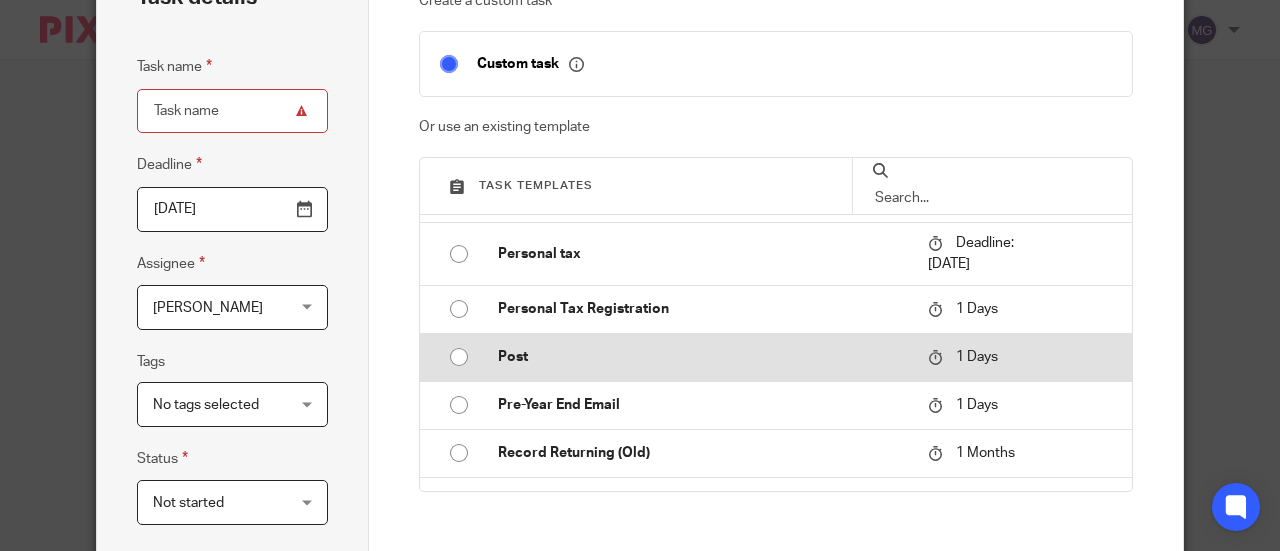 click at bounding box center (459, 357) 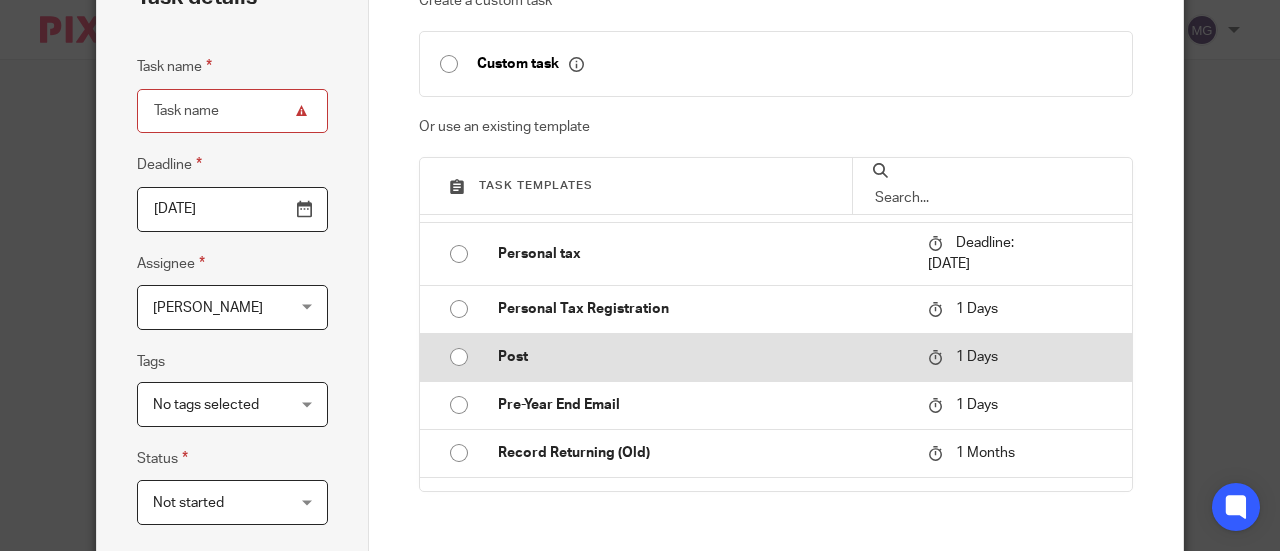 type on "2025-07-11" 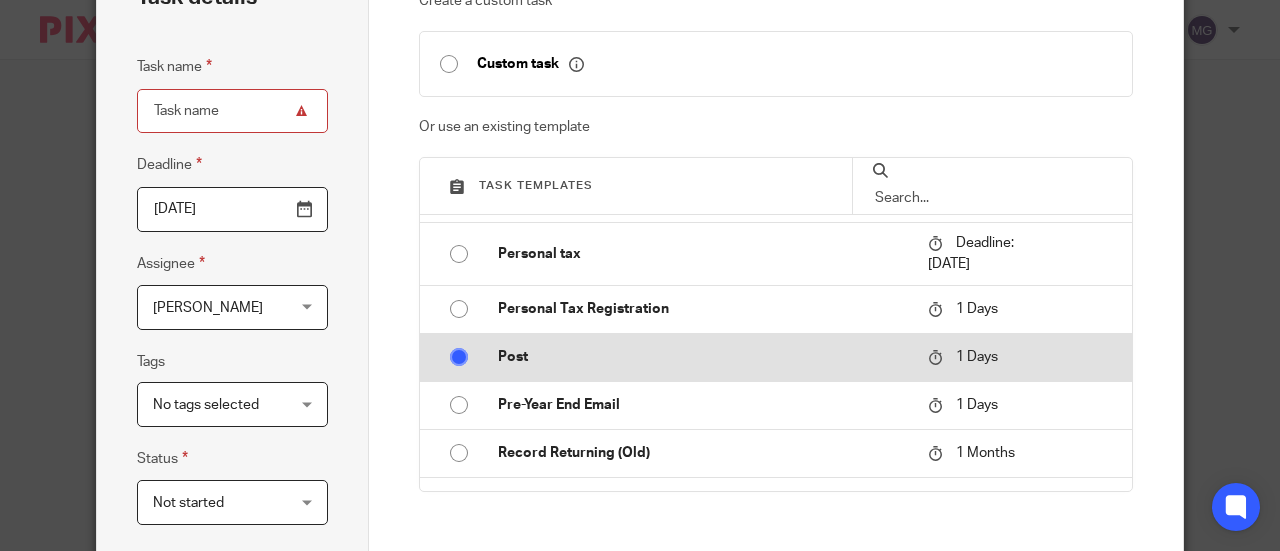 type on "Post" 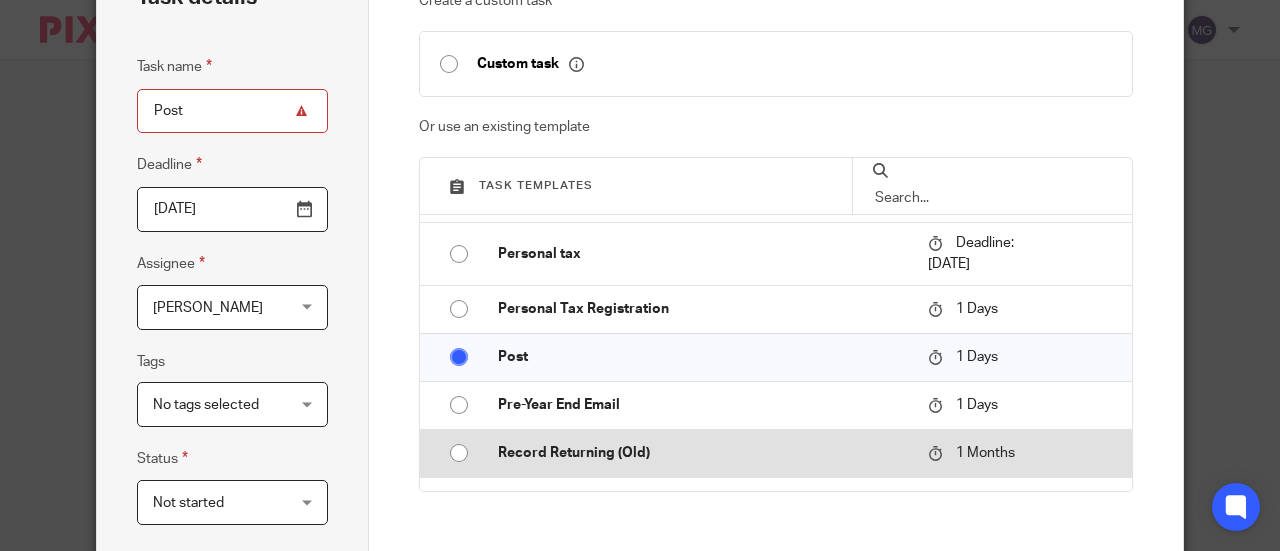scroll, scrollTop: 2169, scrollLeft: 0, axis: vertical 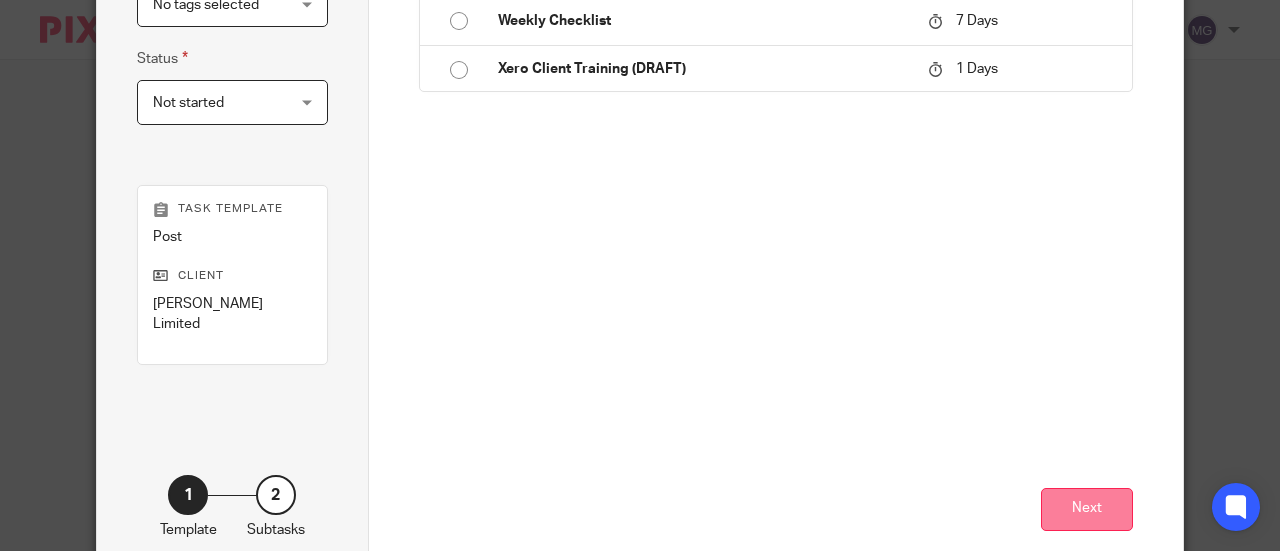 click on "Next" at bounding box center (1087, 509) 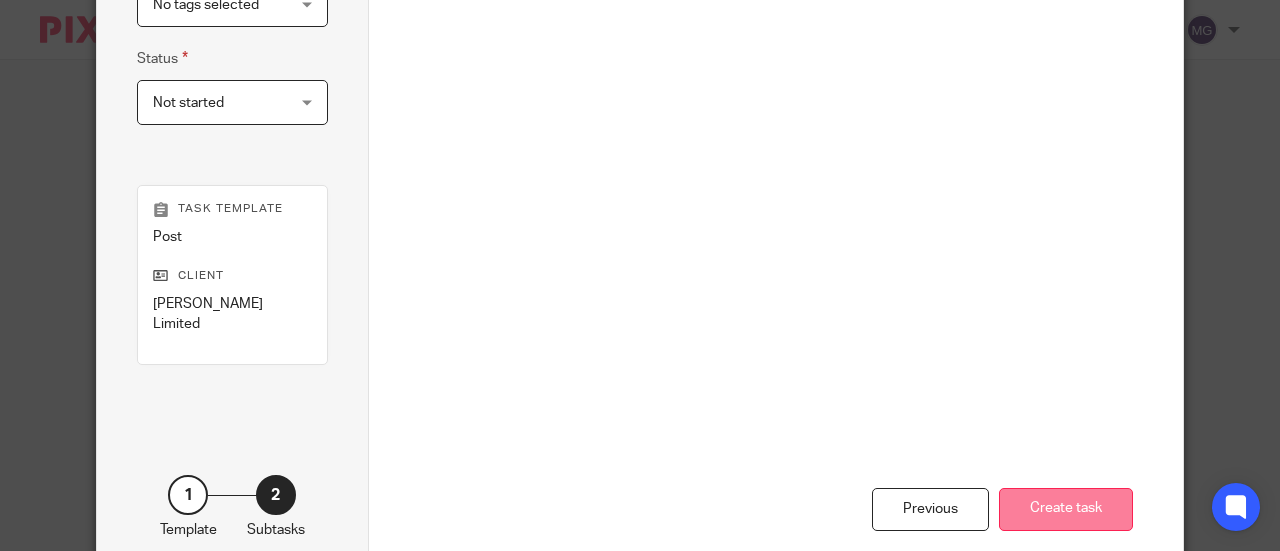 click on "Create task" at bounding box center [1066, 509] 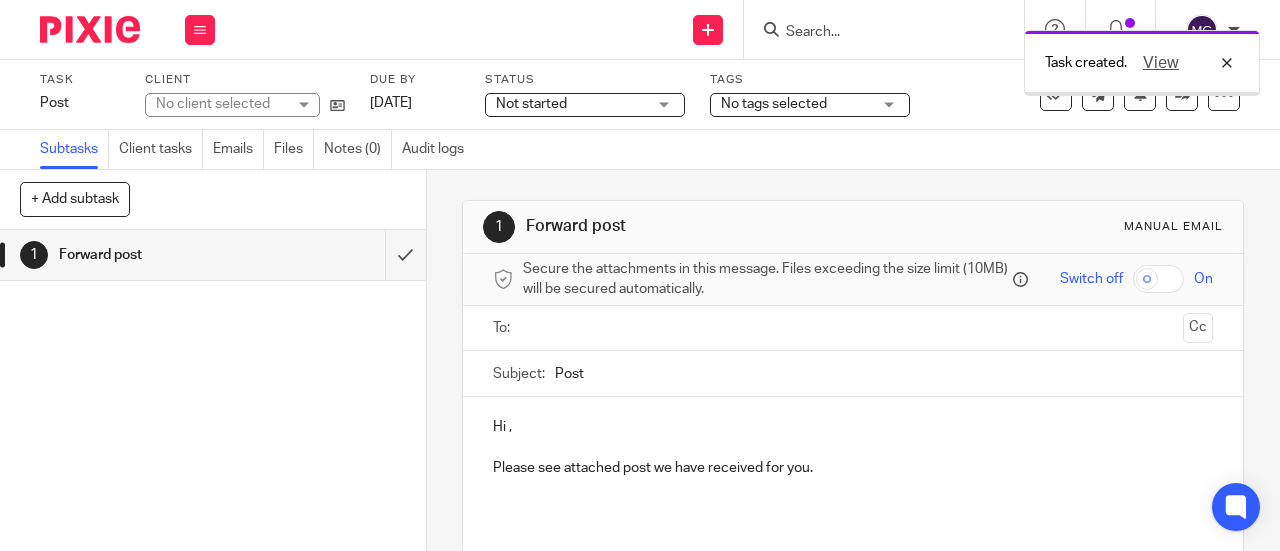 scroll, scrollTop: 0, scrollLeft: 0, axis: both 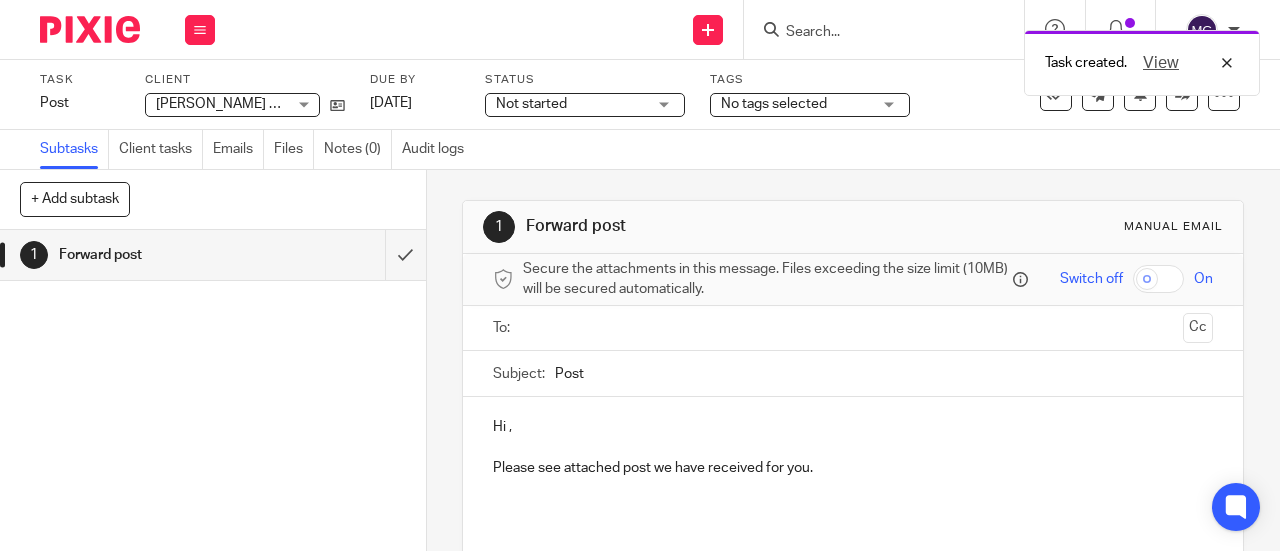 click at bounding box center [852, 328] 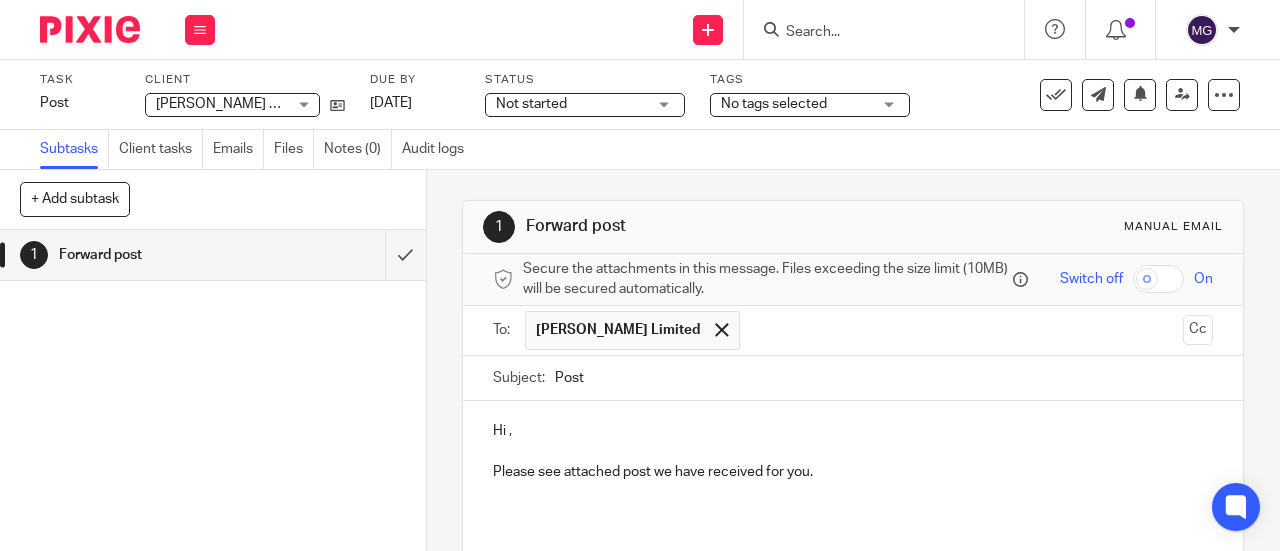 click at bounding box center [963, 330] 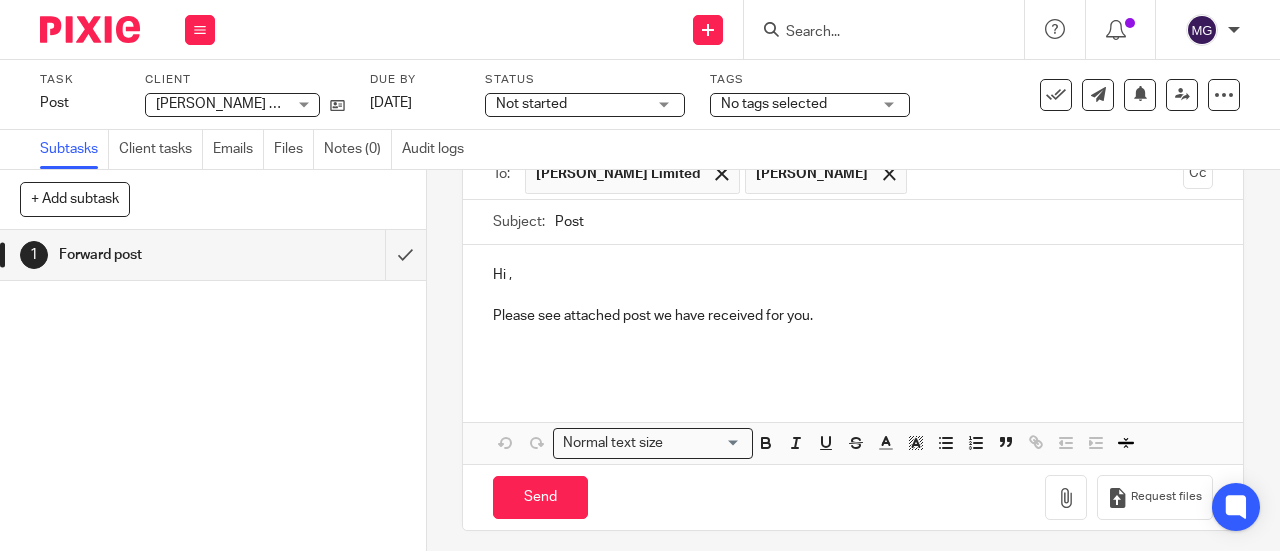 scroll, scrollTop: 169, scrollLeft: 0, axis: vertical 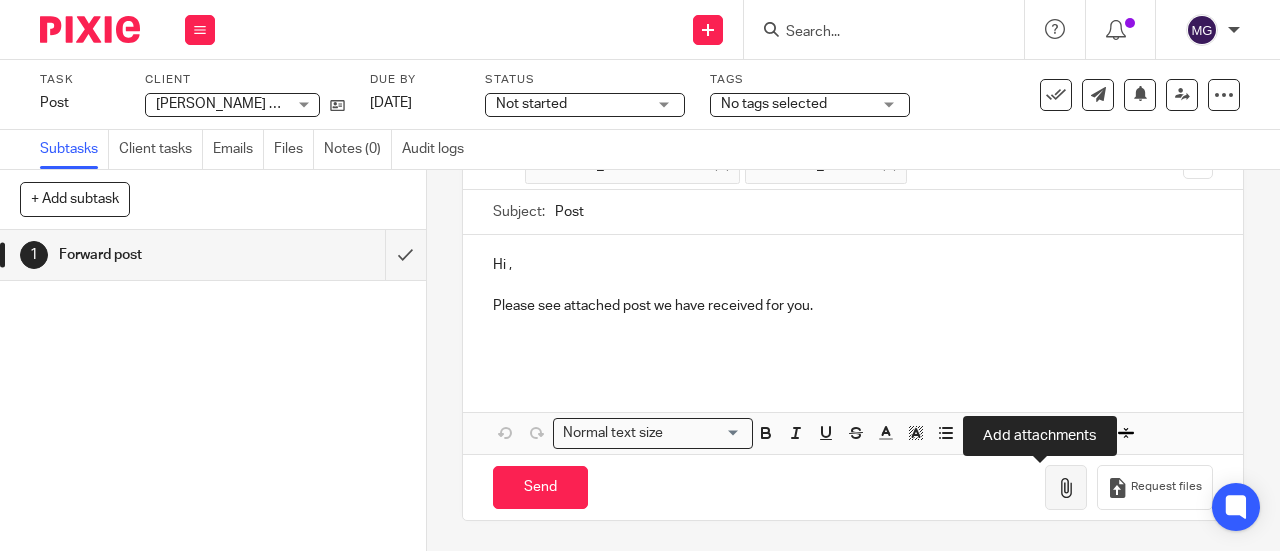 click at bounding box center (1066, 488) 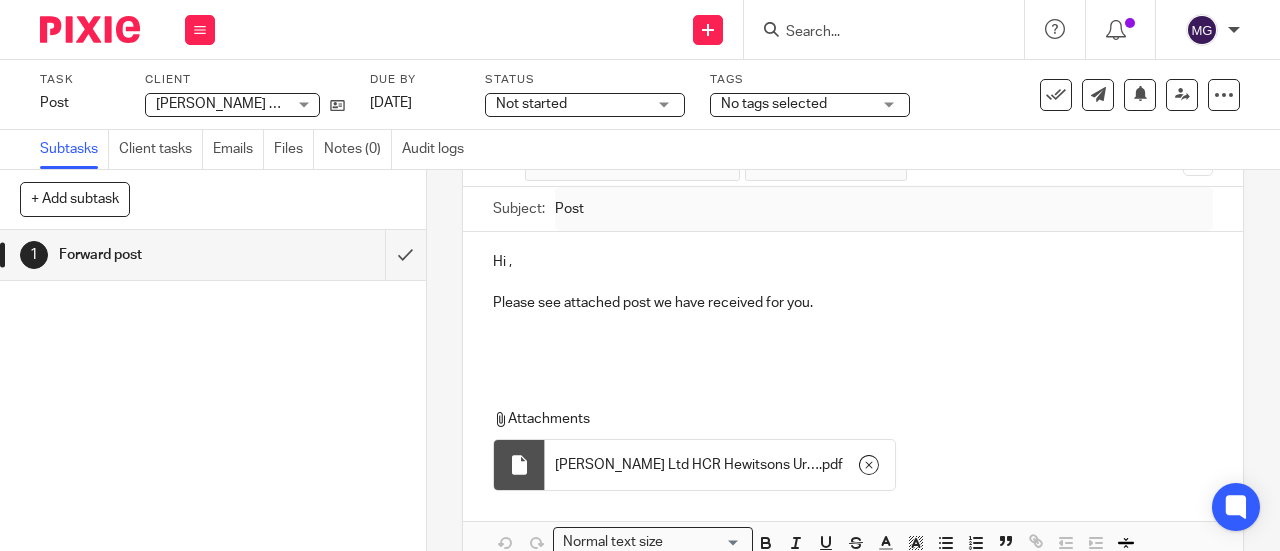 scroll, scrollTop: 281, scrollLeft: 0, axis: vertical 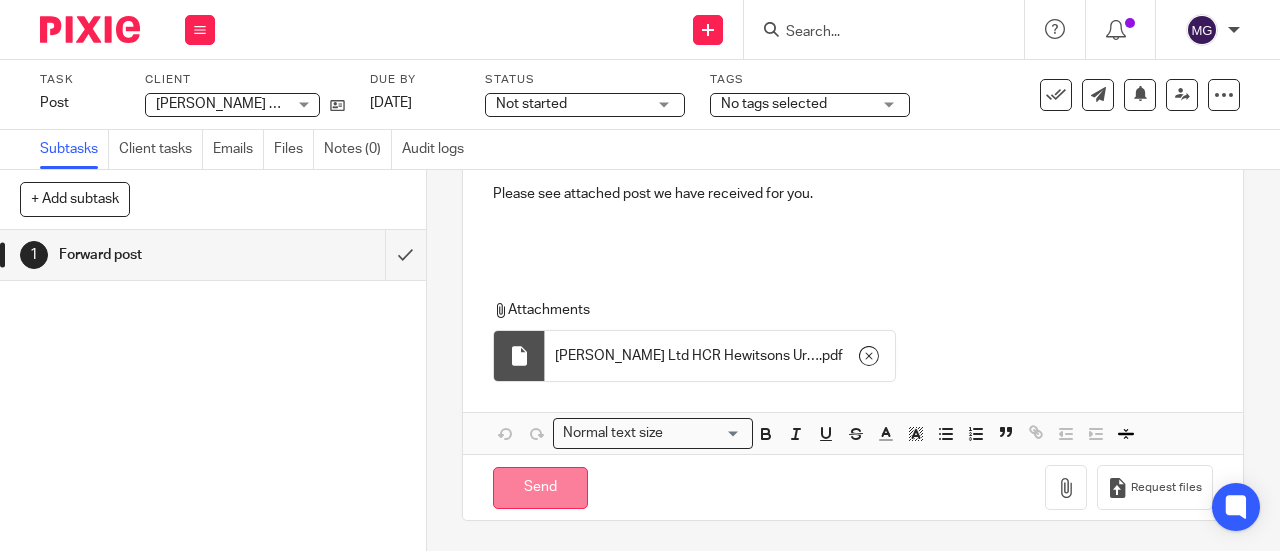 click on "Send" at bounding box center (540, 488) 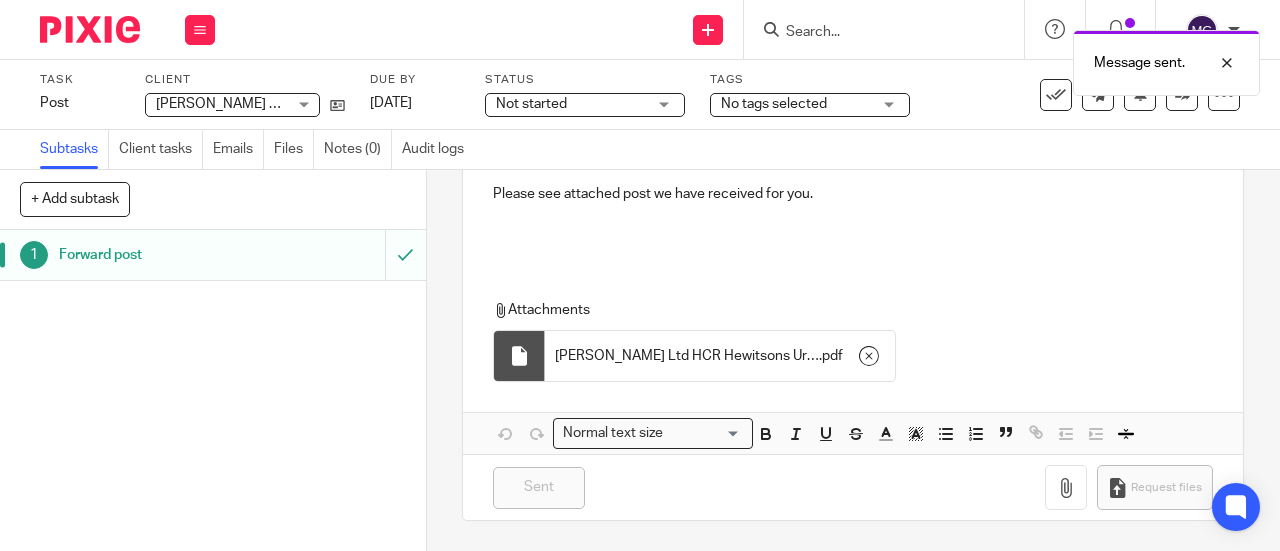 type on "Sent" 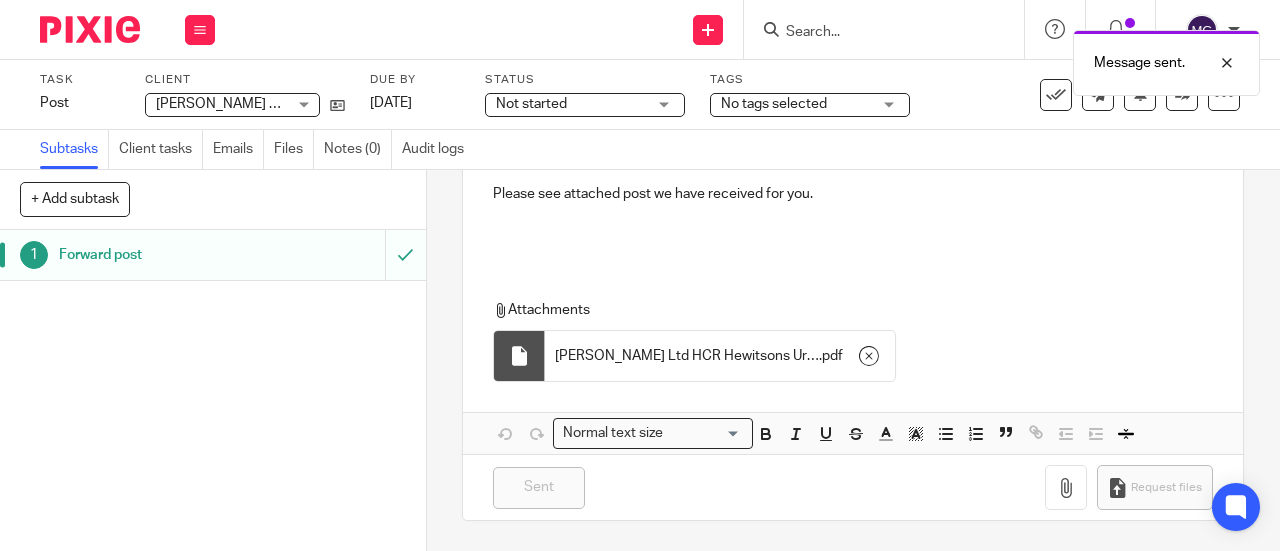 click on "Forward post" at bounding box center [161, 255] 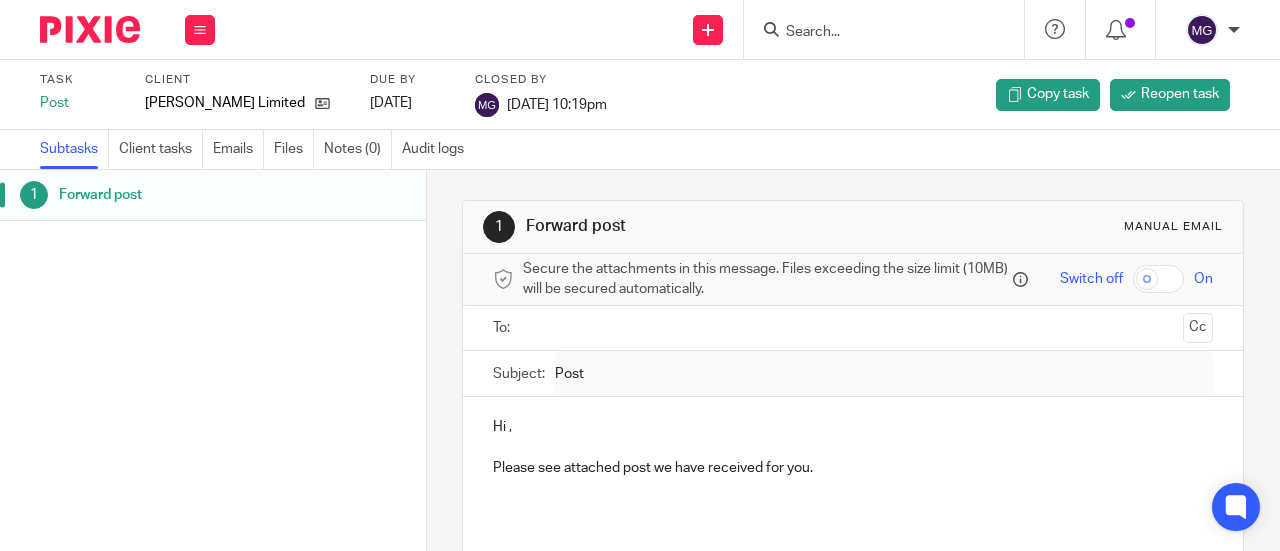scroll, scrollTop: 0, scrollLeft: 0, axis: both 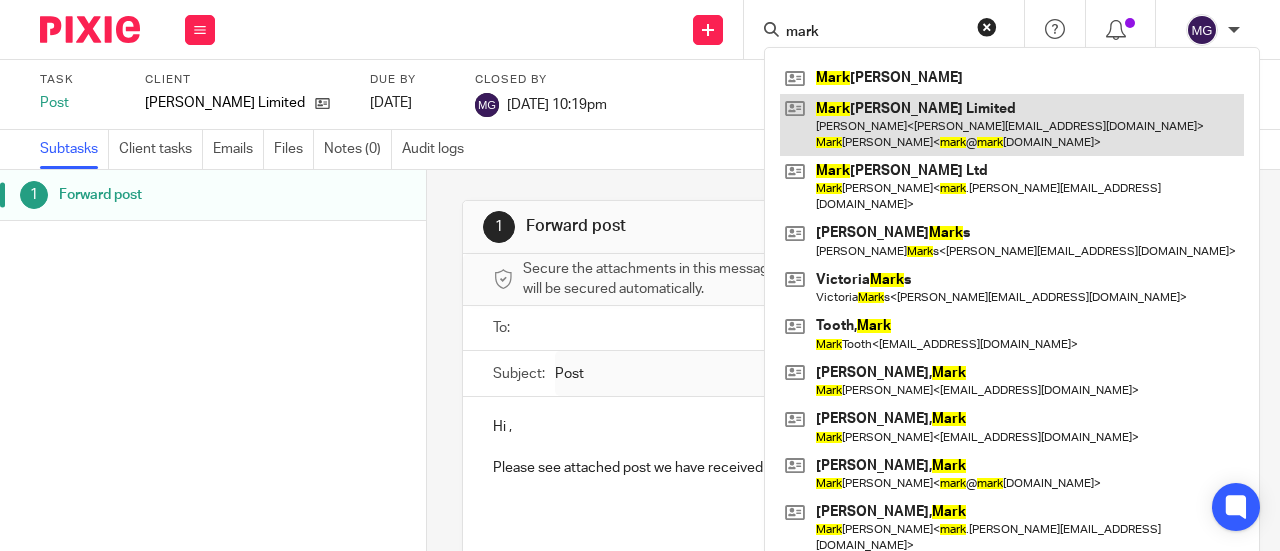 type on "mark" 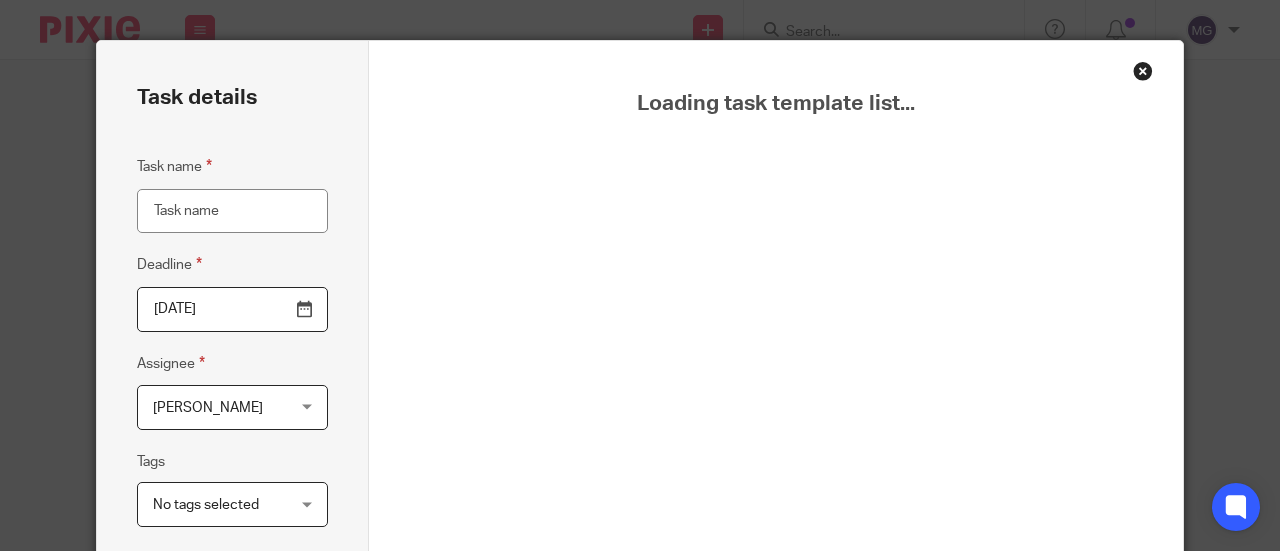 scroll, scrollTop: 0, scrollLeft: 0, axis: both 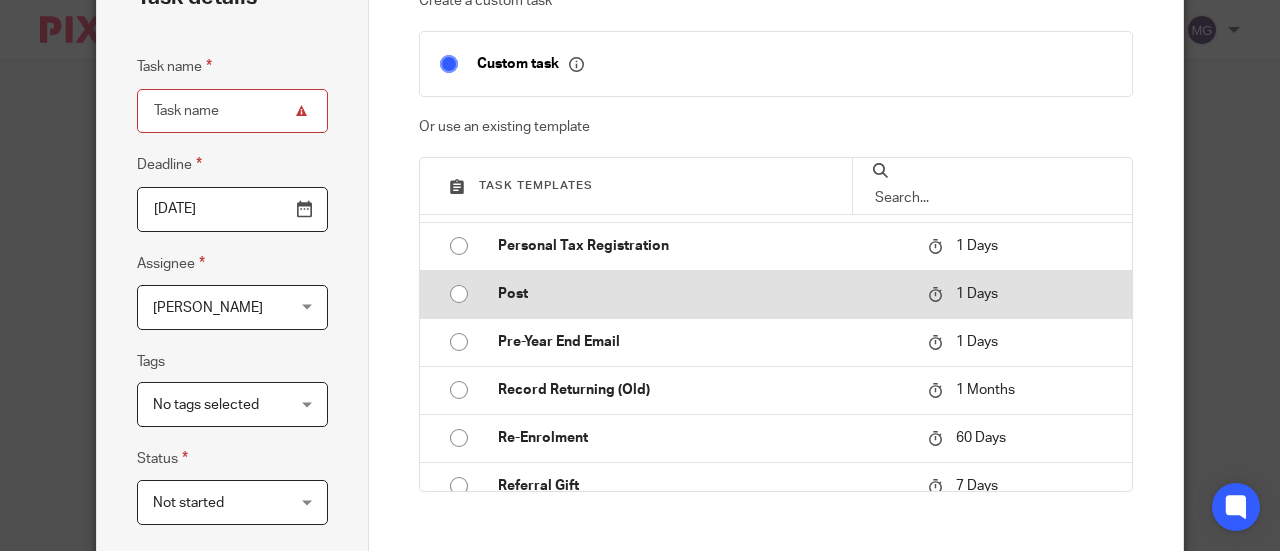 click at bounding box center (459, 294) 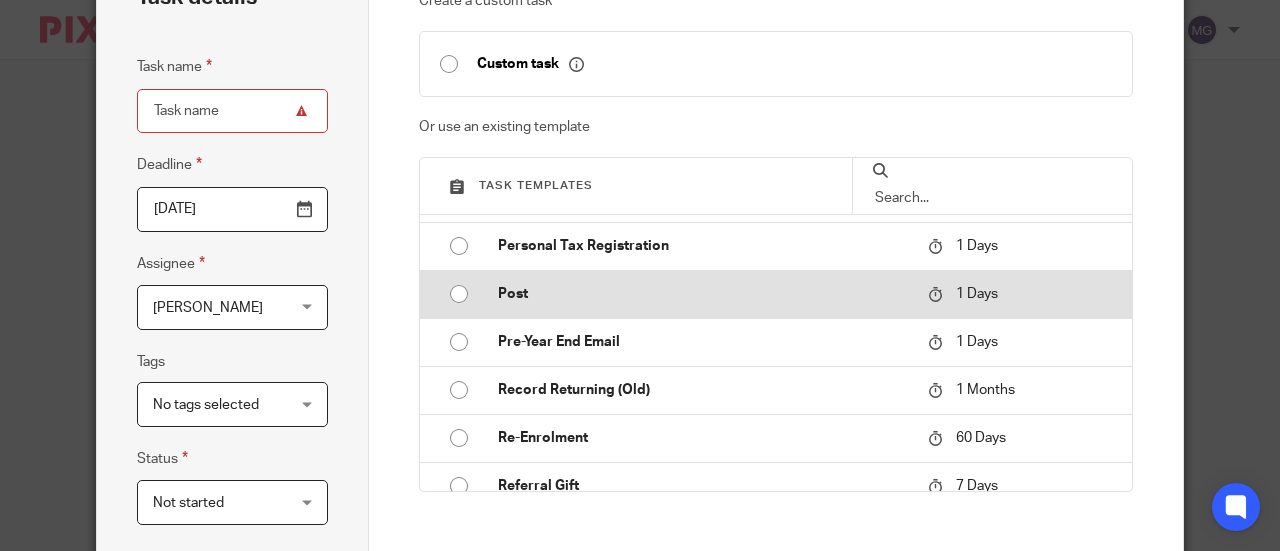 type on "[DATE]" 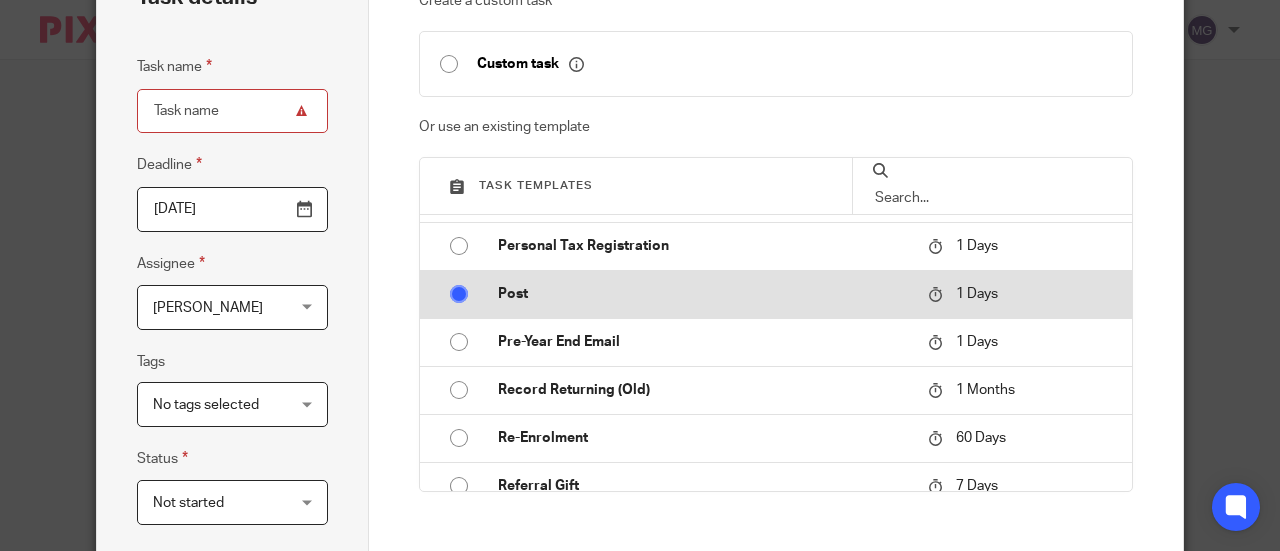 type on "Post" 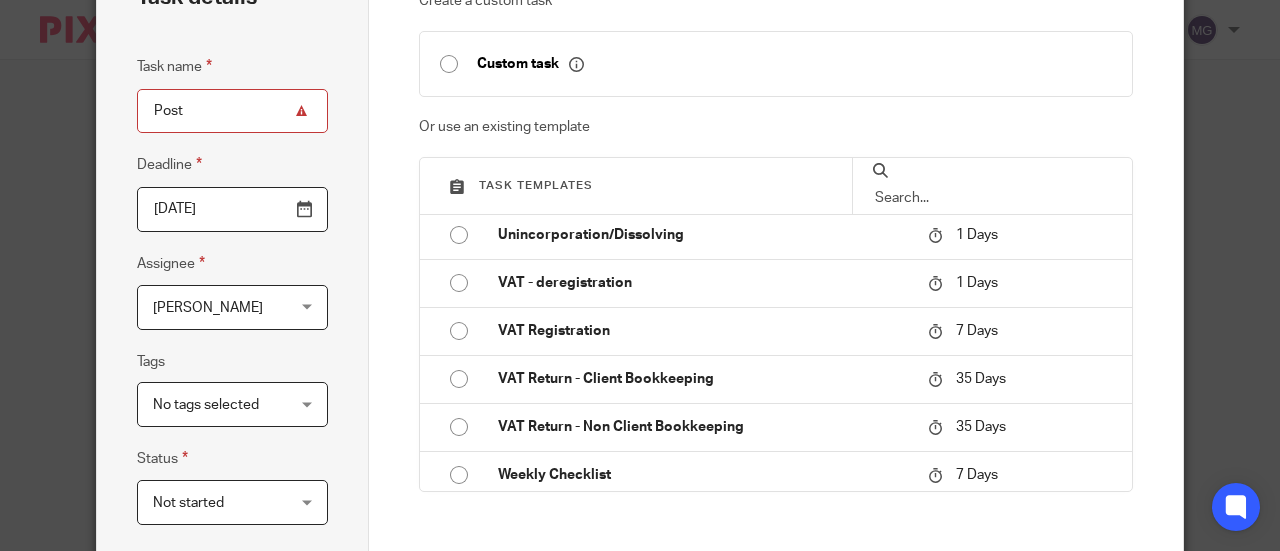 scroll, scrollTop: 2577, scrollLeft: 0, axis: vertical 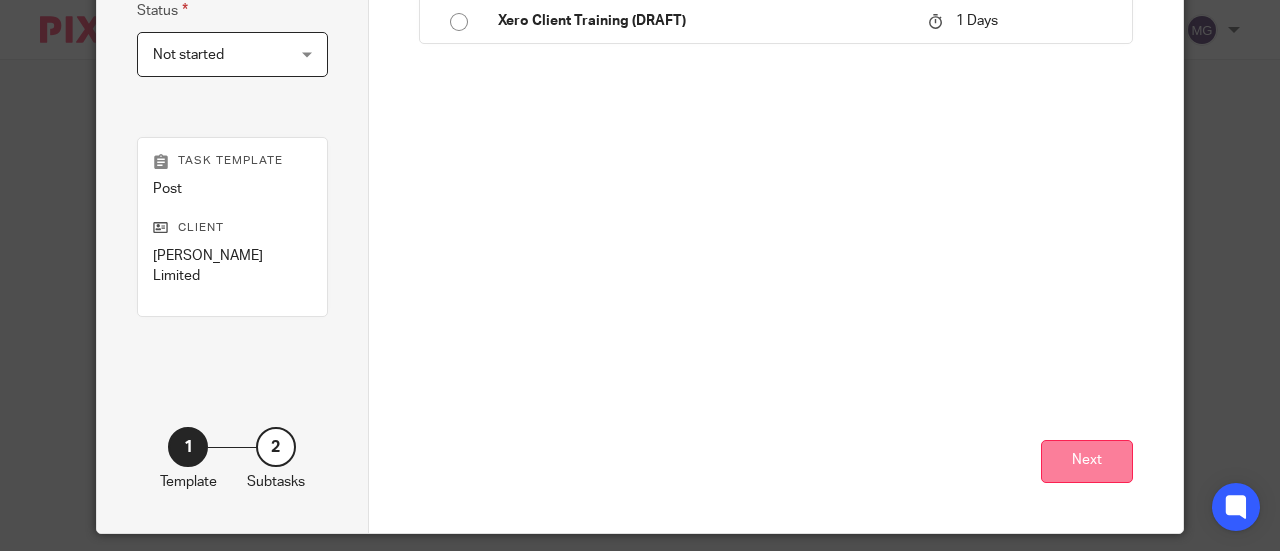click on "Next" at bounding box center [1087, 461] 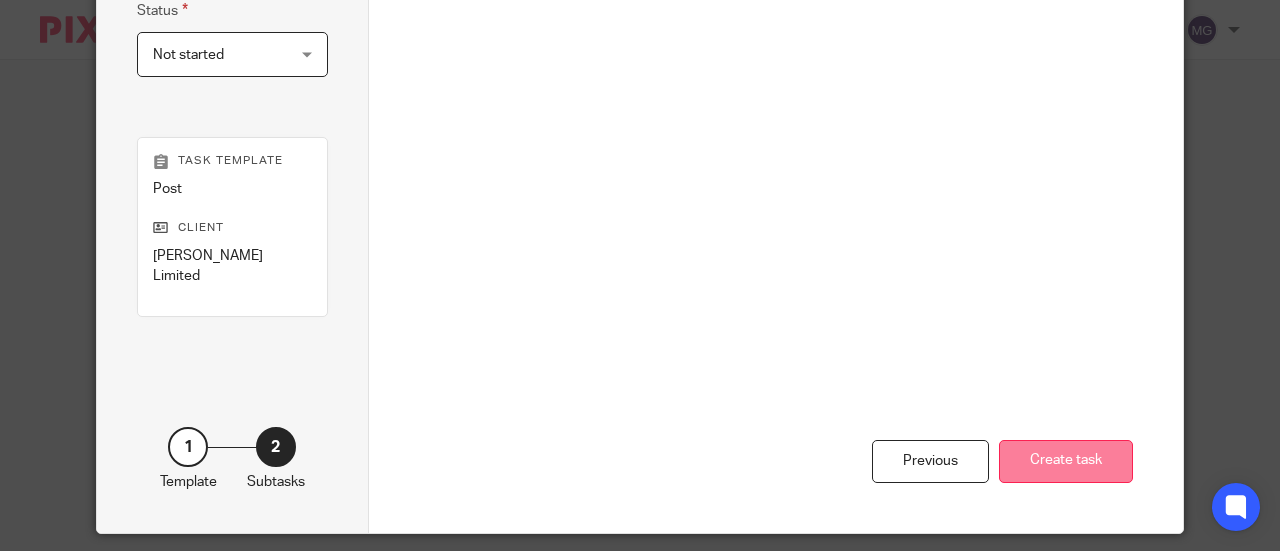 click on "Create task" at bounding box center (1066, 461) 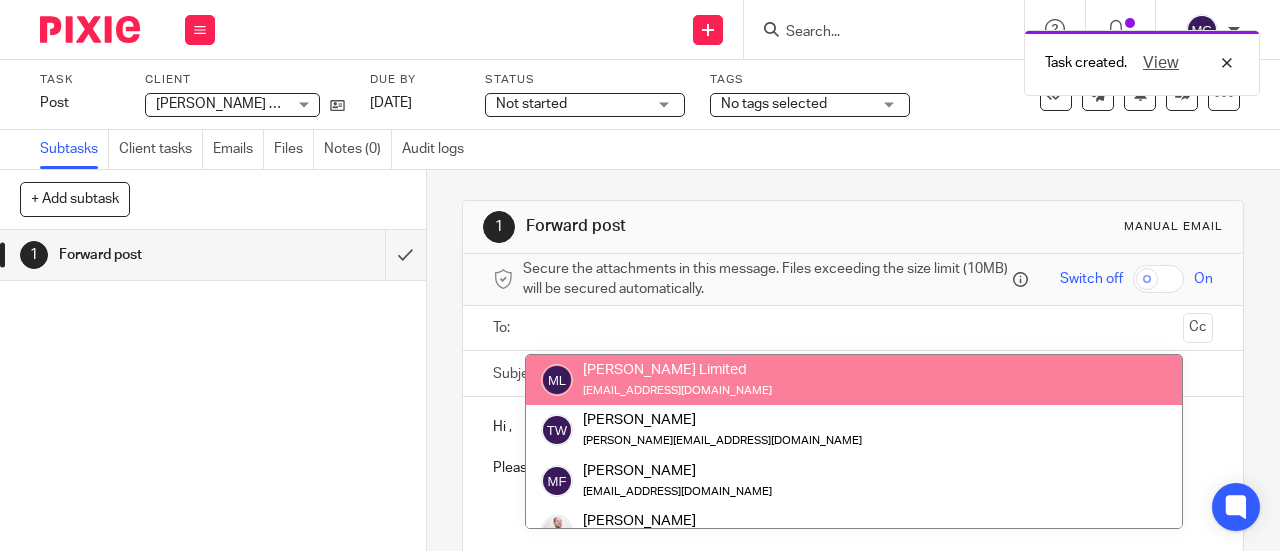 scroll, scrollTop: 0, scrollLeft: 0, axis: both 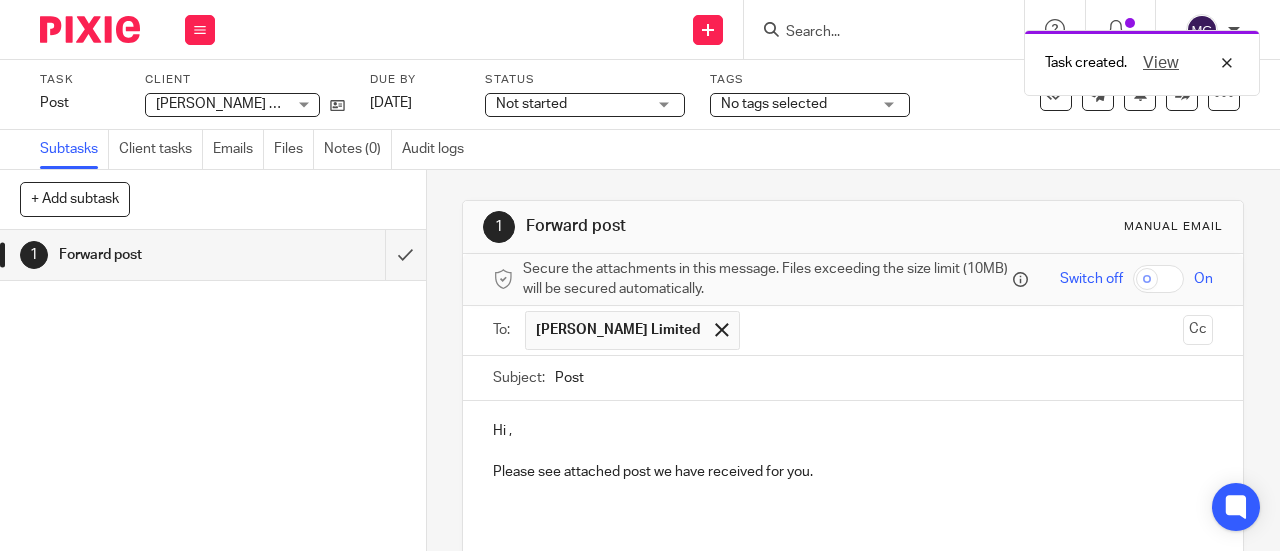 click at bounding box center (963, 330) 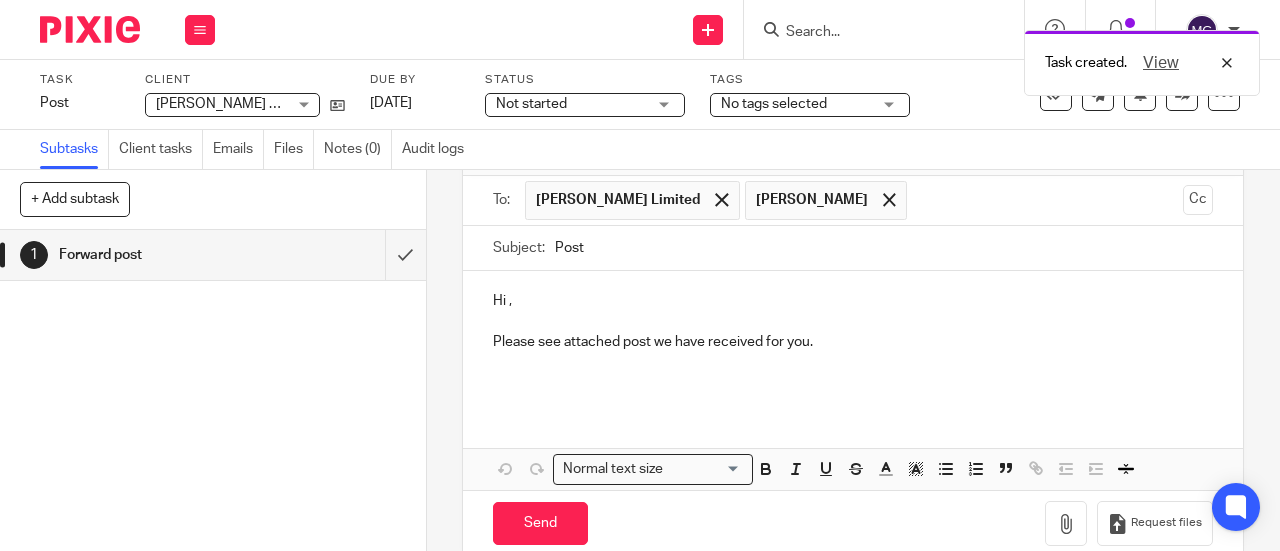 scroll, scrollTop: 169, scrollLeft: 0, axis: vertical 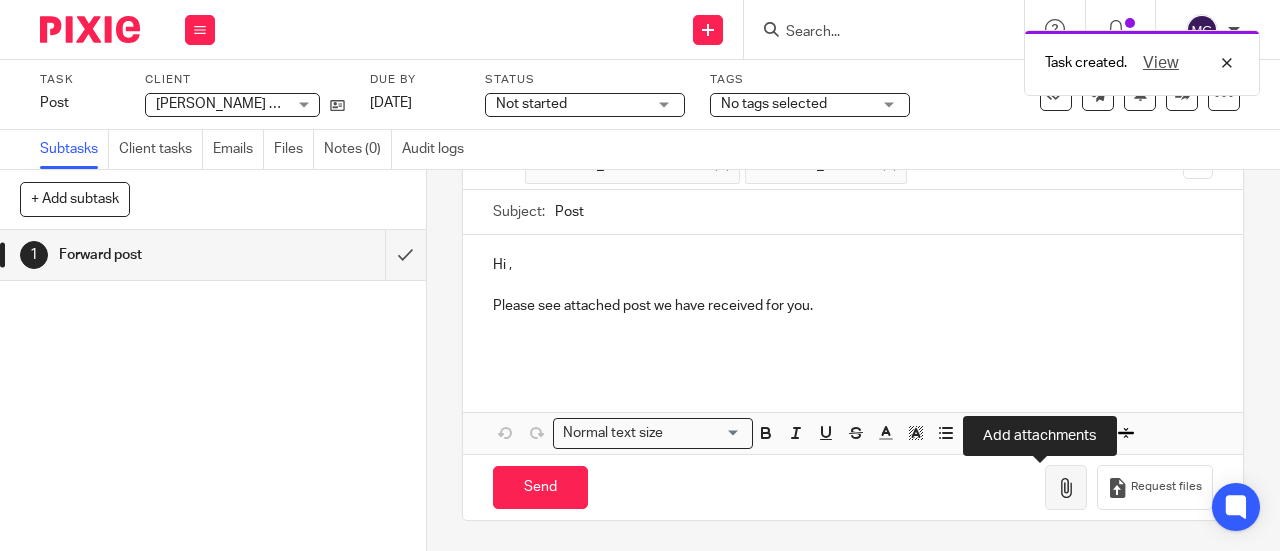 click at bounding box center (1066, 488) 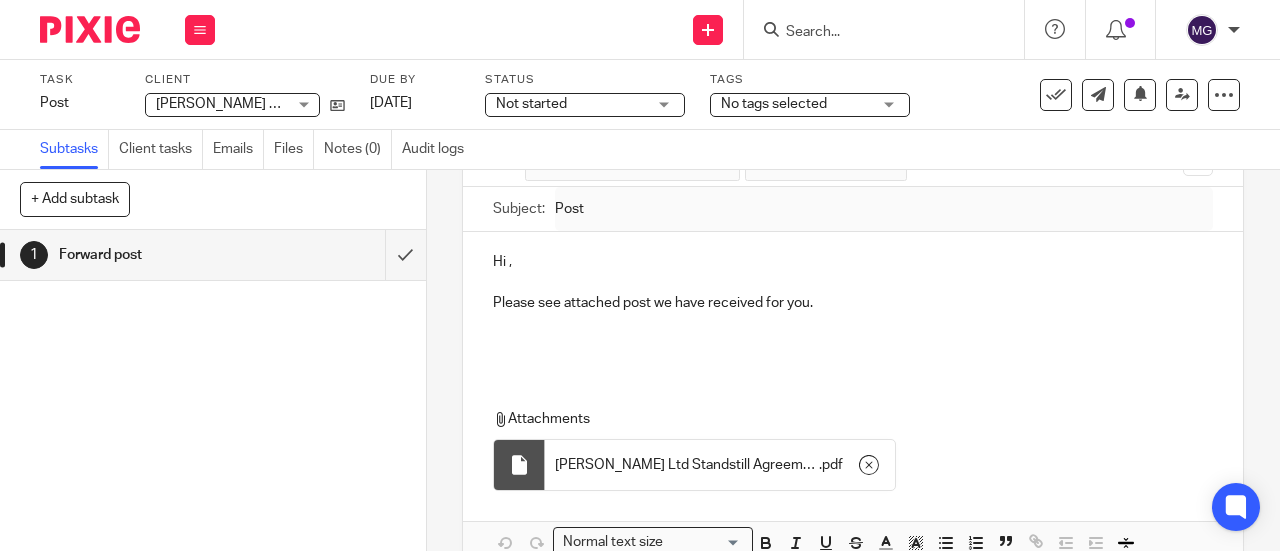 scroll, scrollTop: 281, scrollLeft: 0, axis: vertical 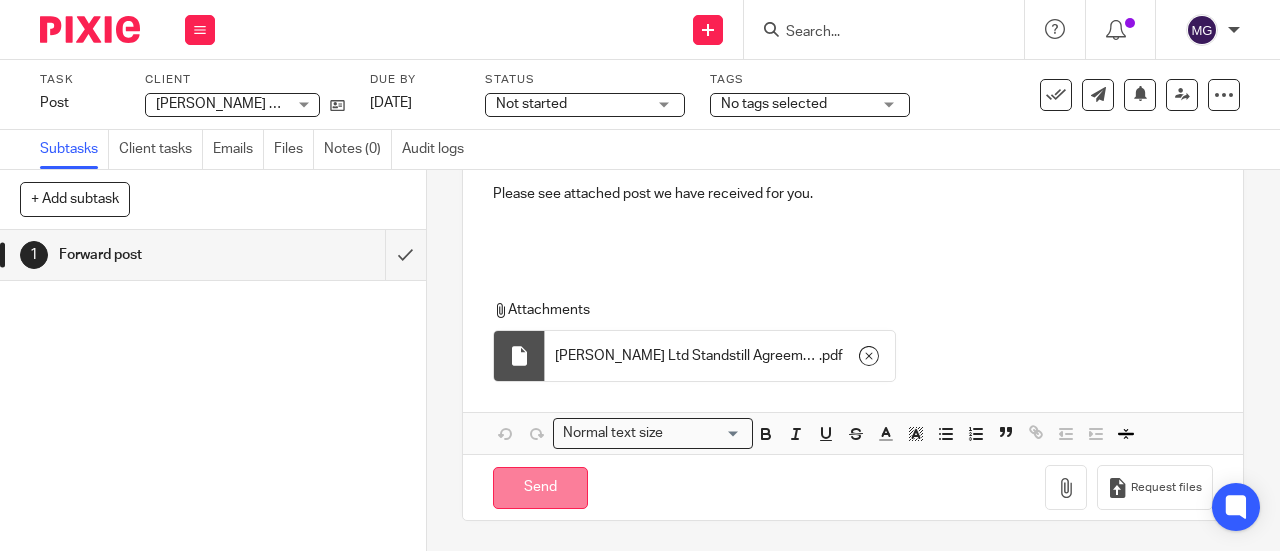 click on "Send" at bounding box center (540, 488) 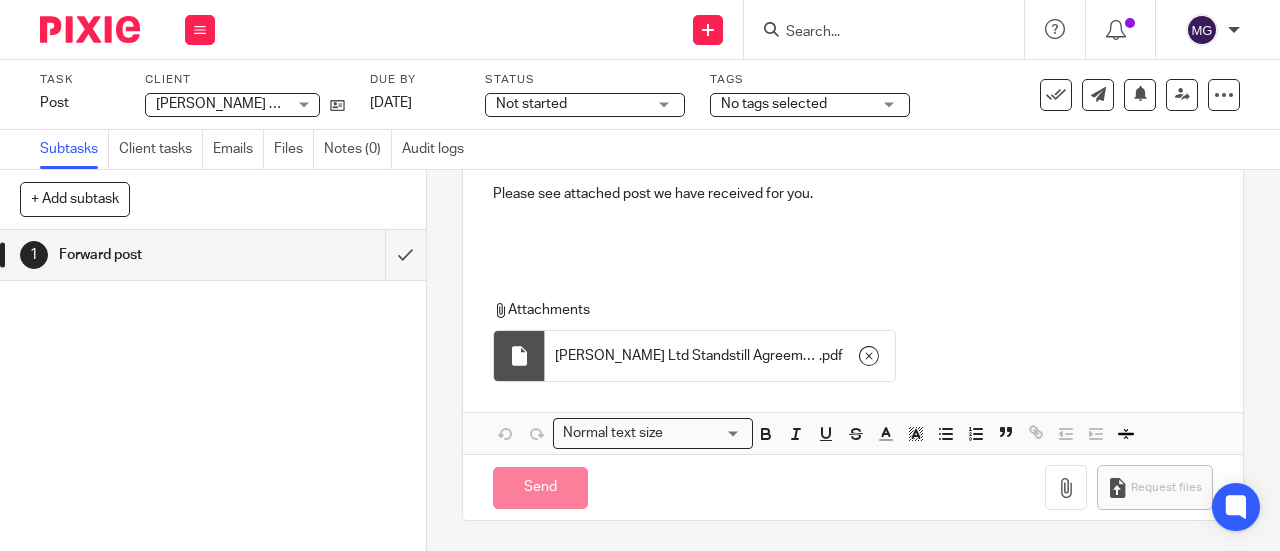 type on "Sent" 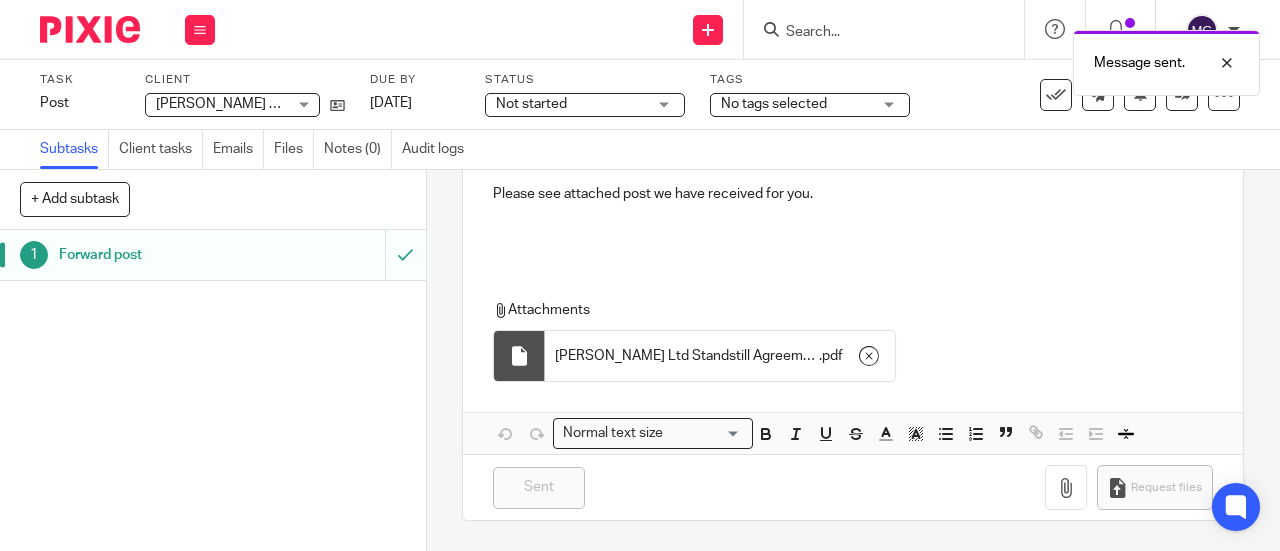 click on "Forward post" at bounding box center [161, 255] 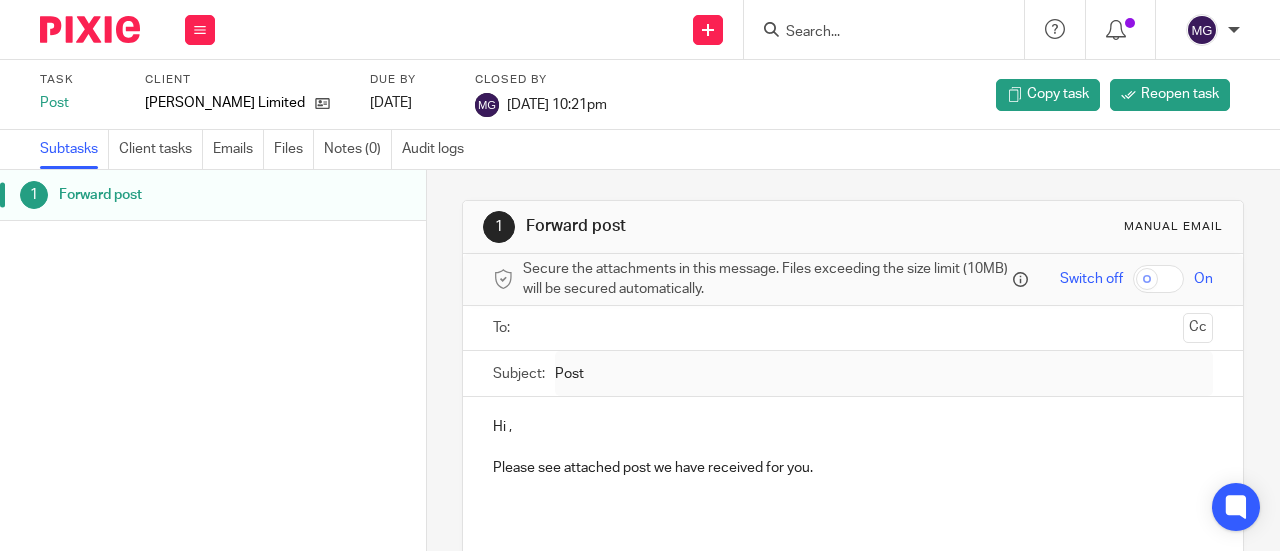scroll, scrollTop: 0, scrollLeft: 0, axis: both 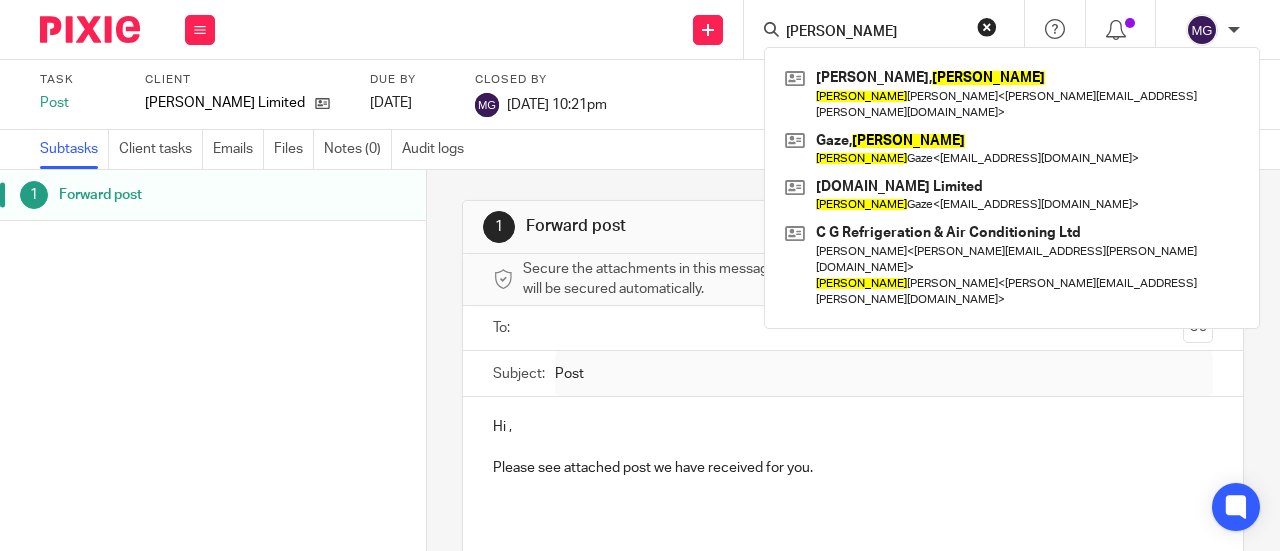 type on "[PERSON_NAME]" 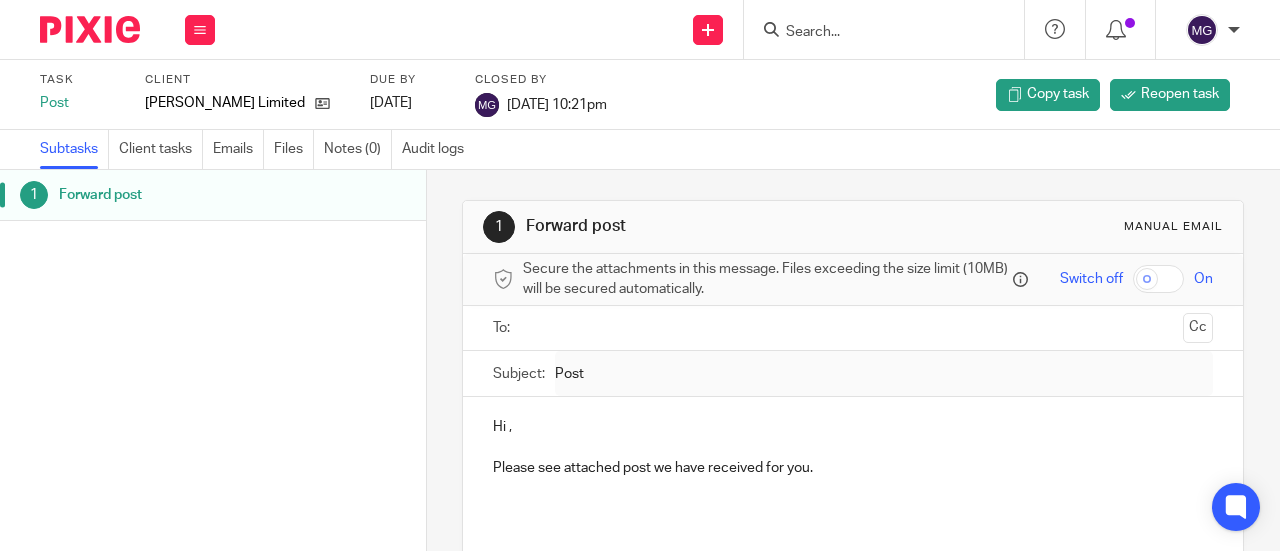 click at bounding box center [874, 33] 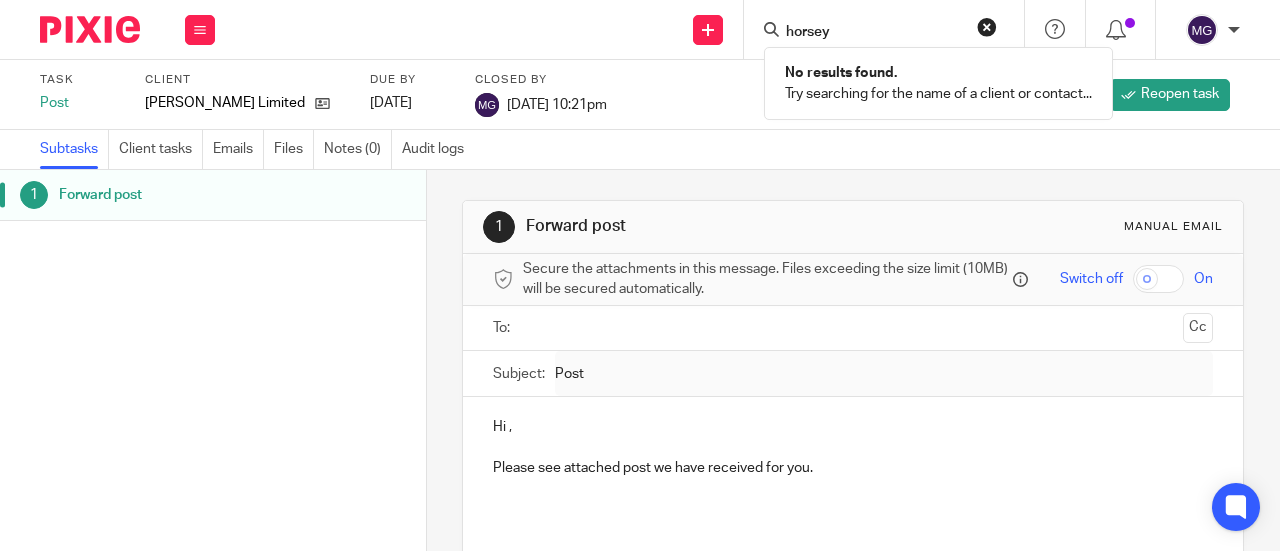 type on "horsey" 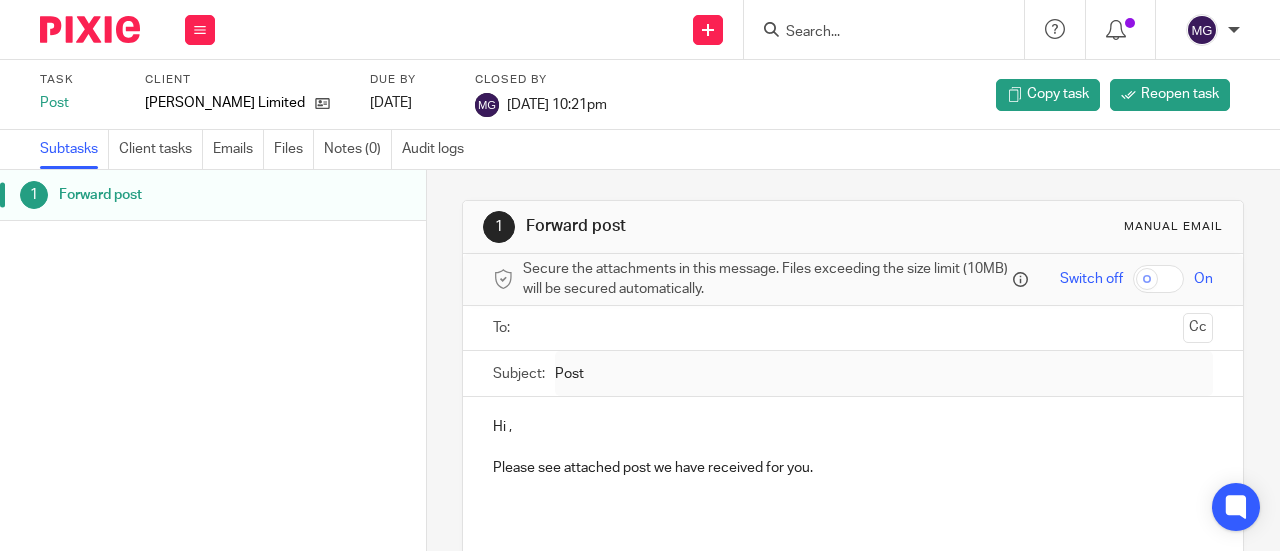 click at bounding box center [874, 33] 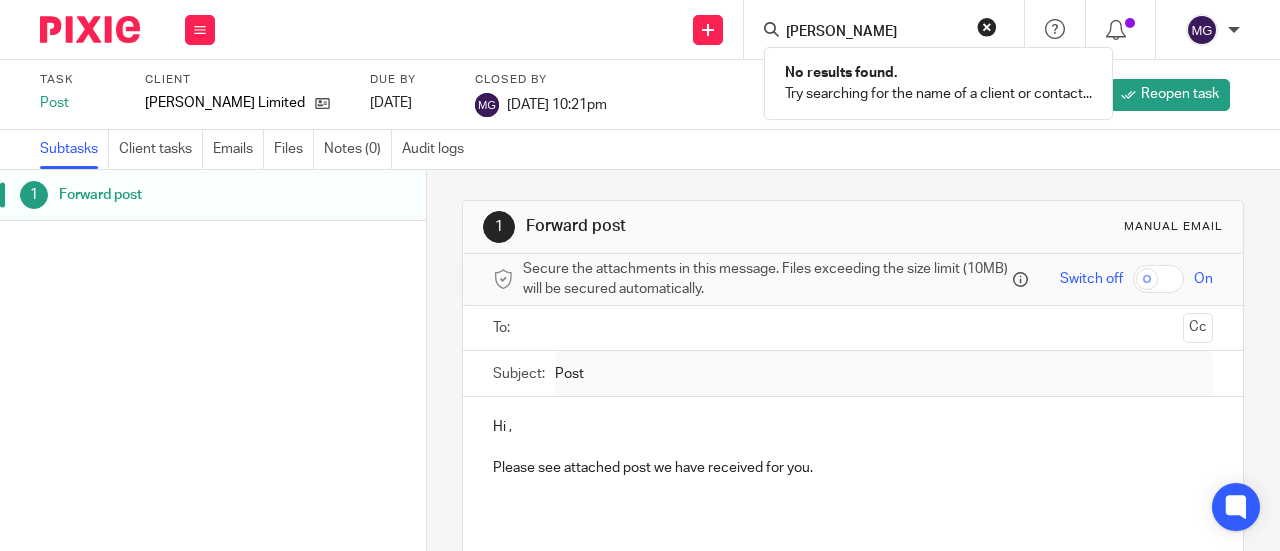 type on "[PERSON_NAME]" 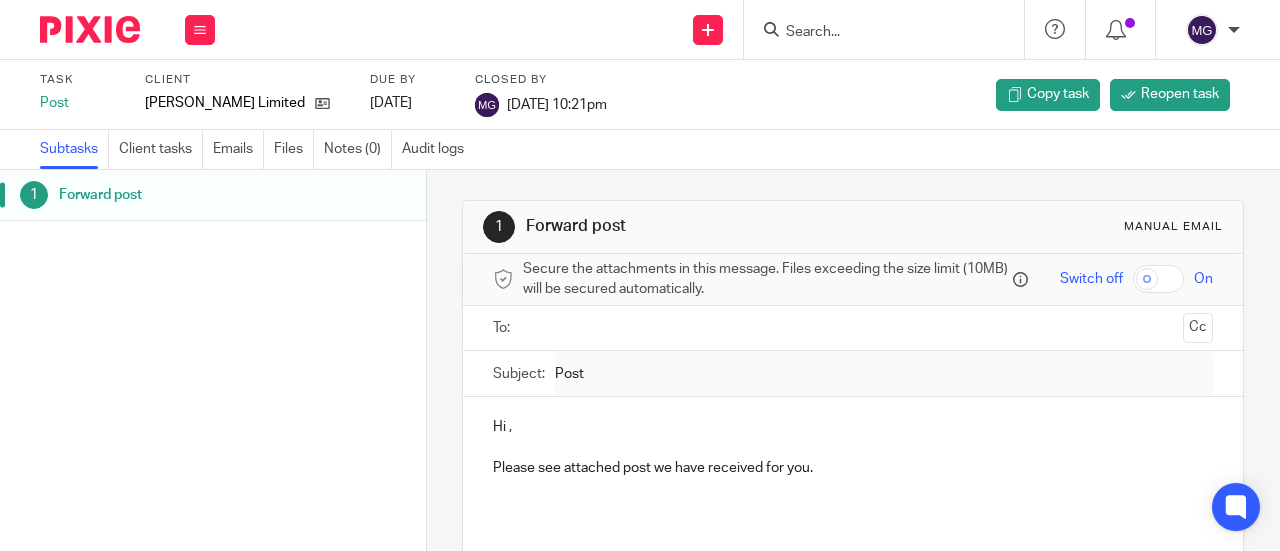 click at bounding box center (874, 33) 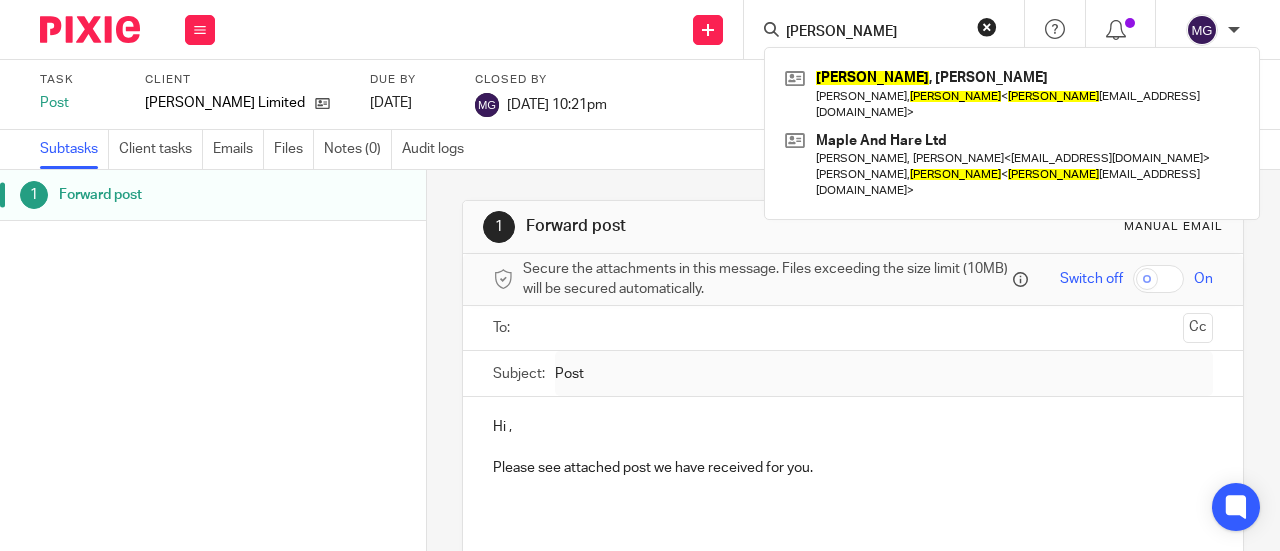type on "[PERSON_NAME]" 